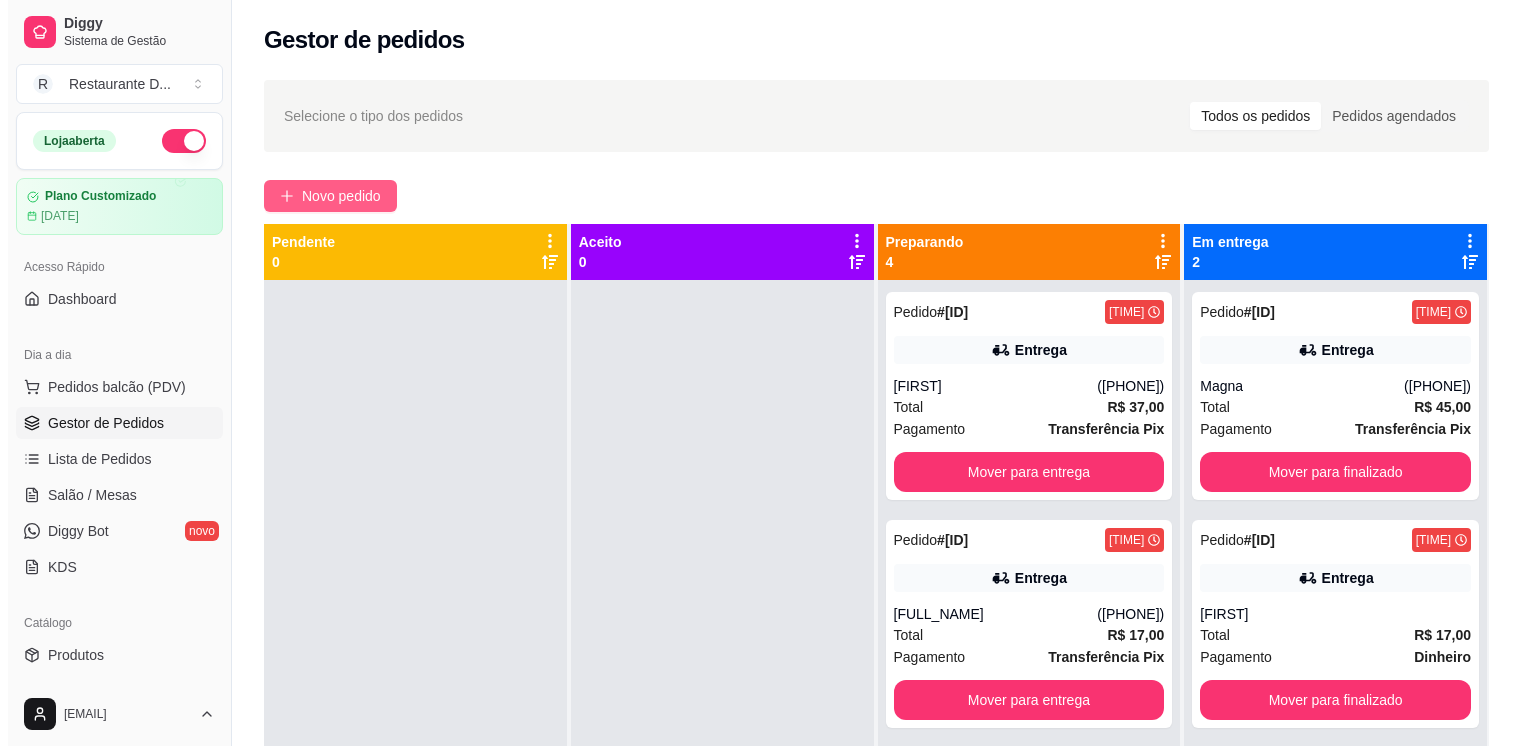 scroll, scrollTop: 0, scrollLeft: 0, axis: both 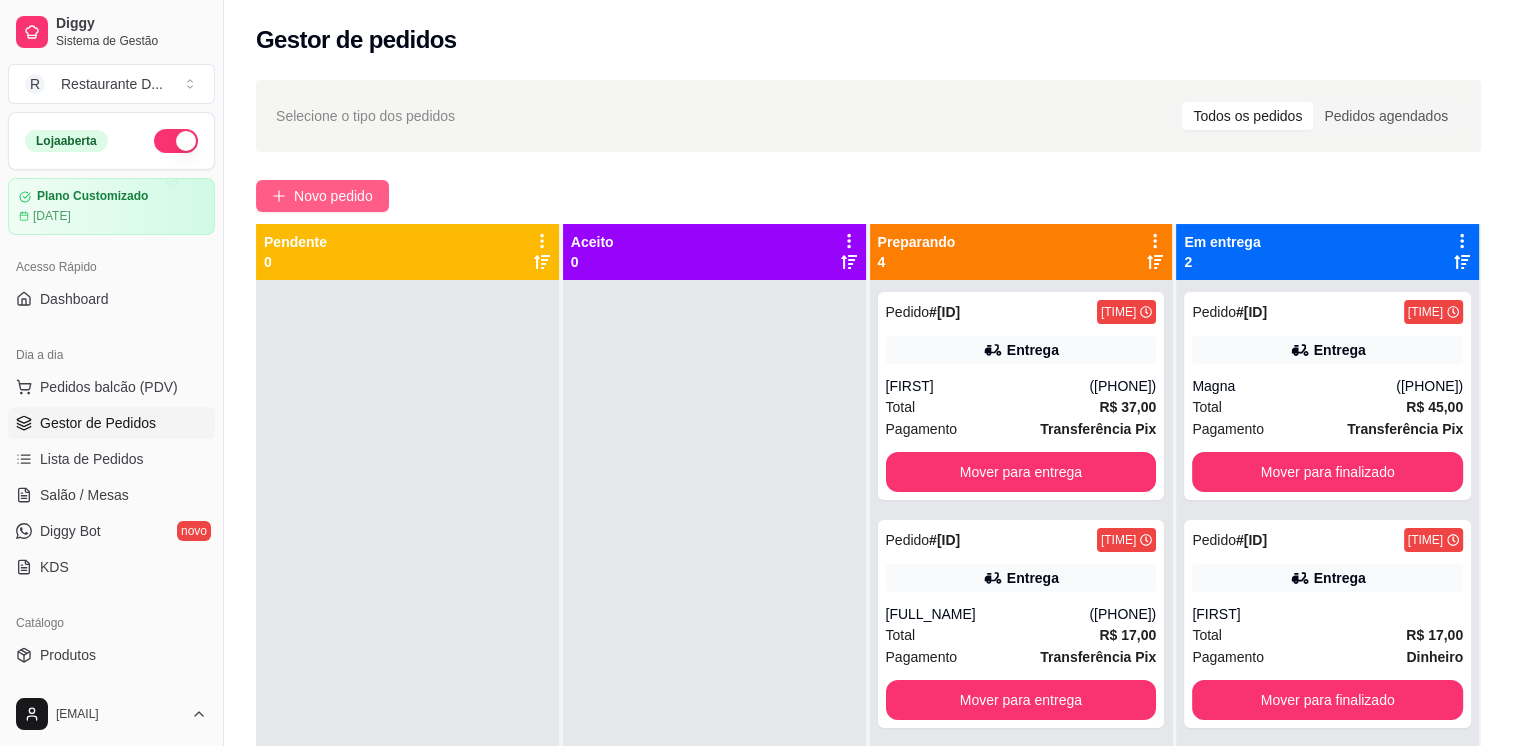 click on "Novo pedido" at bounding box center [333, 196] 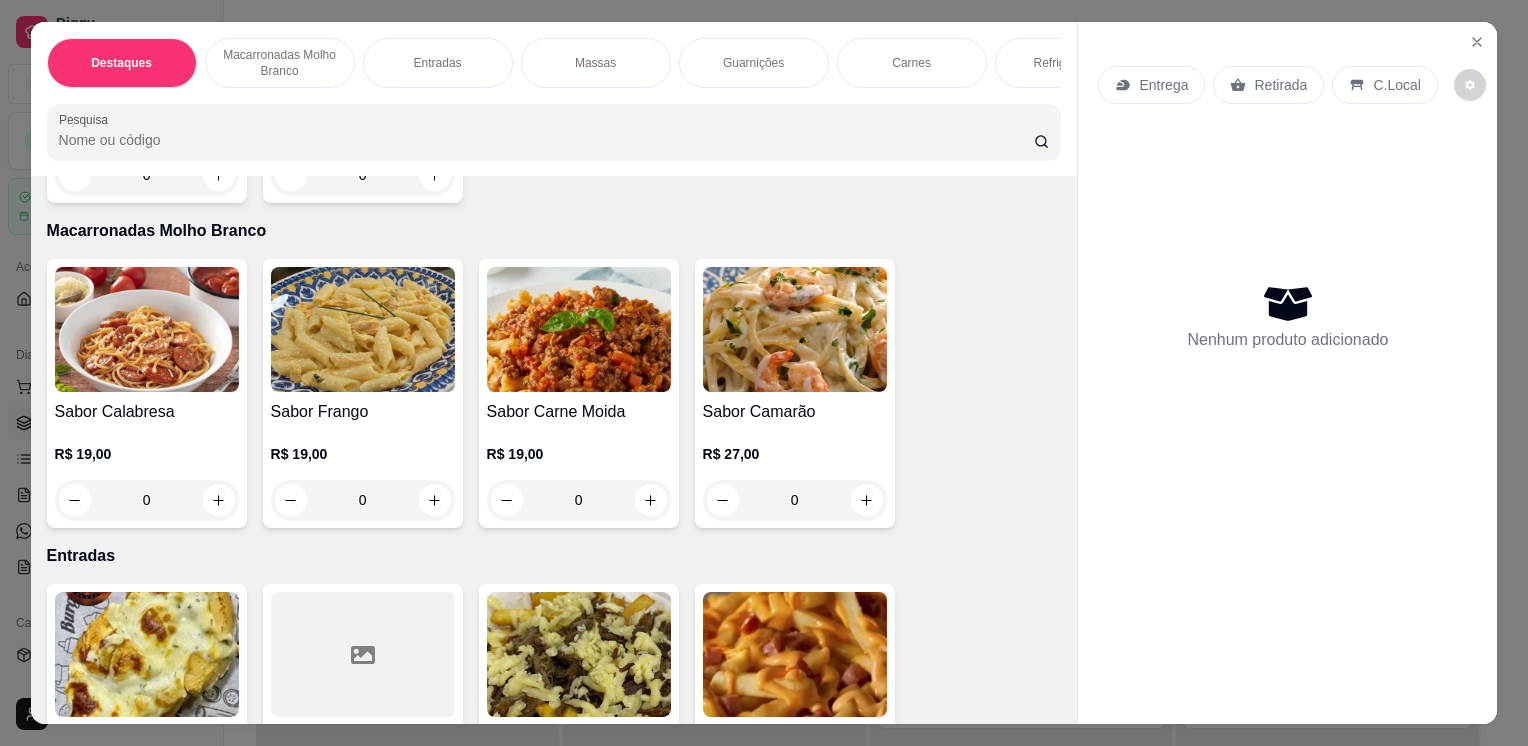 scroll, scrollTop: 392, scrollLeft: 0, axis: vertical 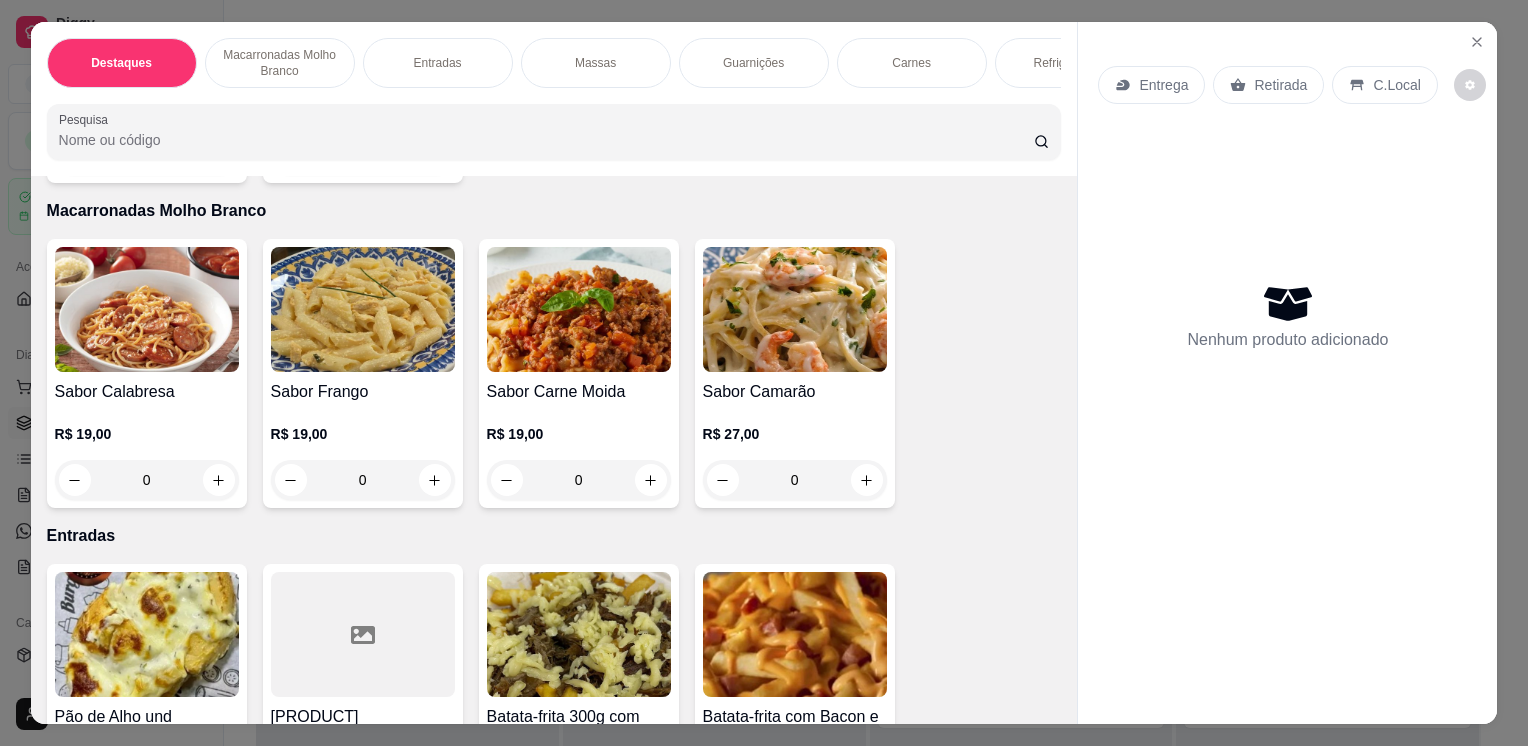click at bounding box center (147, 309) 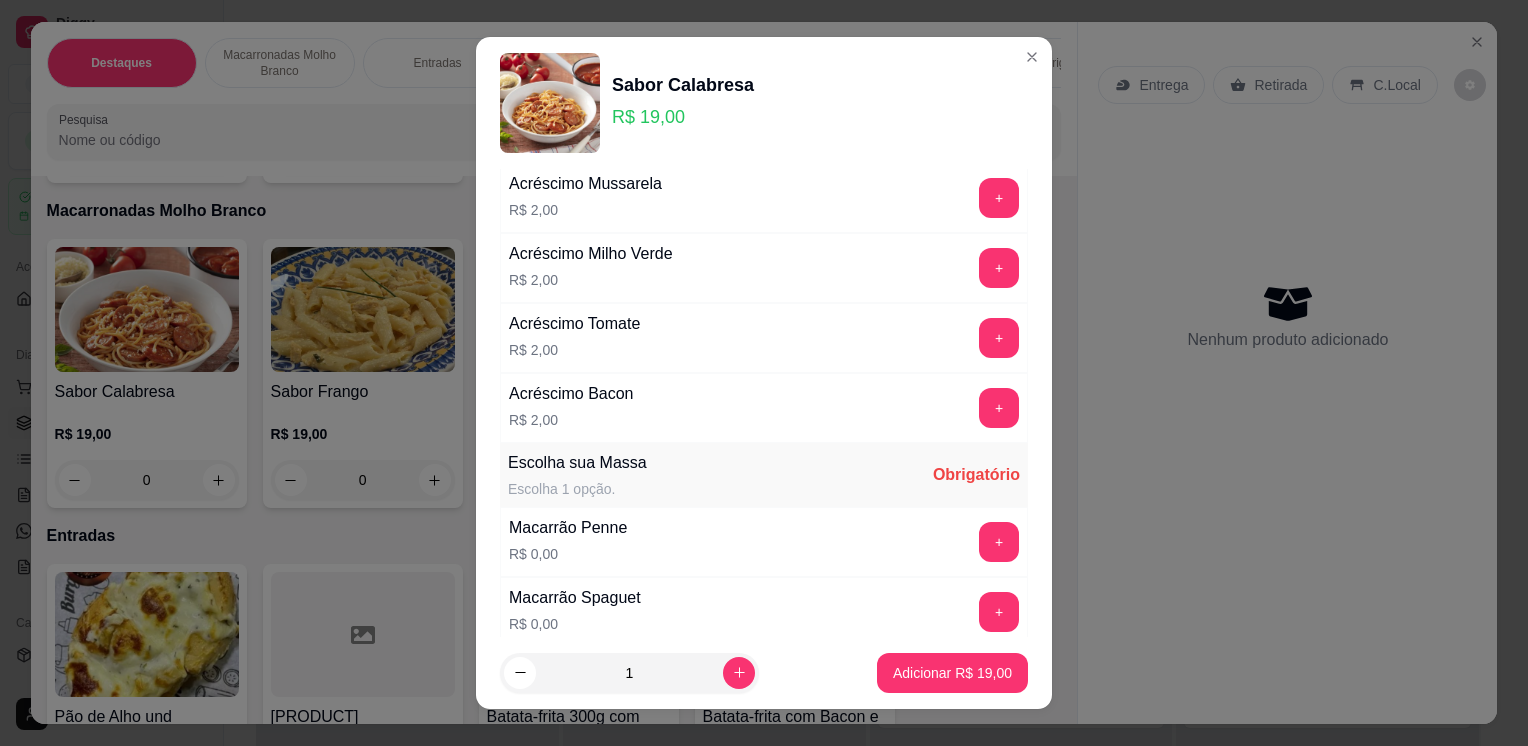 scroll, scrollTop: 422, scrollLeft: 0, axis: vertical 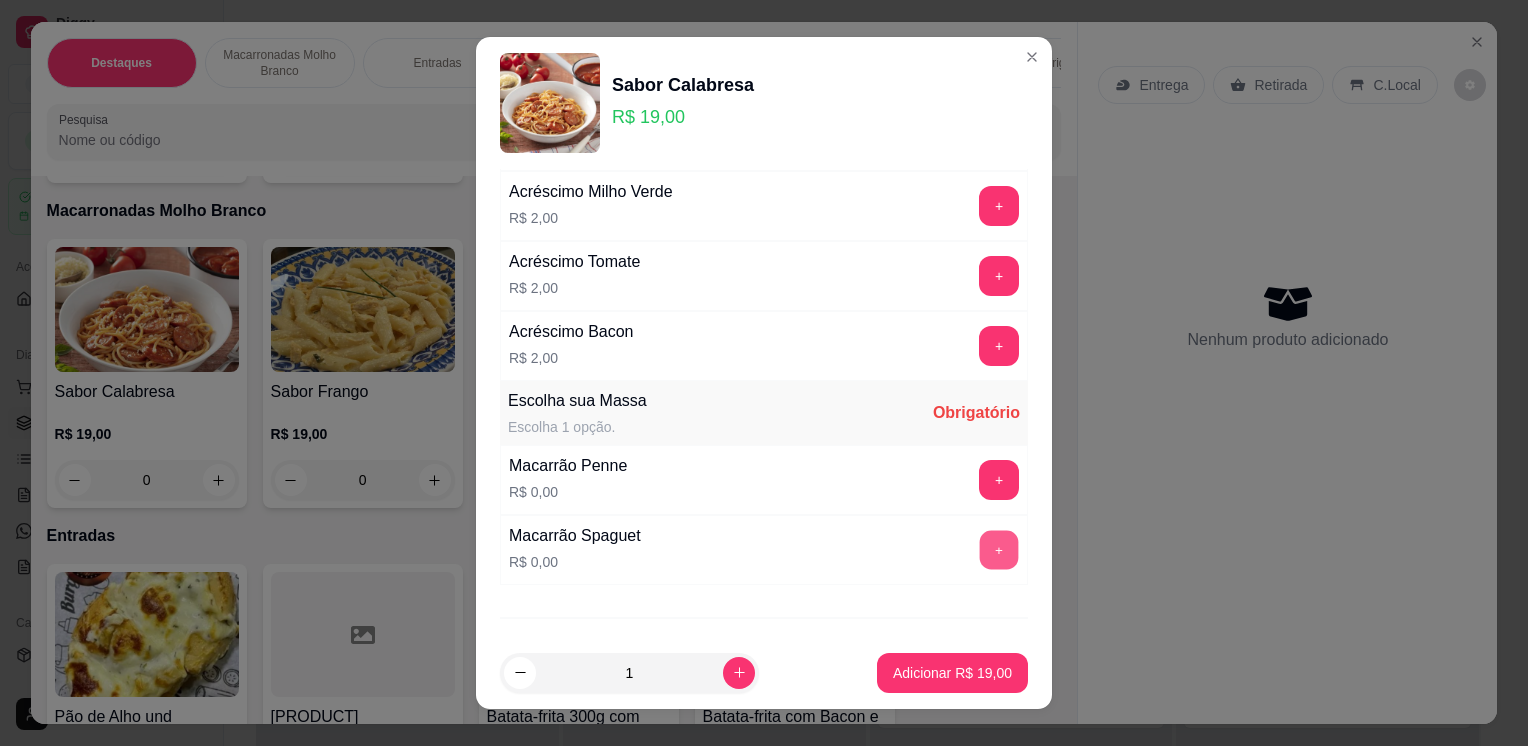 click on "+" at bounding box center (999, 550) 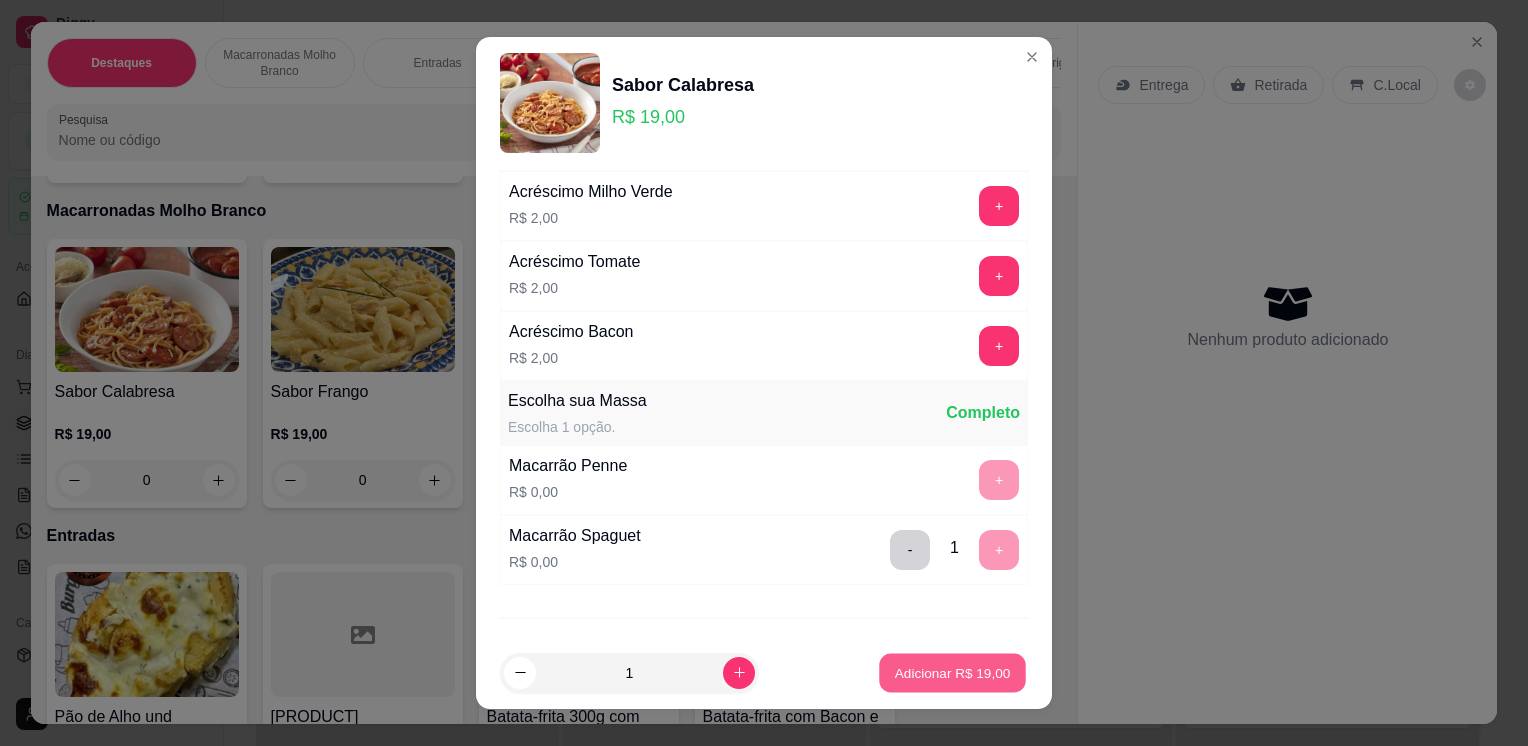 click on "Adicionar   R$ 19,00" at bounding box center [953, 672] 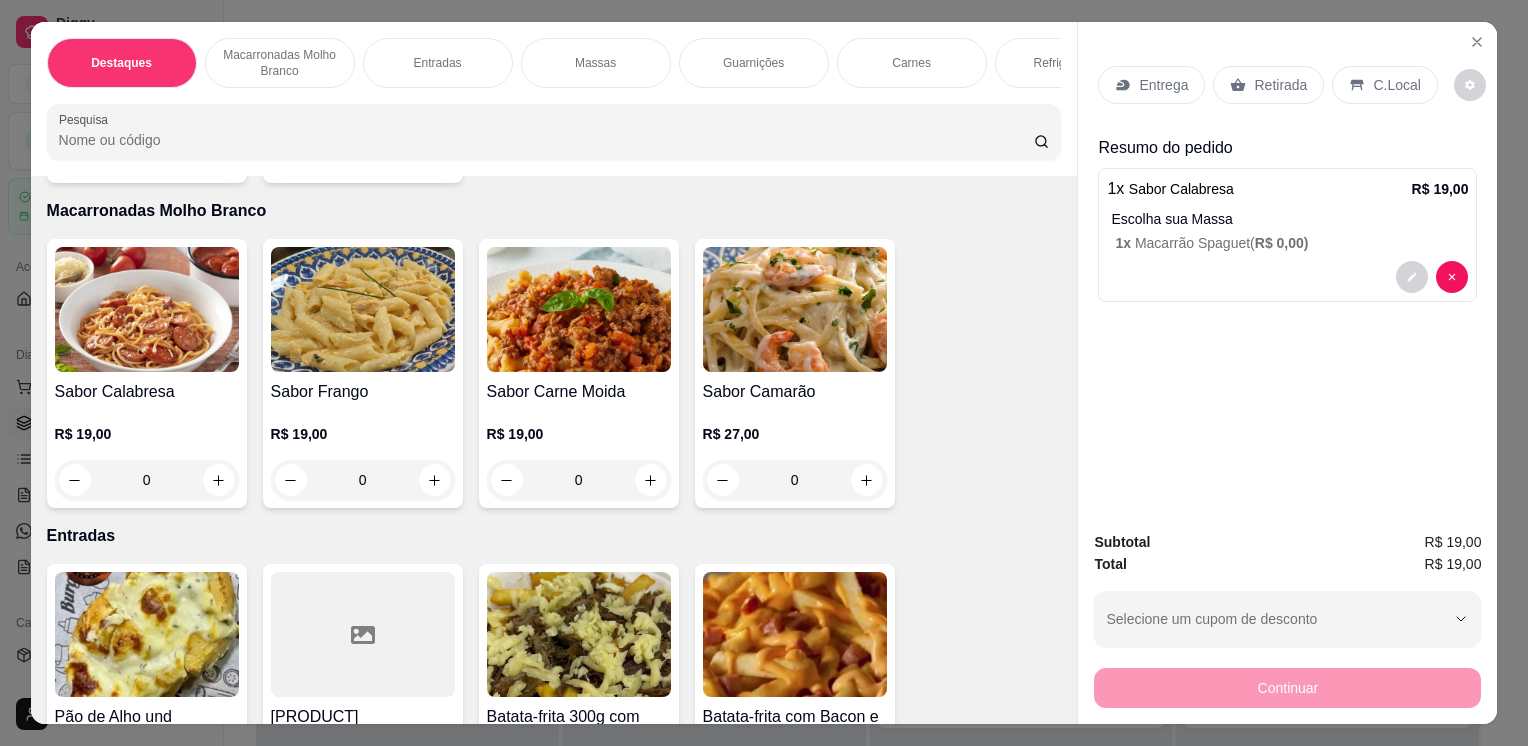click on "Entrega" at bounding box center (1151, 85) 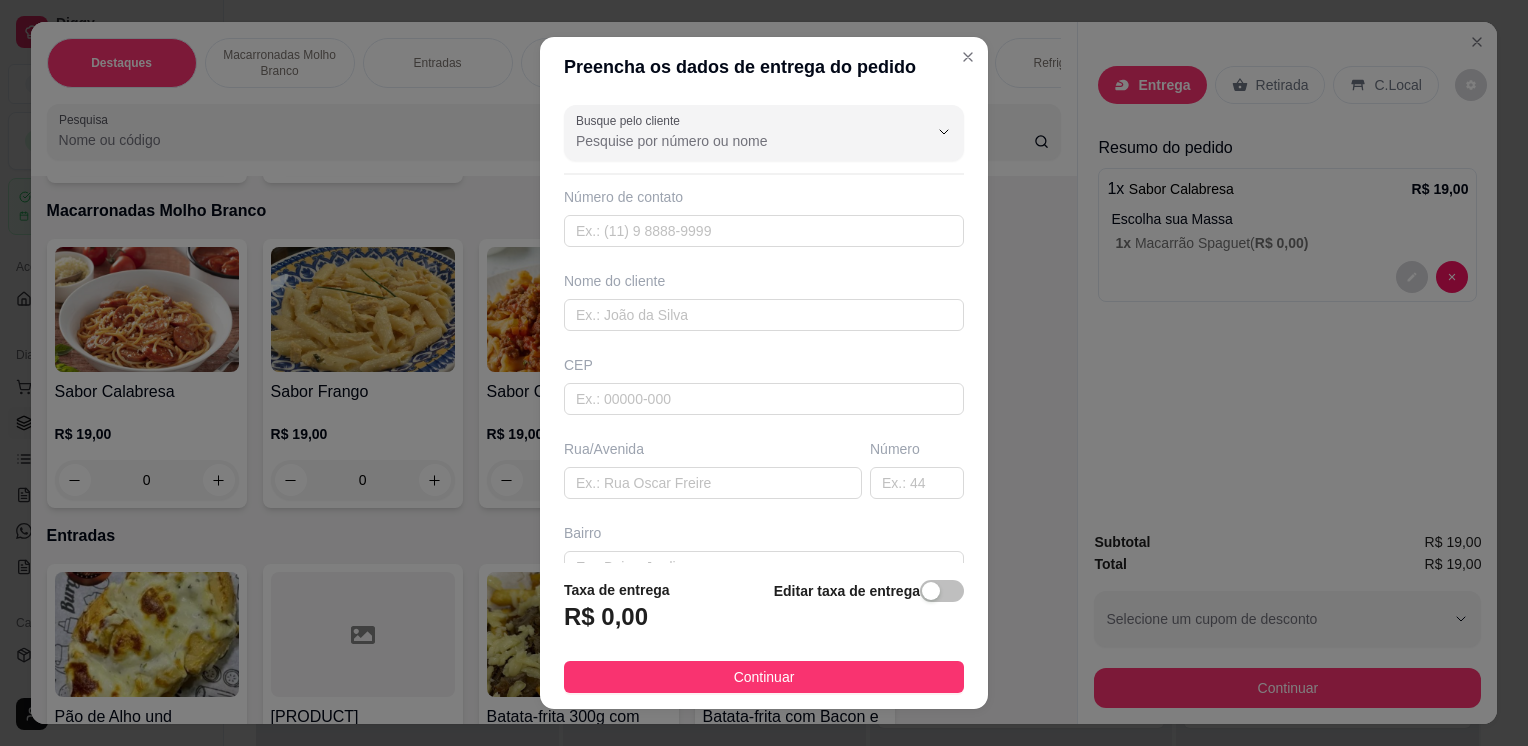click on "Busque pelo cliente Número de contato Nome do cliente CEP Rua/Avenida Número Bairro Cidade Complemento" at bounding box center (764, 329) 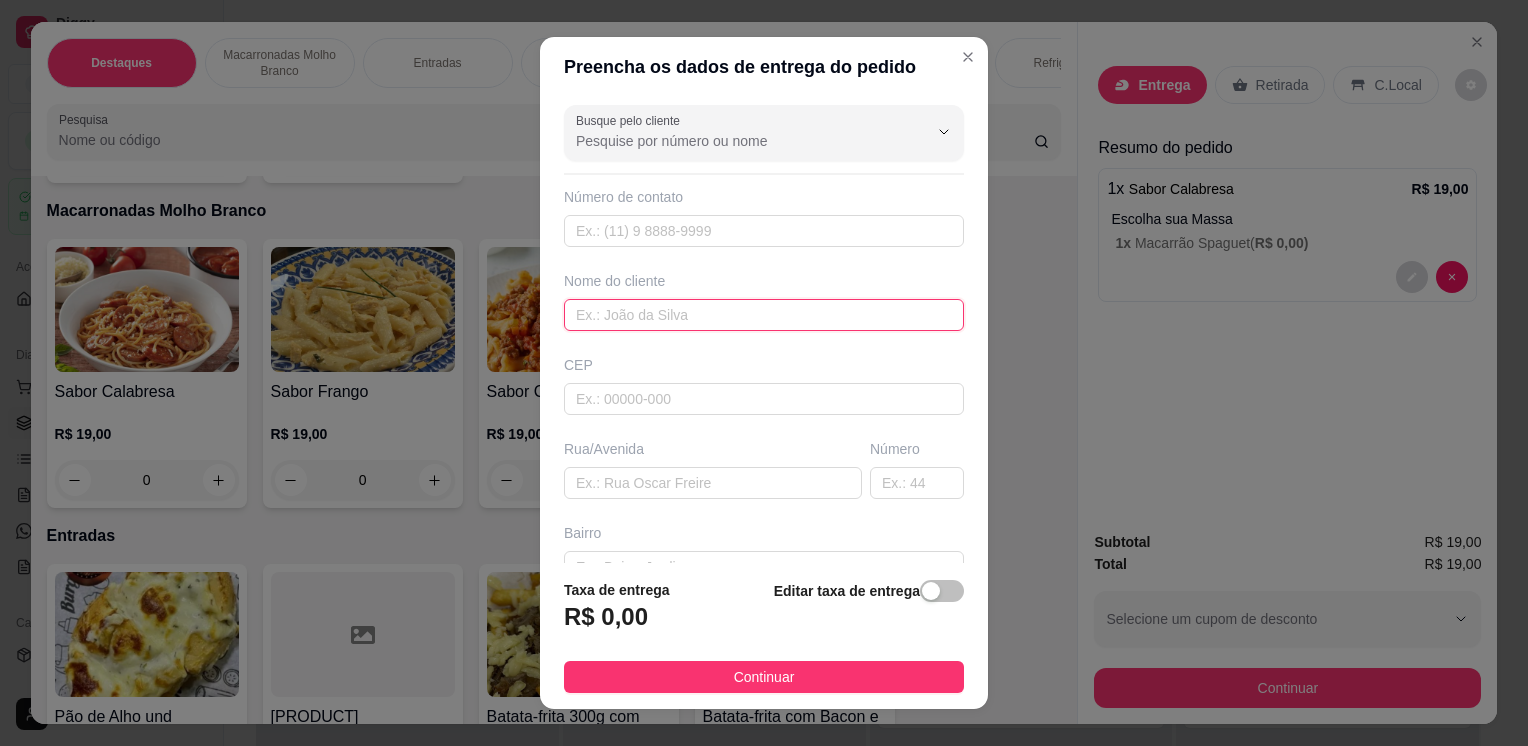 click at bounding box center (764, 315) 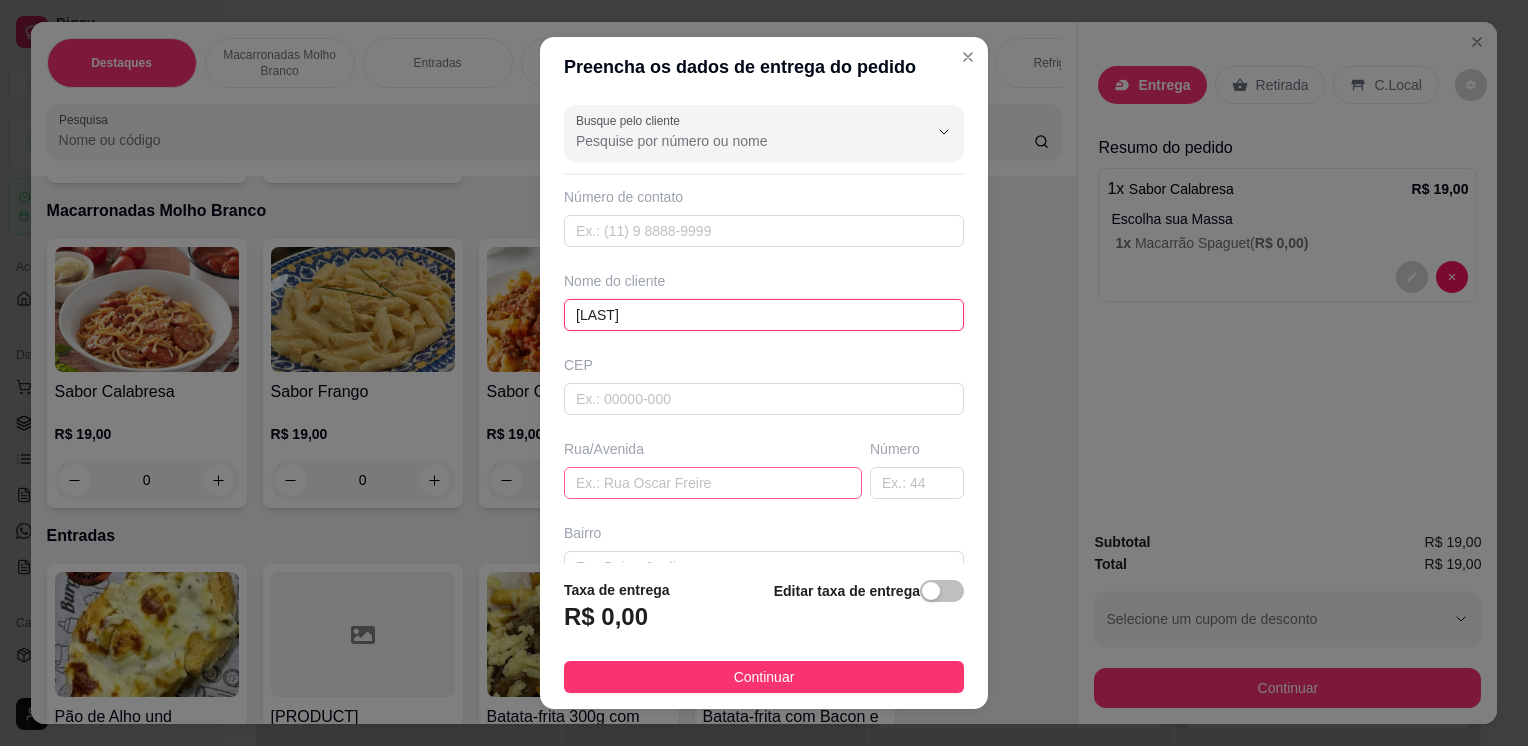 type on "[LAST]" 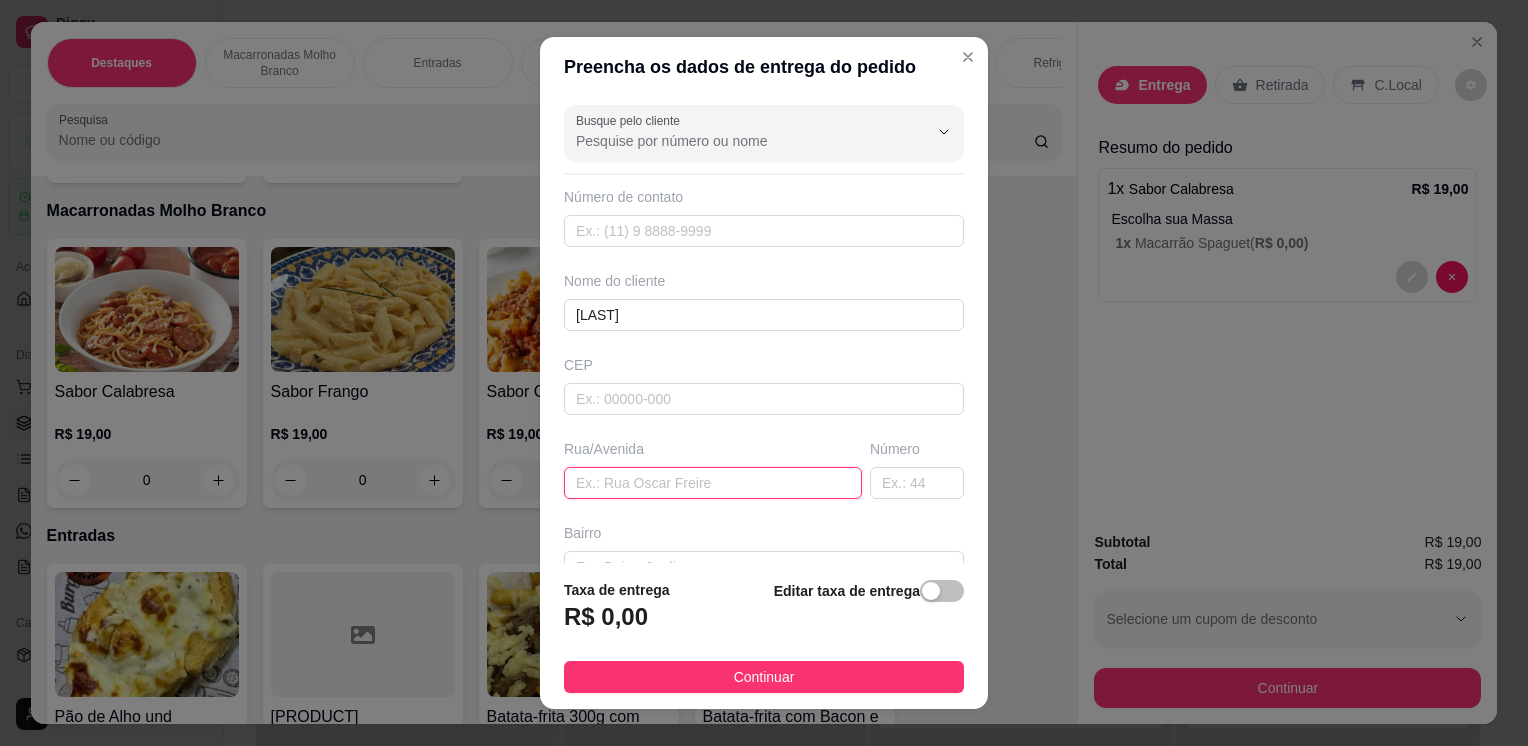 click at bounding box center (713, 483) 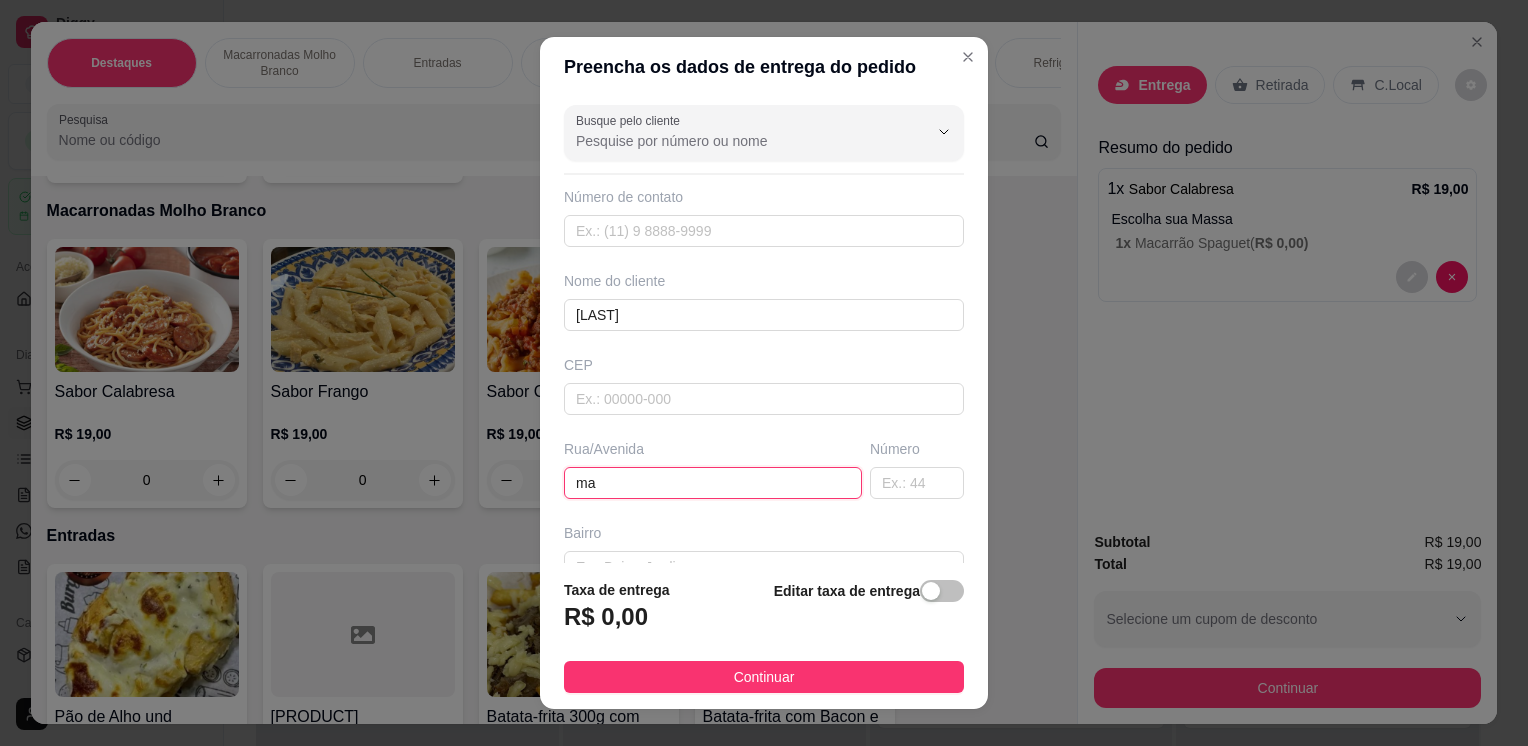 type on "[INITIAL]" 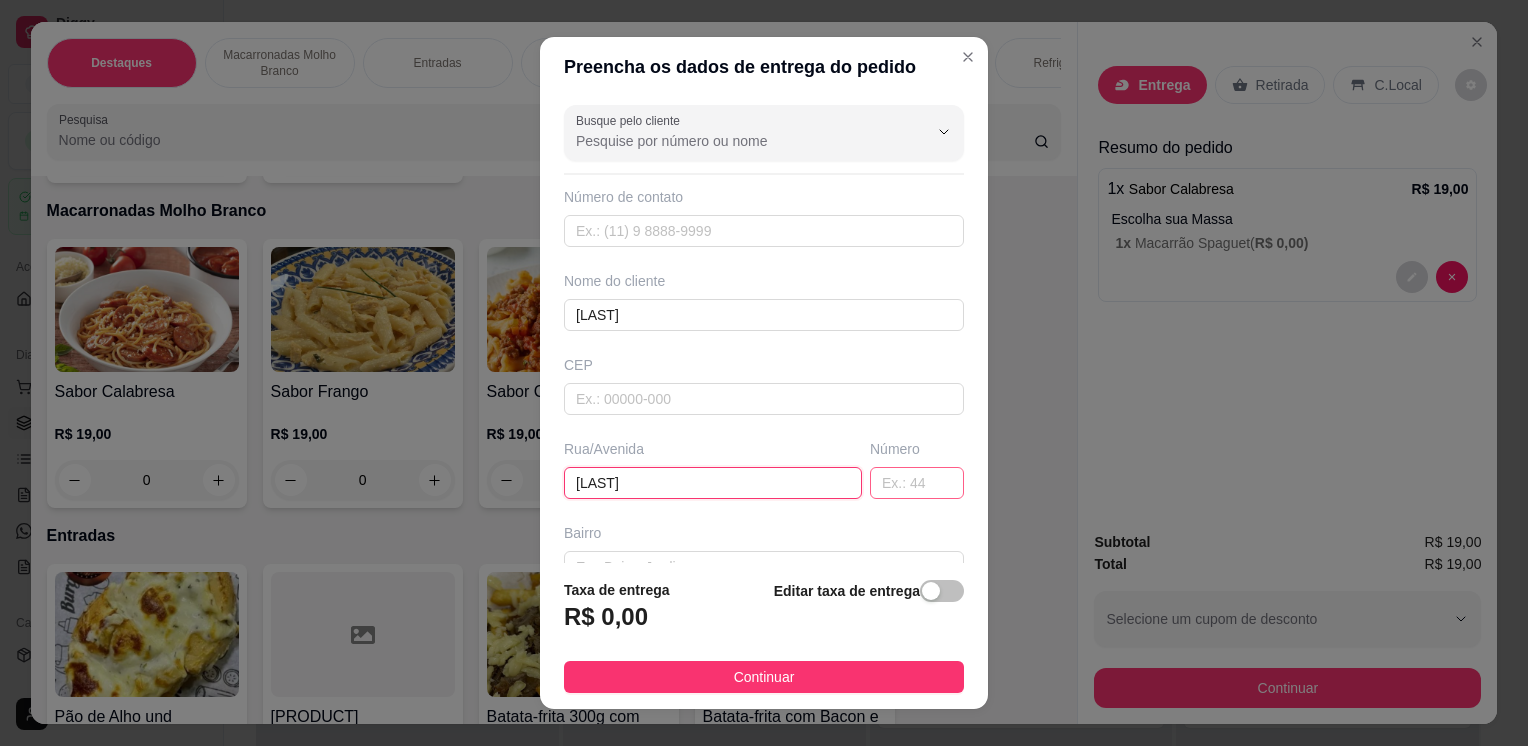 type on "[LAST]" 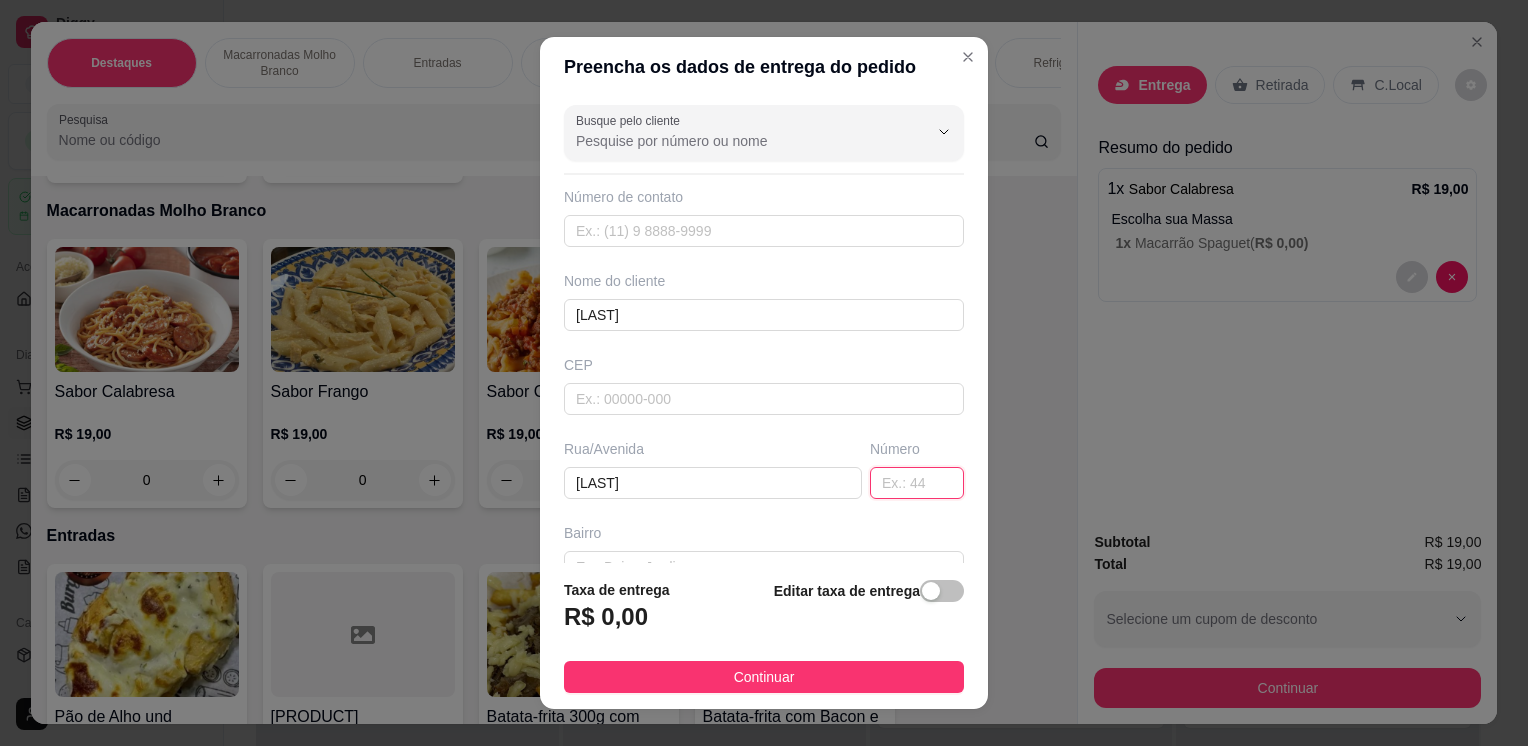 click at bounding box center [917, 483] 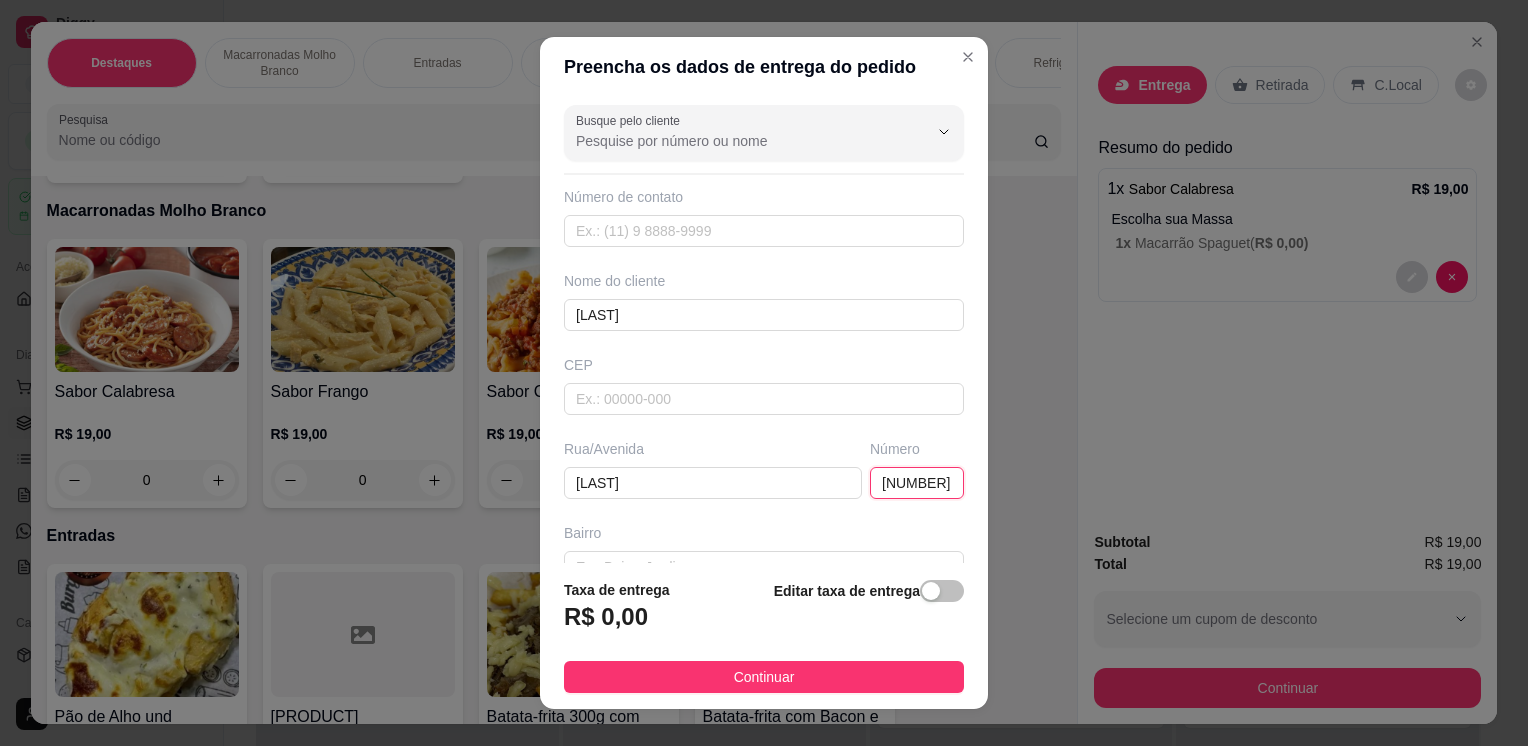 type on "[NUMBER]" 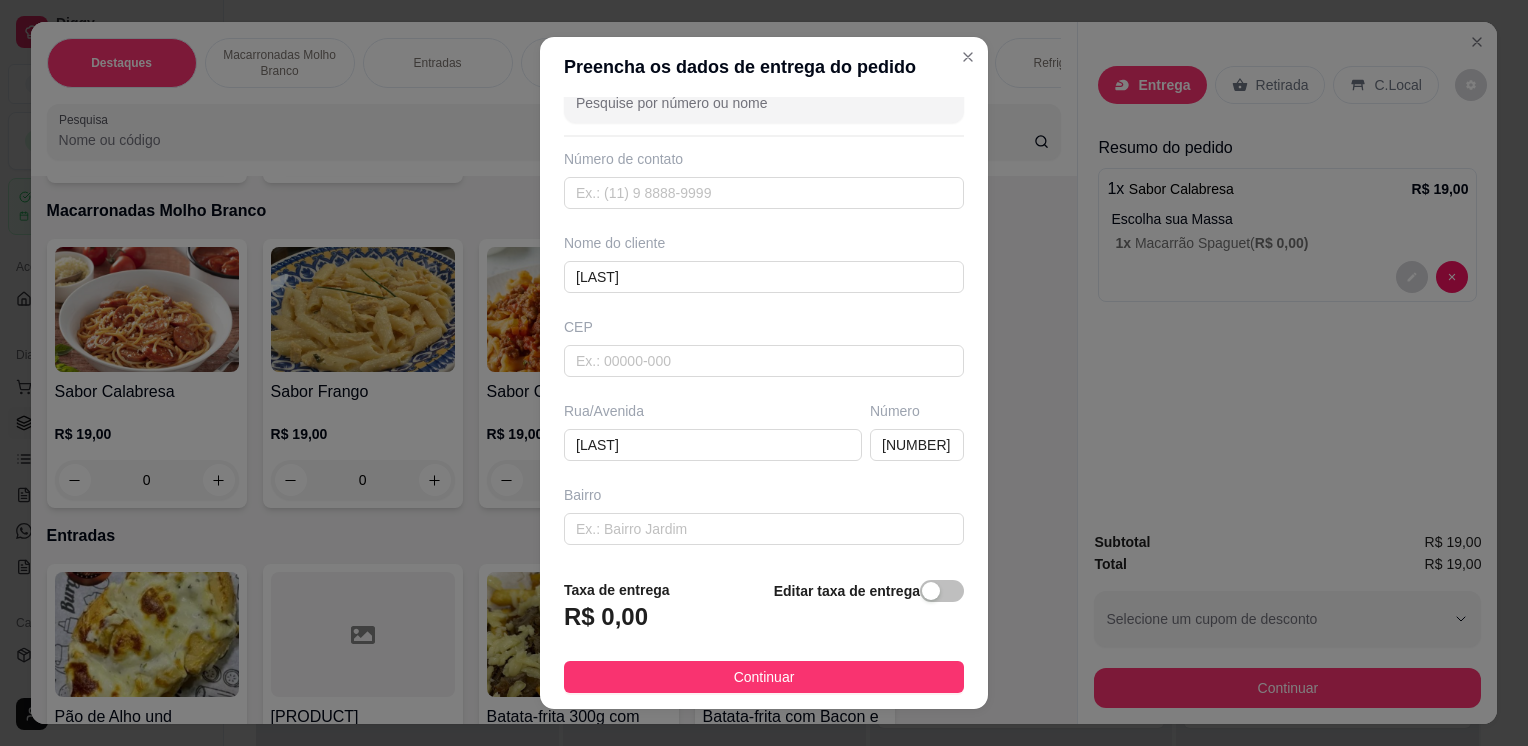 scroll, scrollTop: 88, scrollLeft: 0, axis: vertical 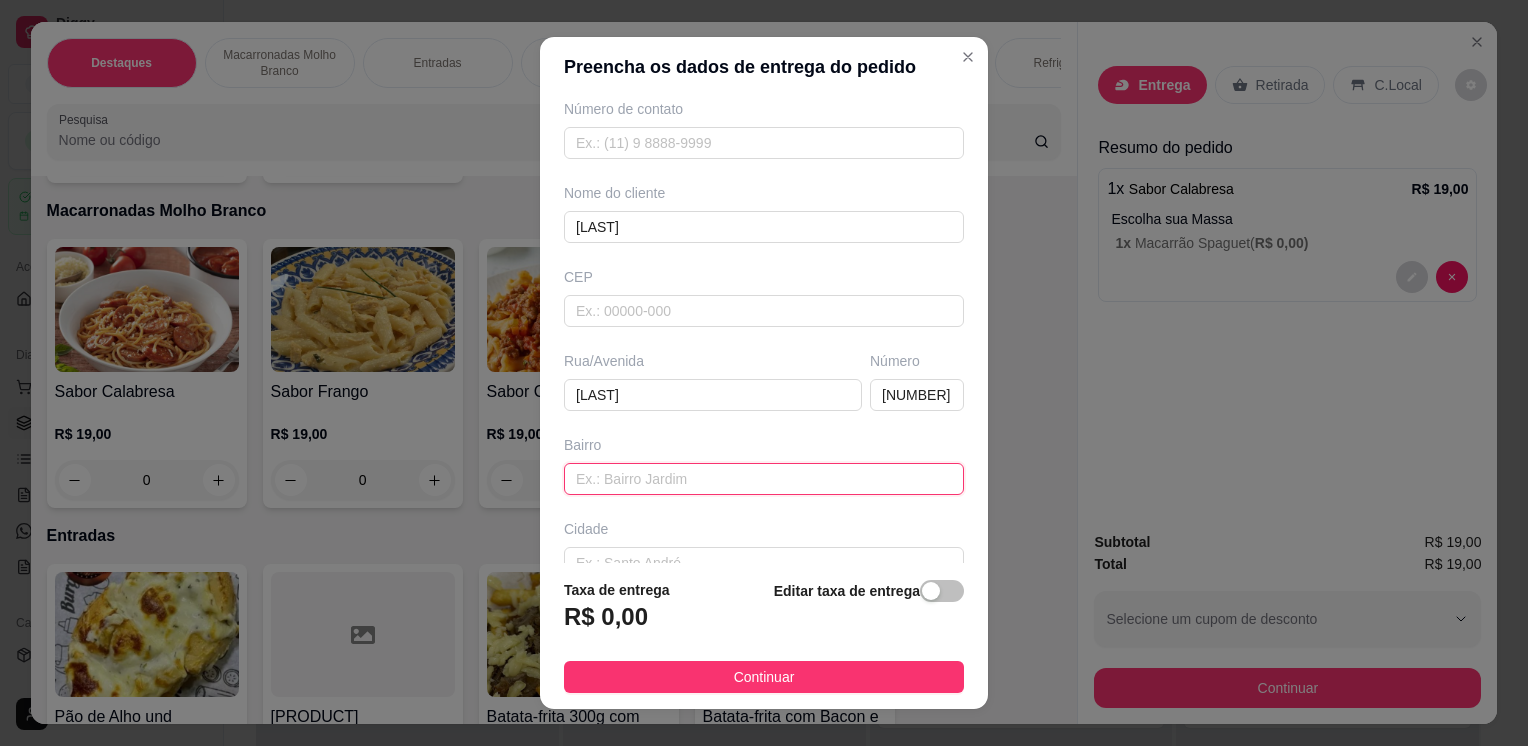 click at bounding box center [764, 479] 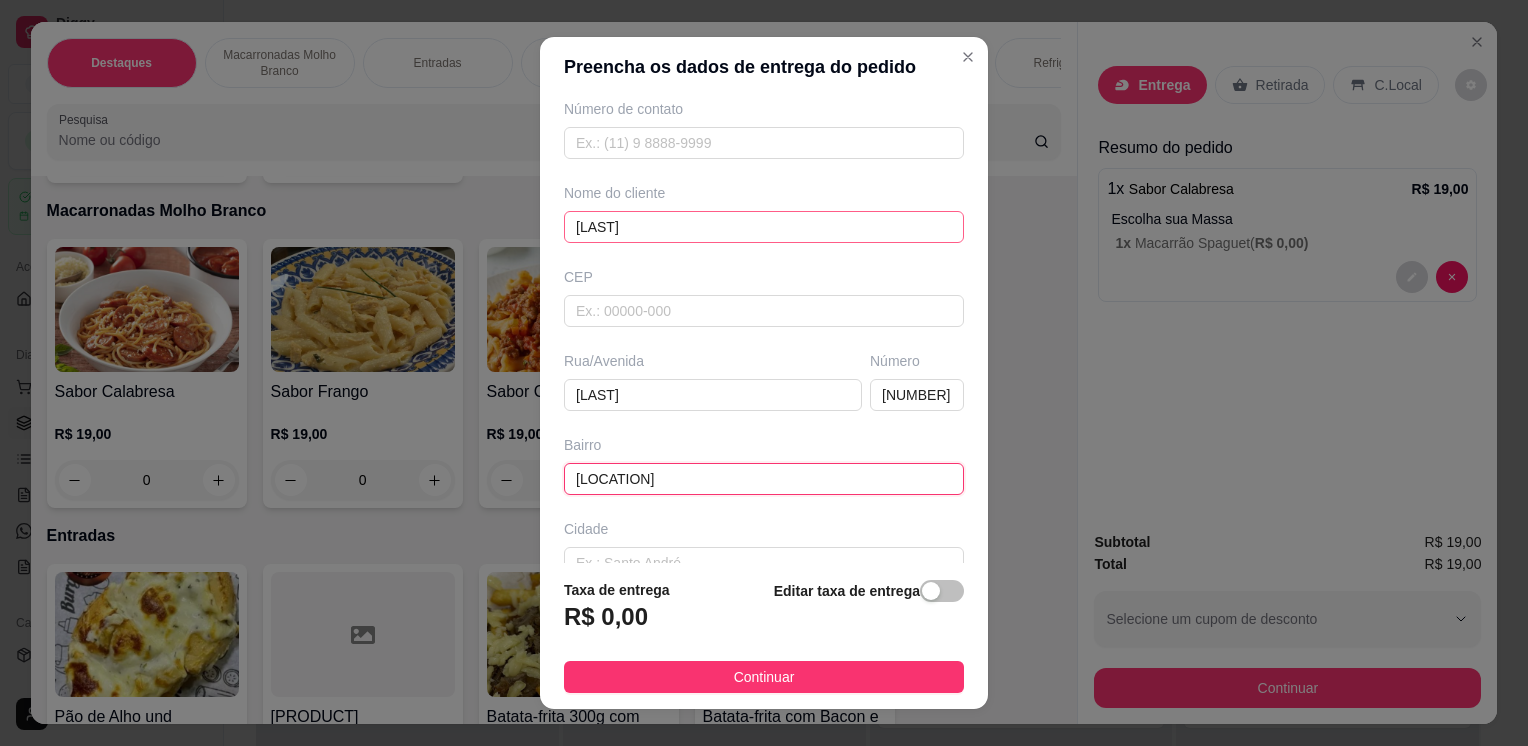 type on "[LOCATION]" 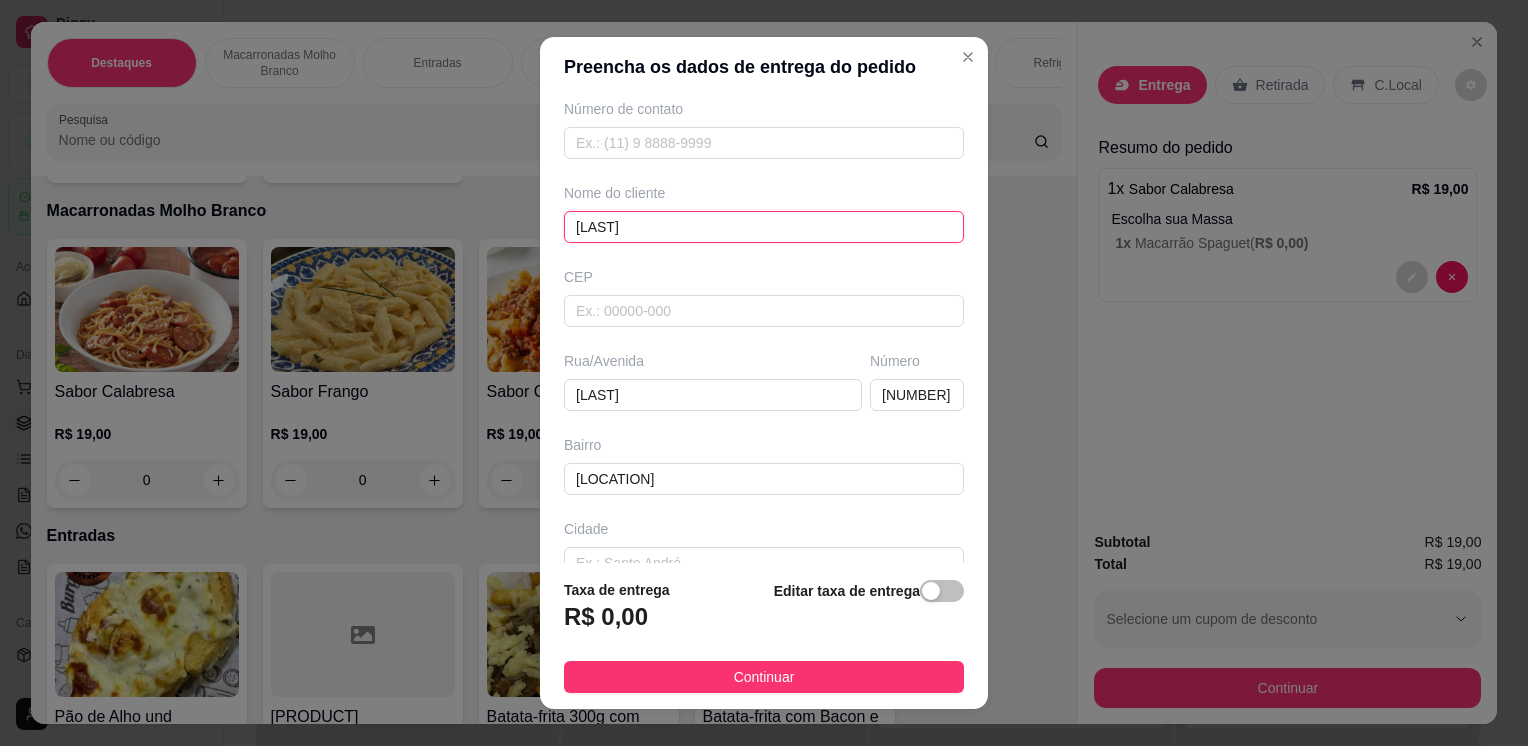 click on "[LAST]" at bounding box center [764, 227] 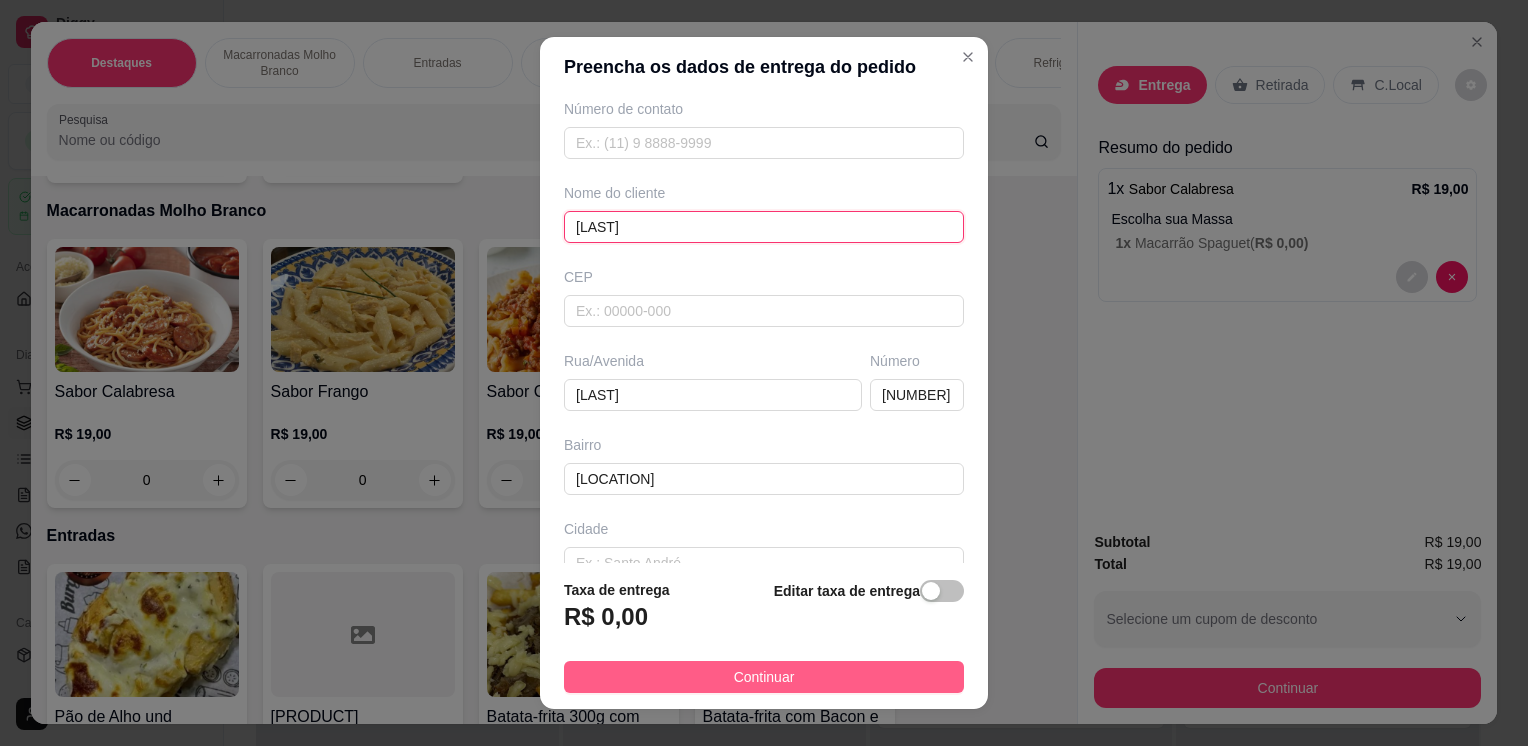 type on "[LAST]" 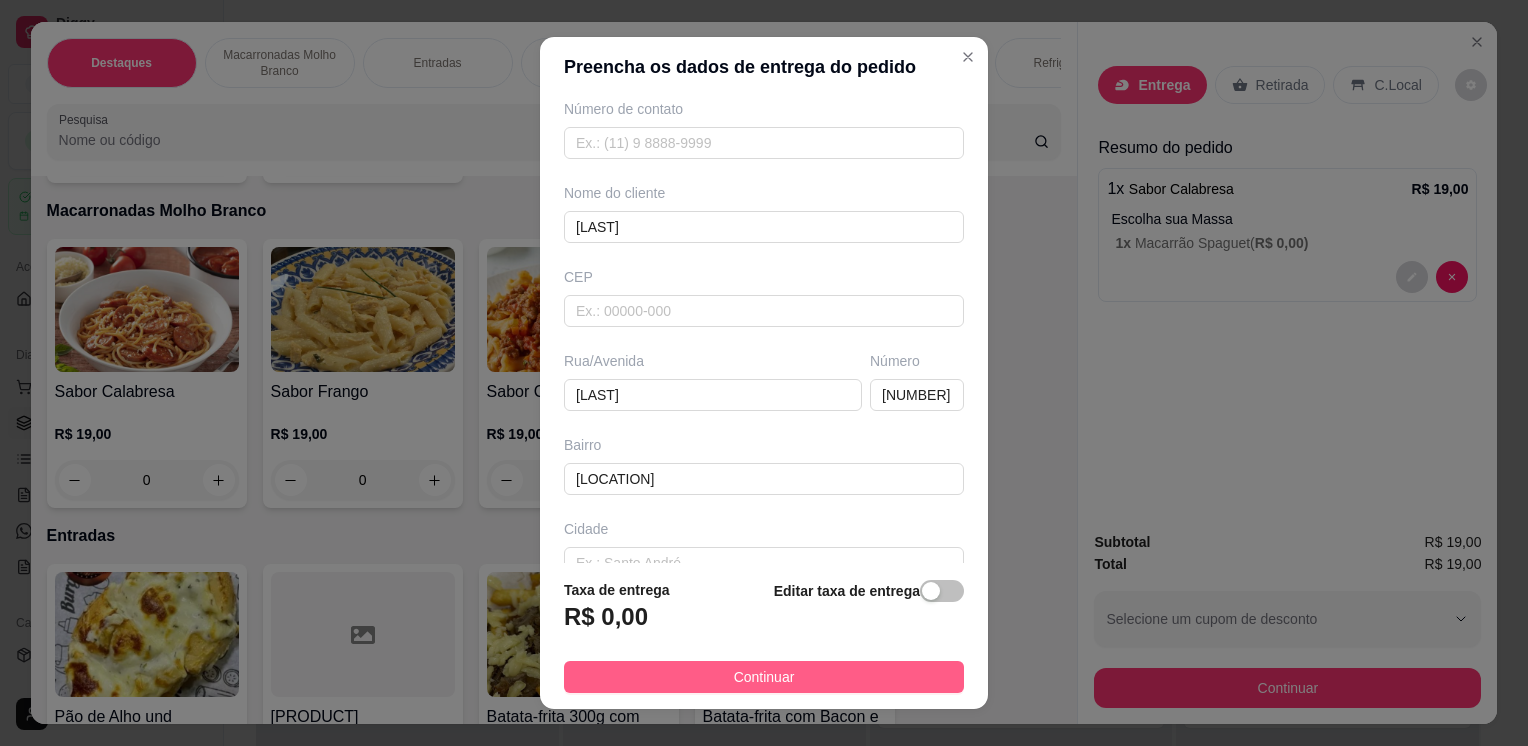 click on "Continuar" at bounding box center [764, 677] 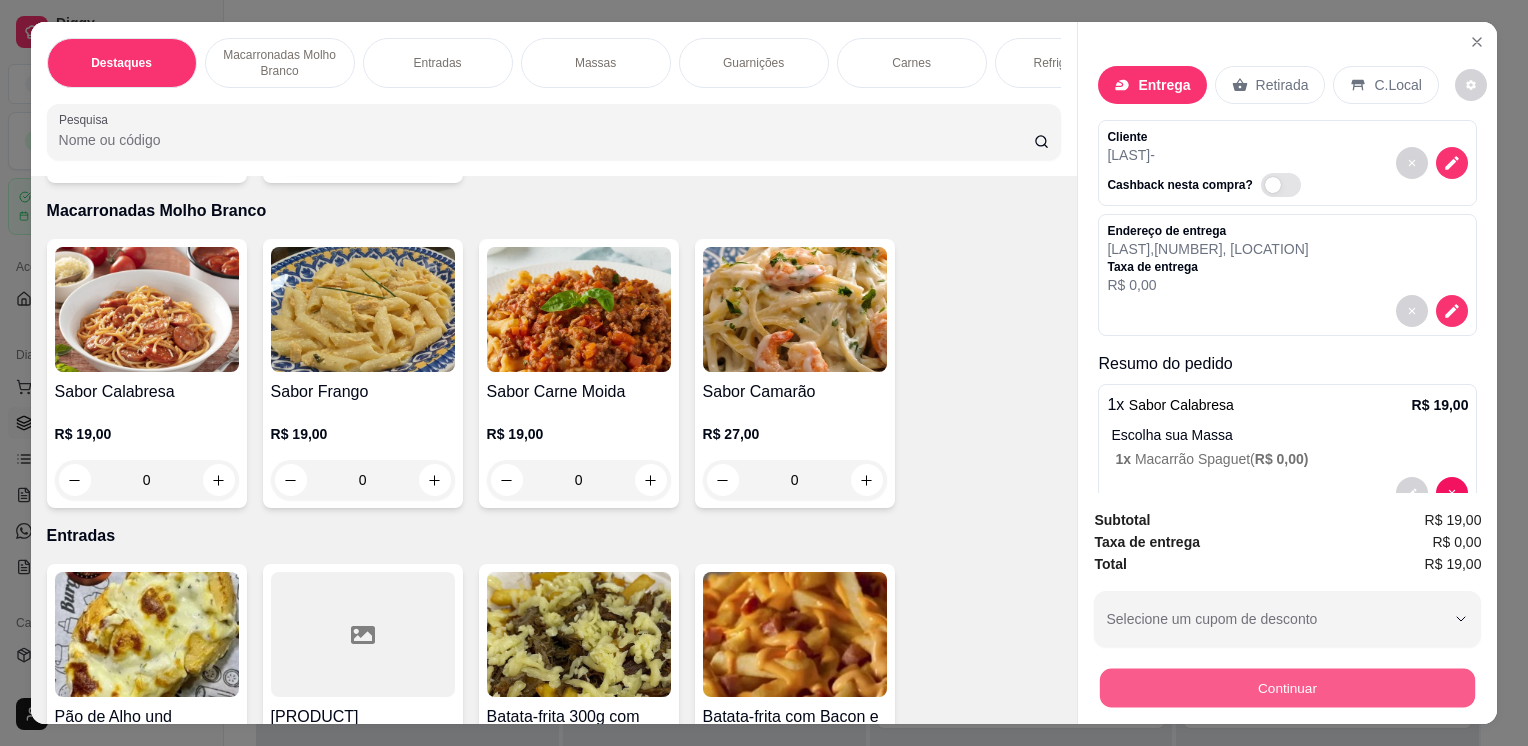 click on "Continuar" at bounding box center (1287, 687) 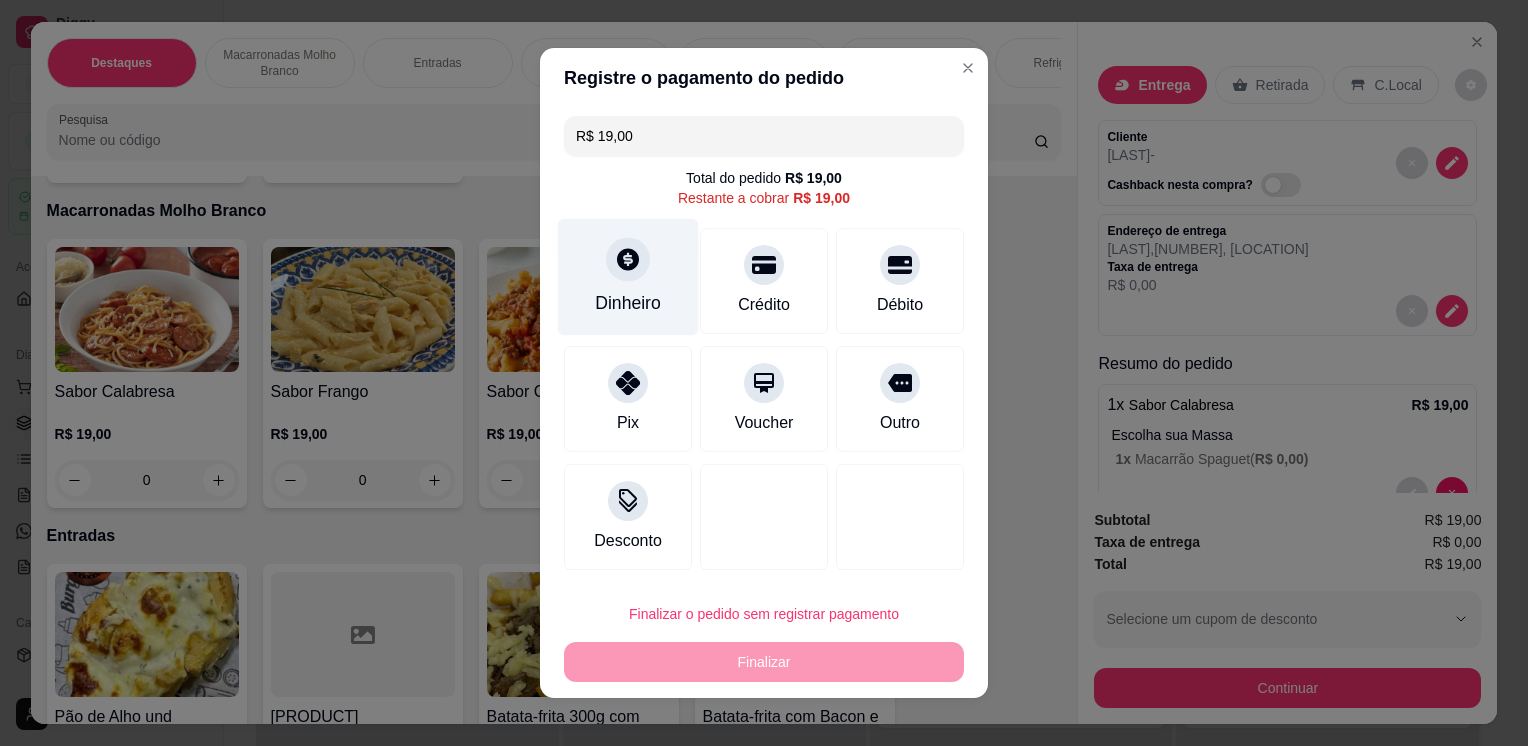 click 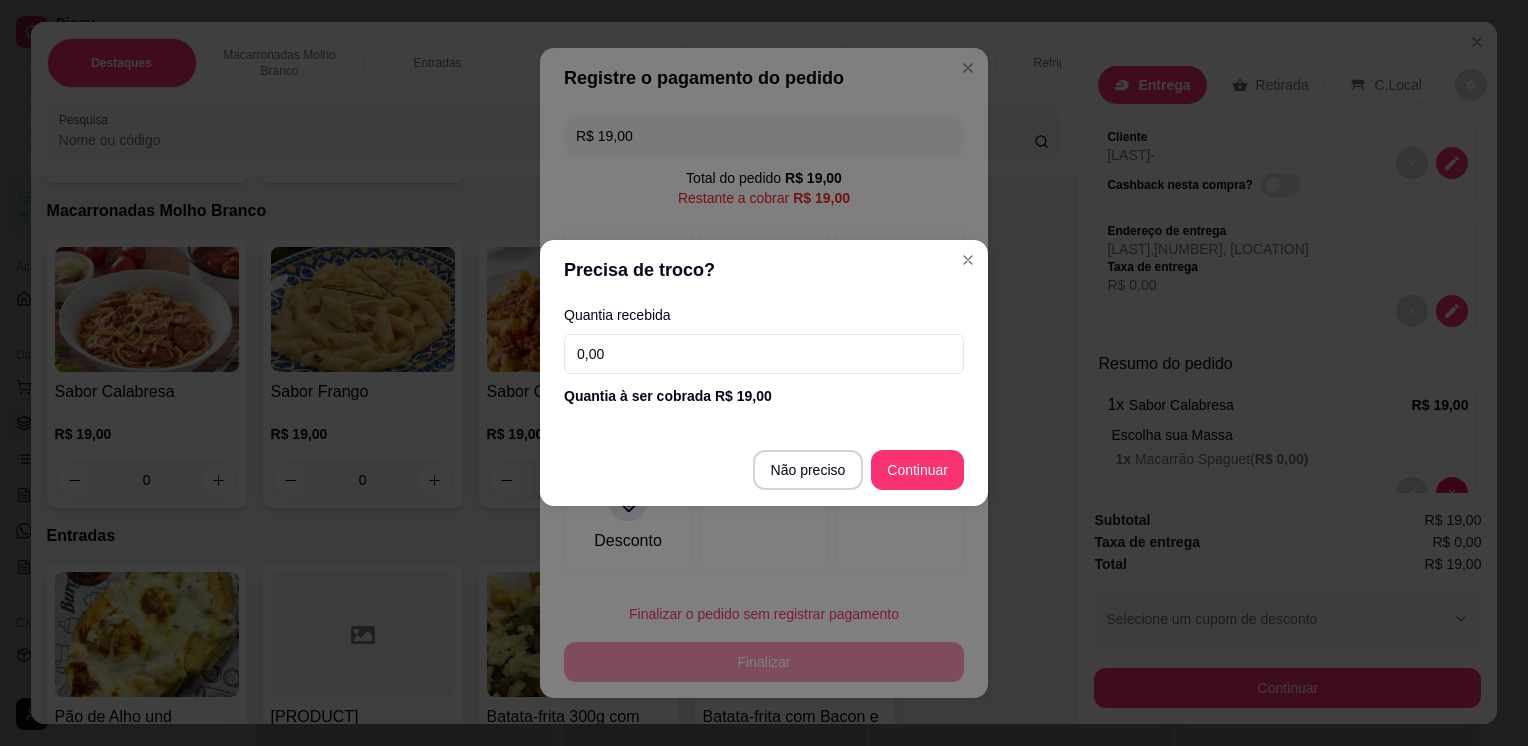 click on "0,00" at bounding box center (764, 354) 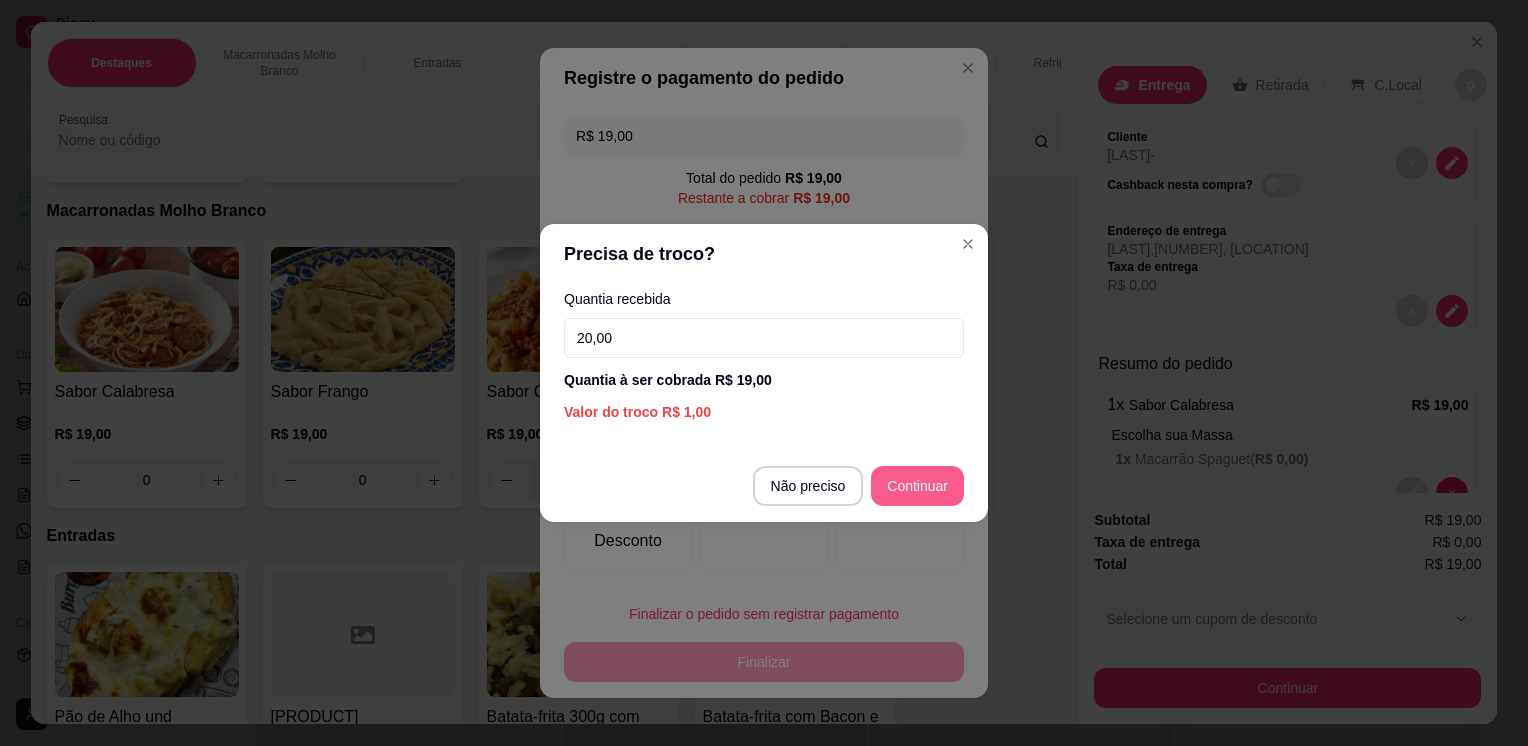 type on "20,00" 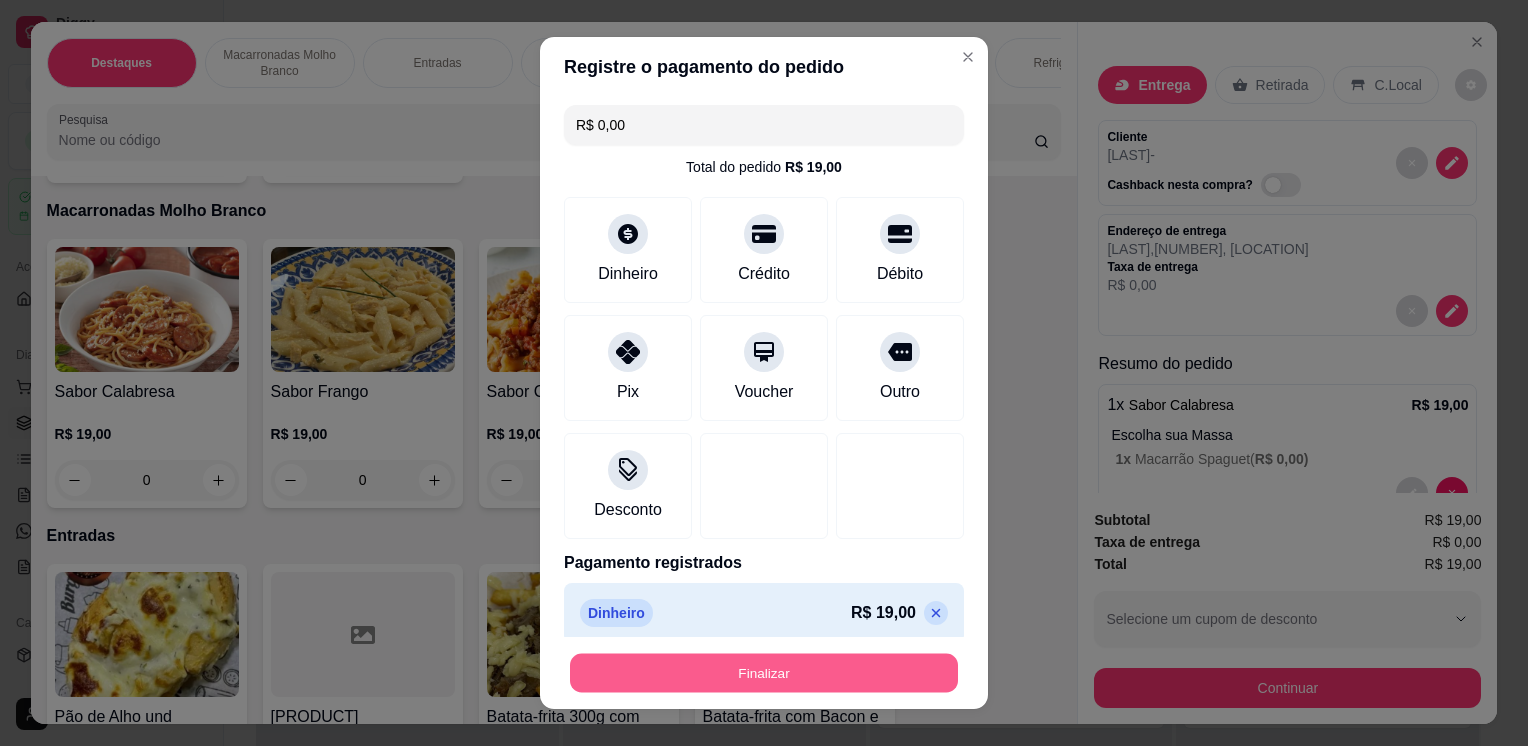 click on "Finalizar" at bounding box center [764, 672] 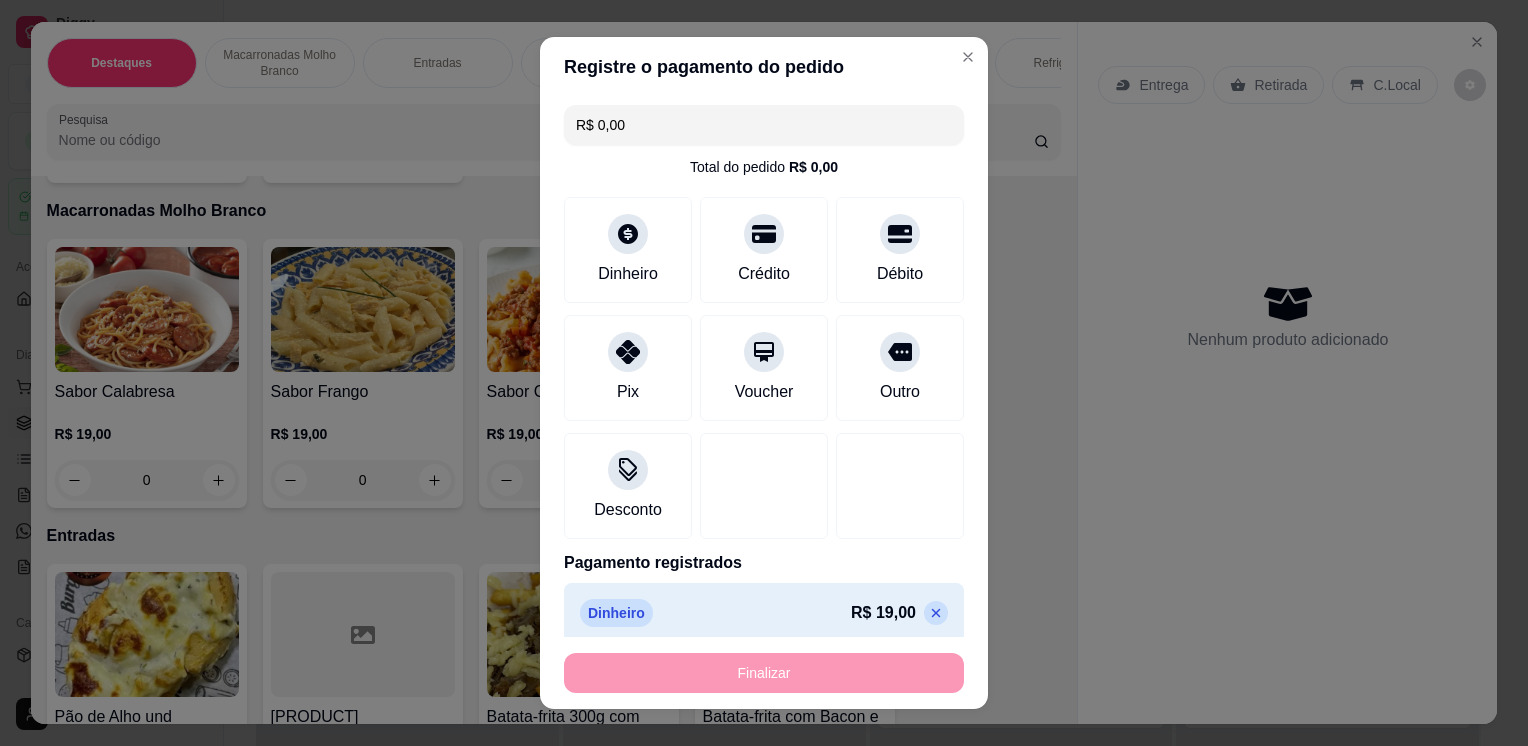 type on "-R$ 19,00" 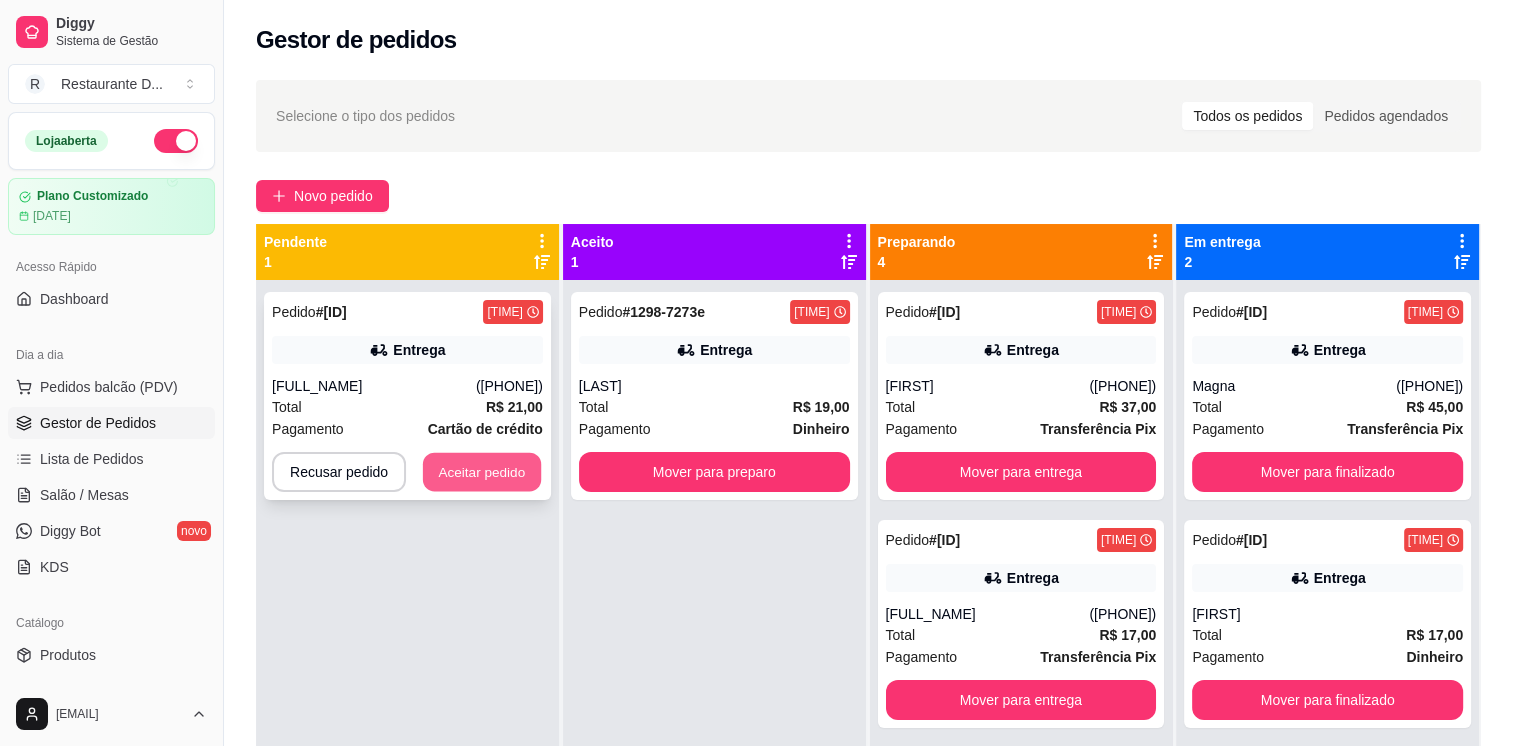 click on "Aceitar pedido" at bounding box center [482, 472] 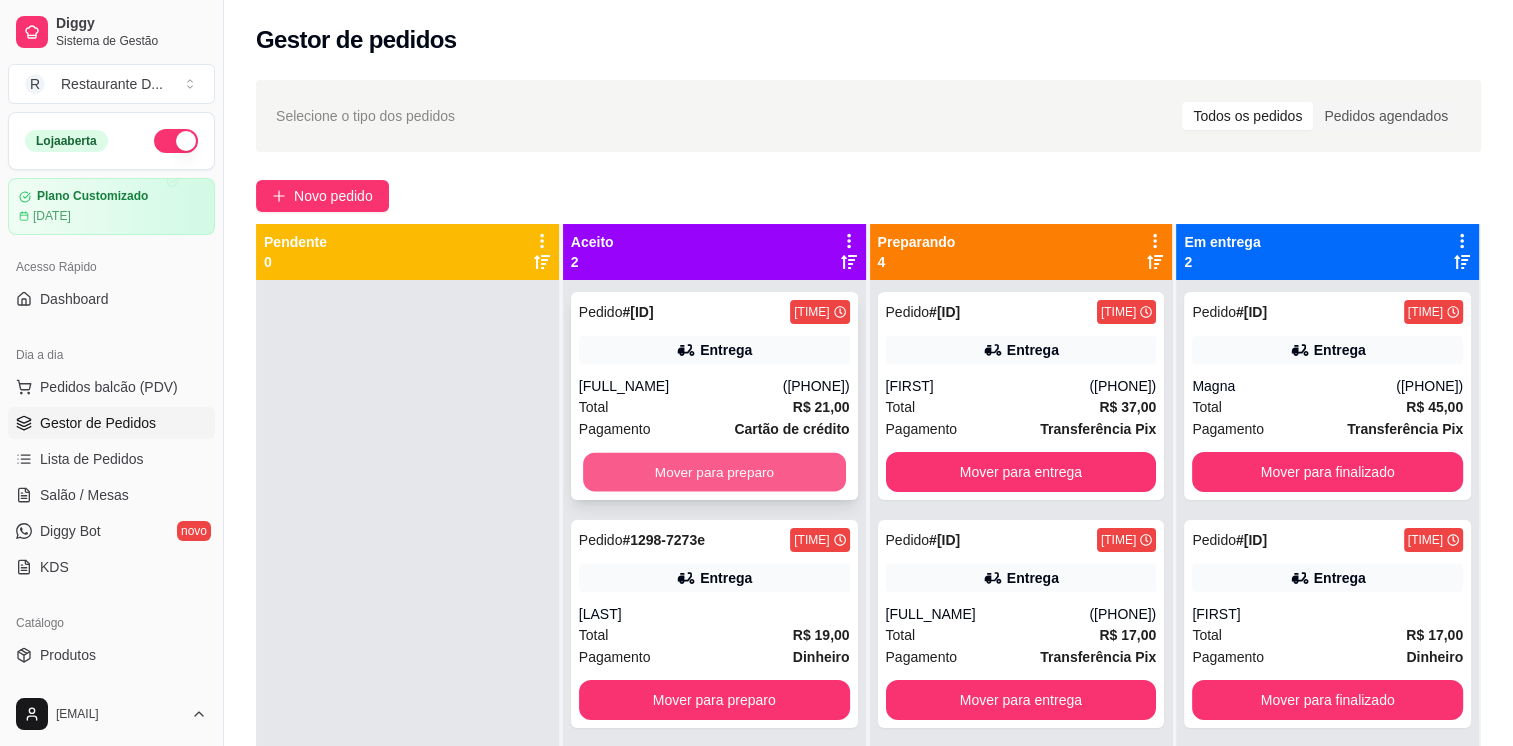 click on "Mover para preparo" at bounding box center (714, 472) 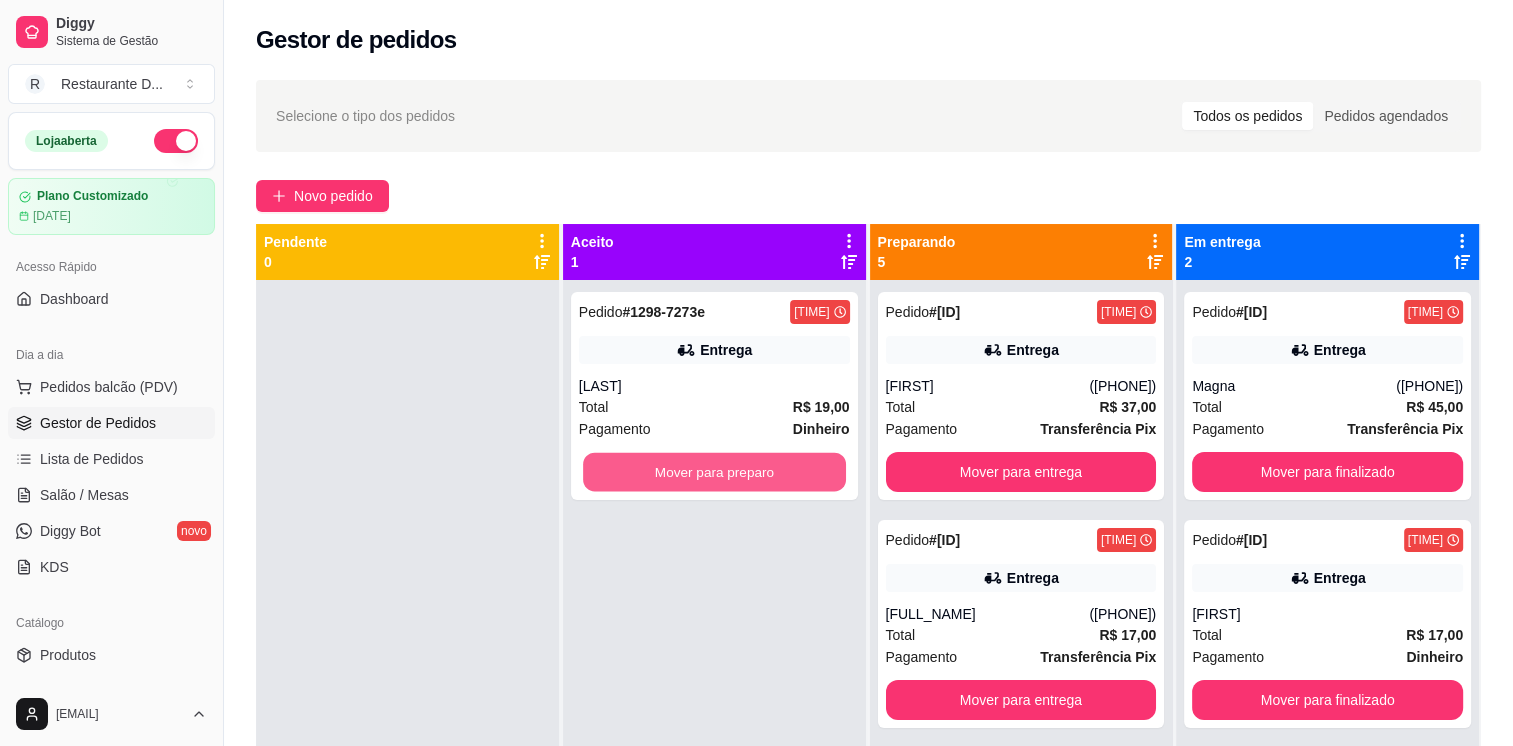 click on "Mover para preparo" at bounding box center [714, 472] 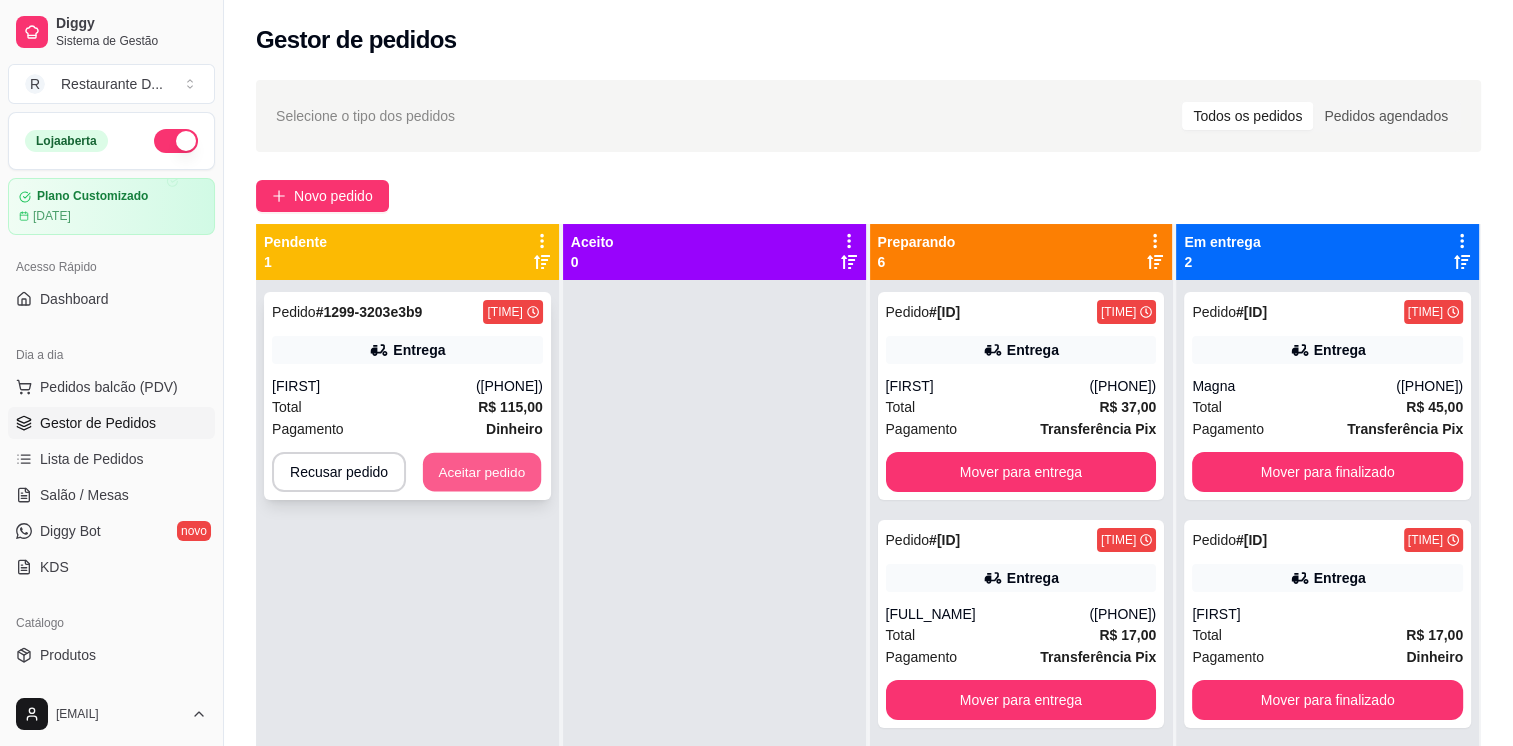 click on "Aceitar pedido" at bounding box center [482, 472] 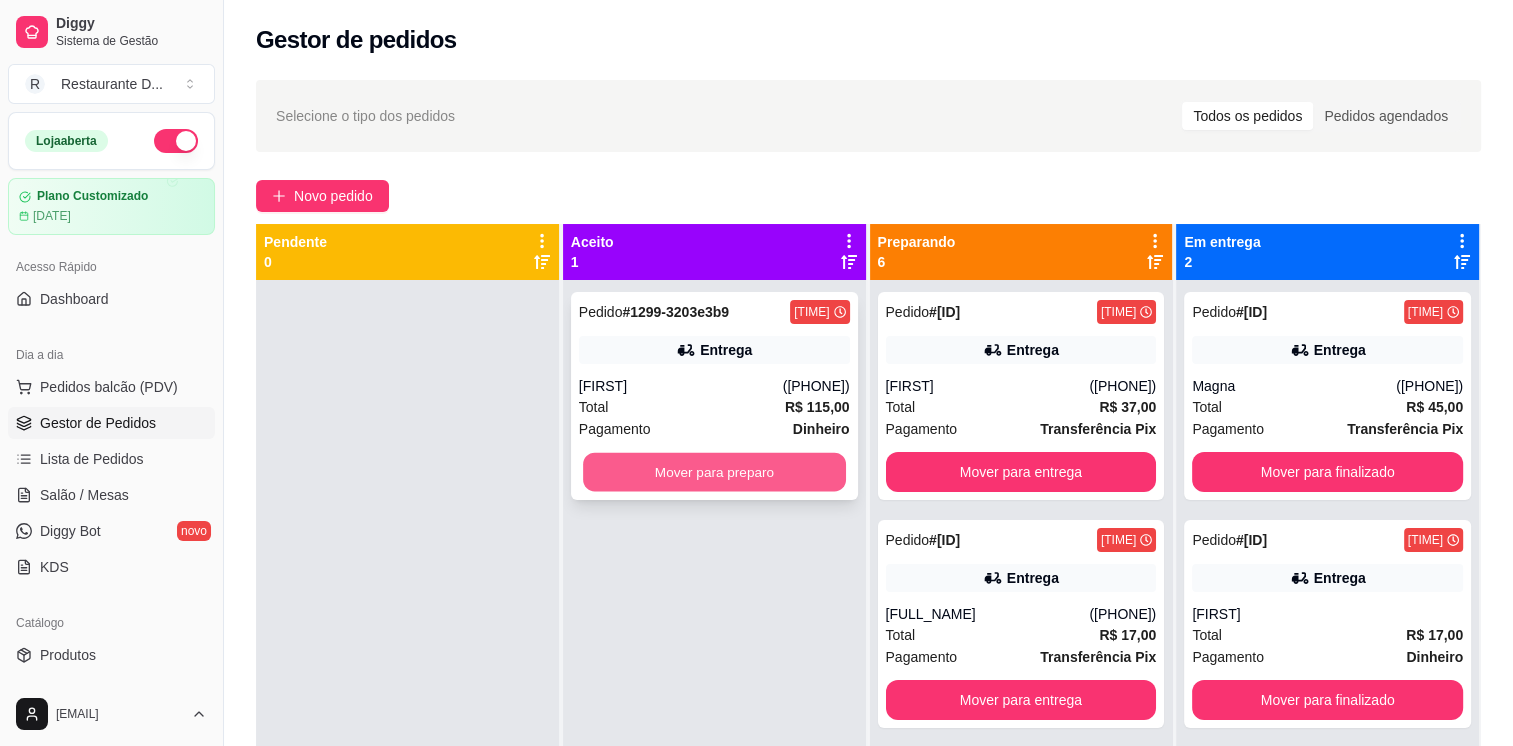 click on "Mover para preparo" at bounding box center (714, 472) 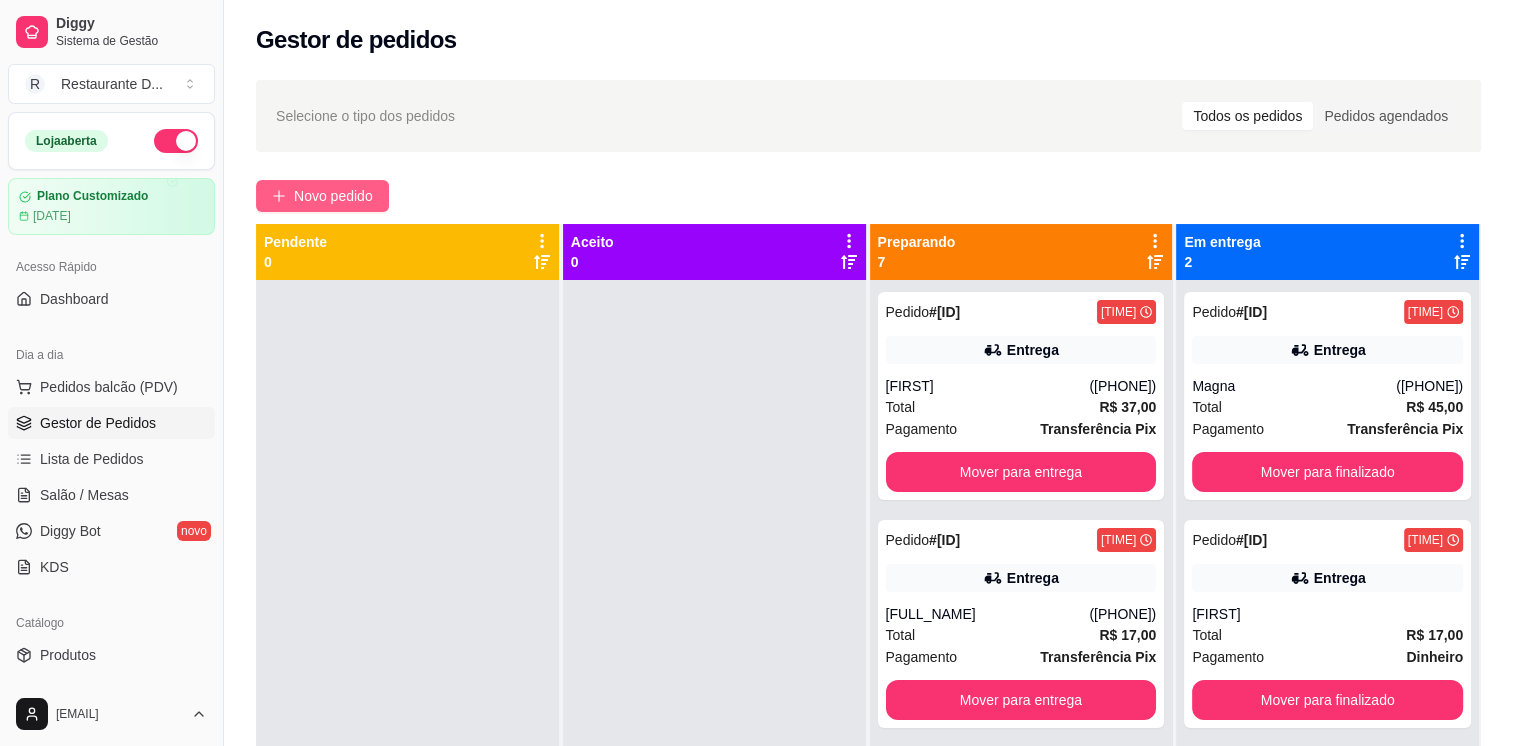 click on "Novo pedido" at bounding box center [333, 196] 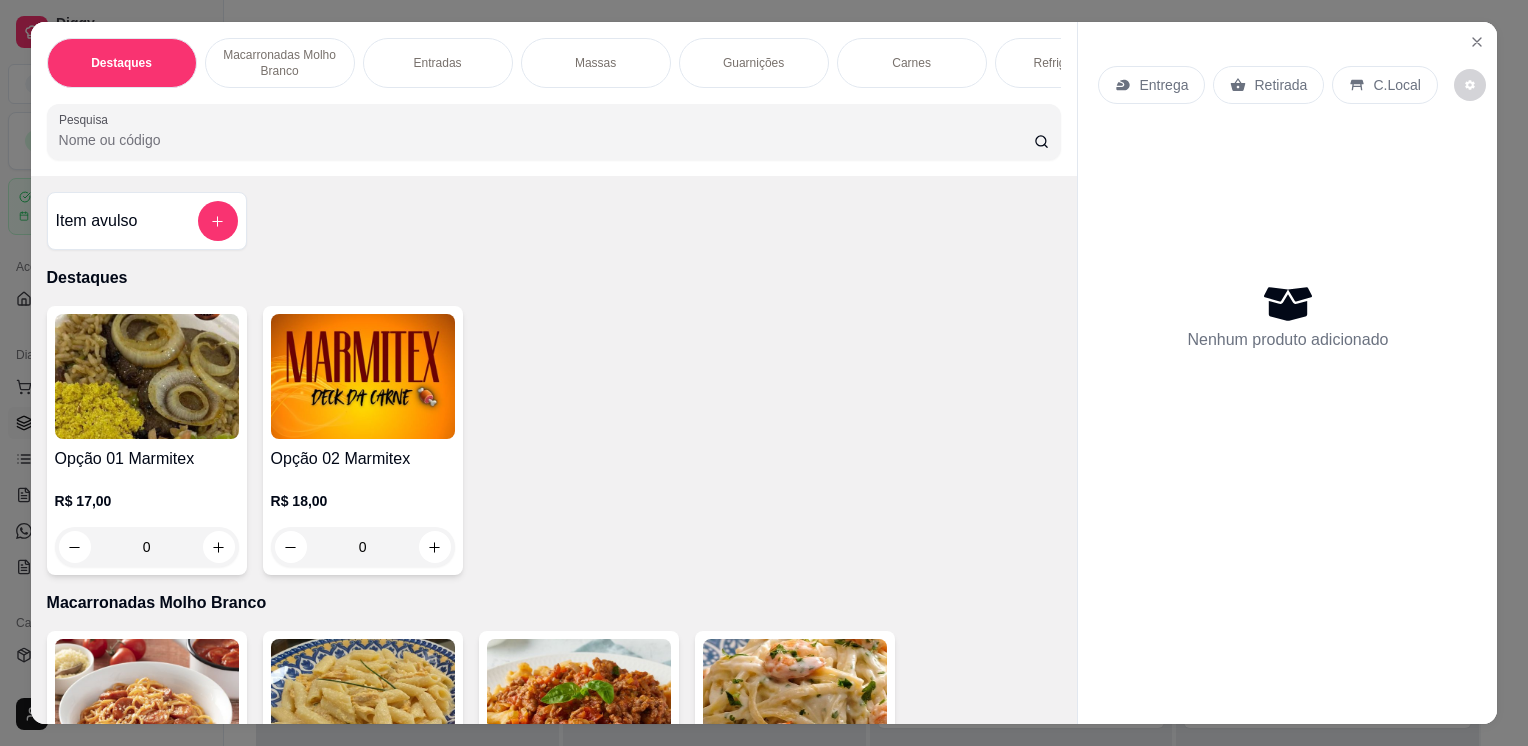 click at bounding box center [147, 376] 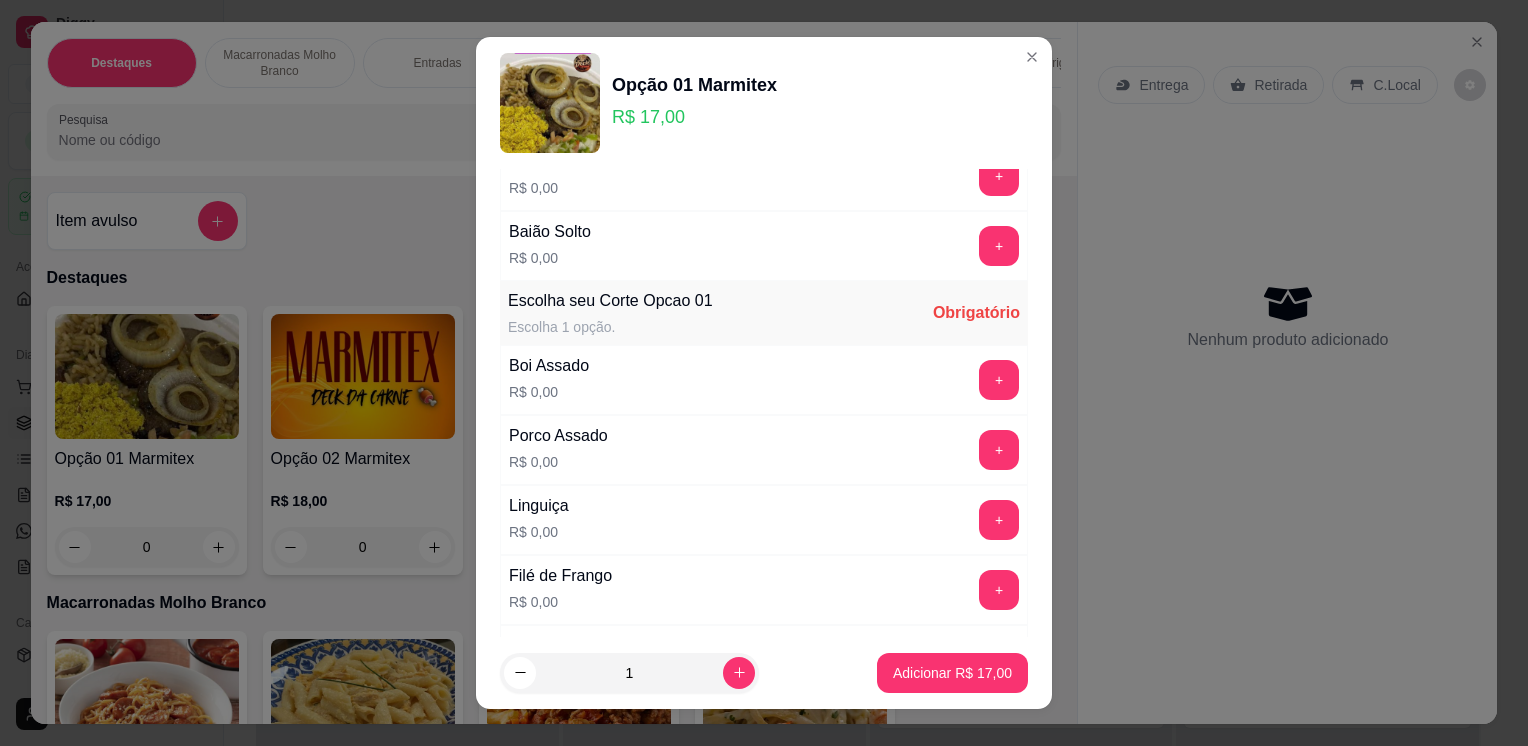 scroll, scrollTop: 180, scrollLeft: 0, axis: vertical 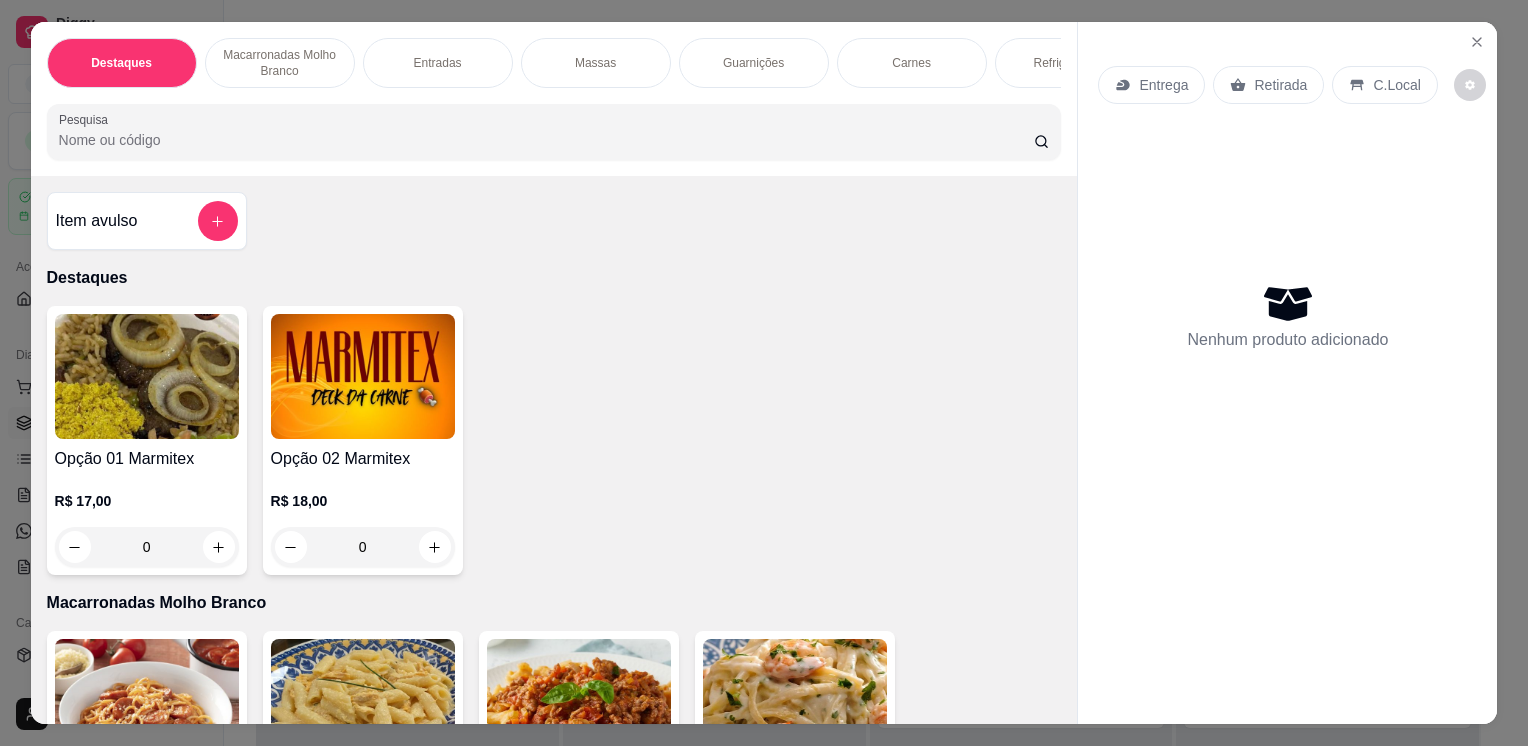 click at bounding box center (363, 376) 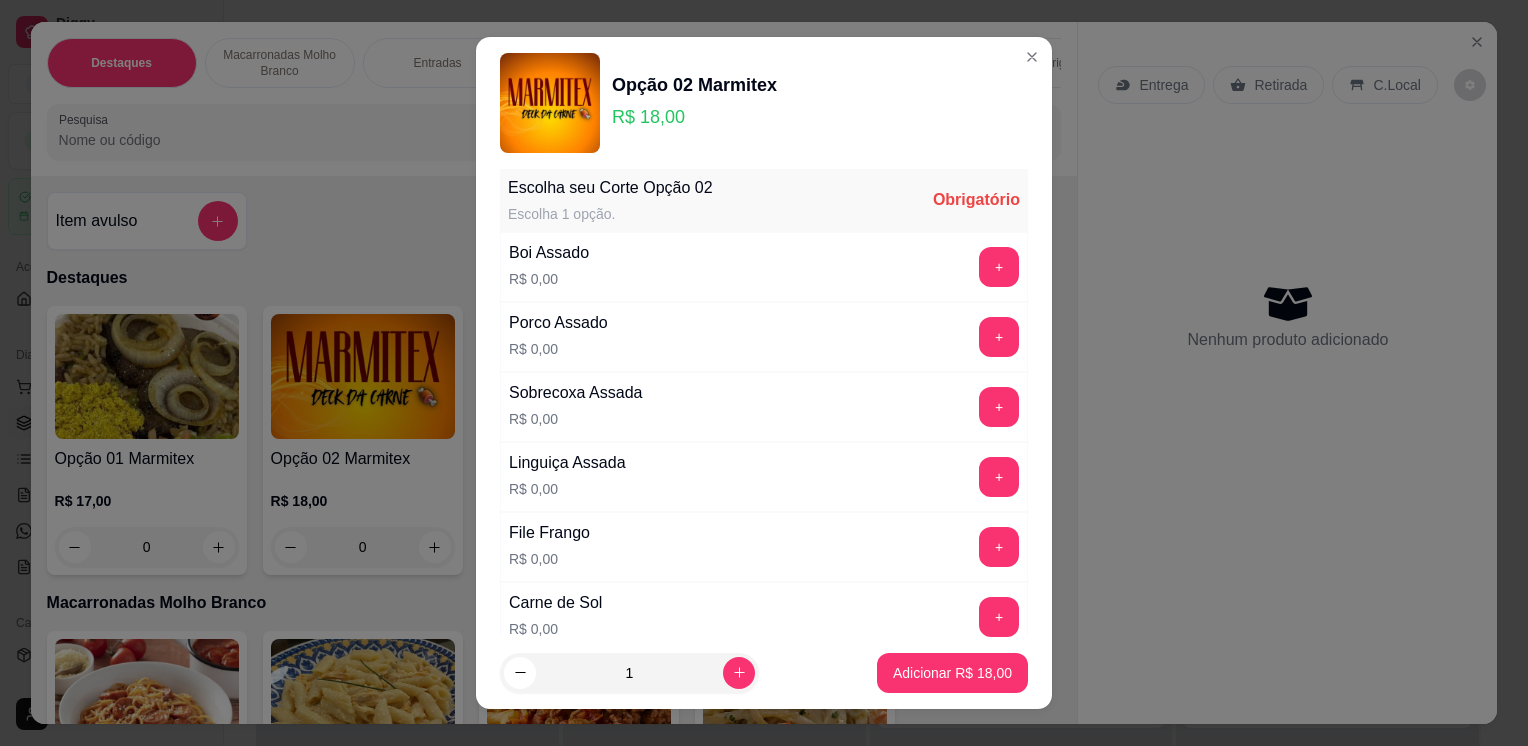scroll, scrollTop: 246, scrollLeft: 0, axis: vertical 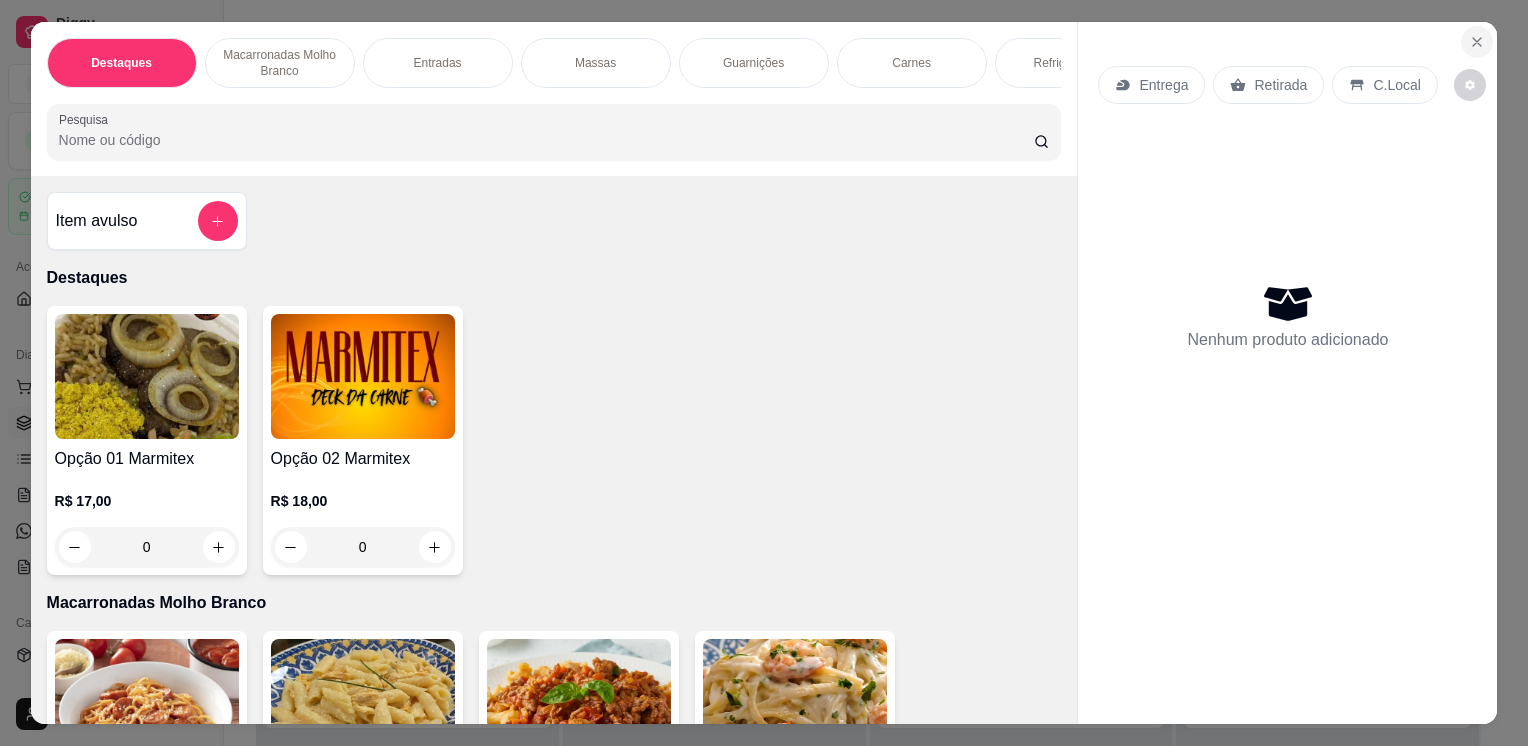 click 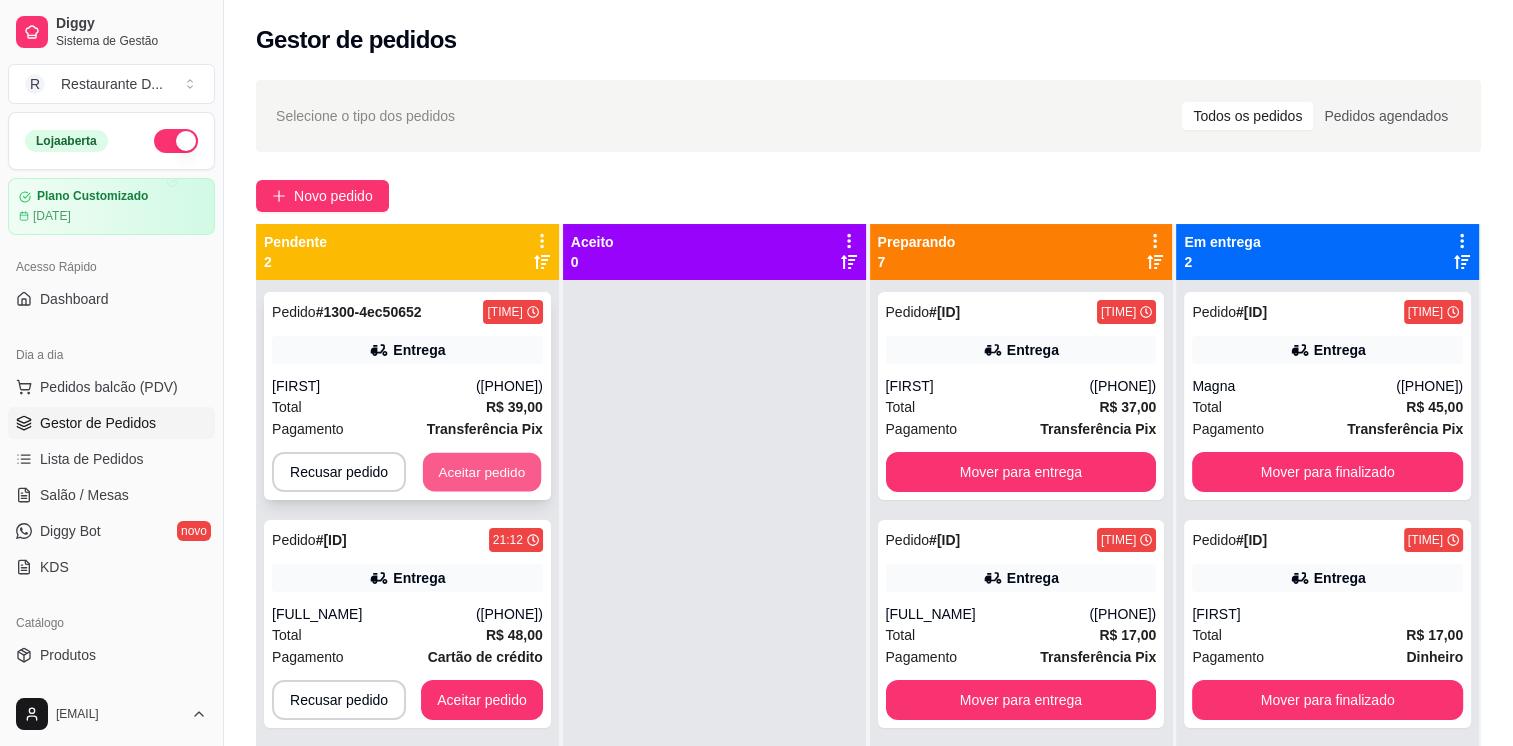click on "Aceitar pedido" at bounding box center [482, 472] 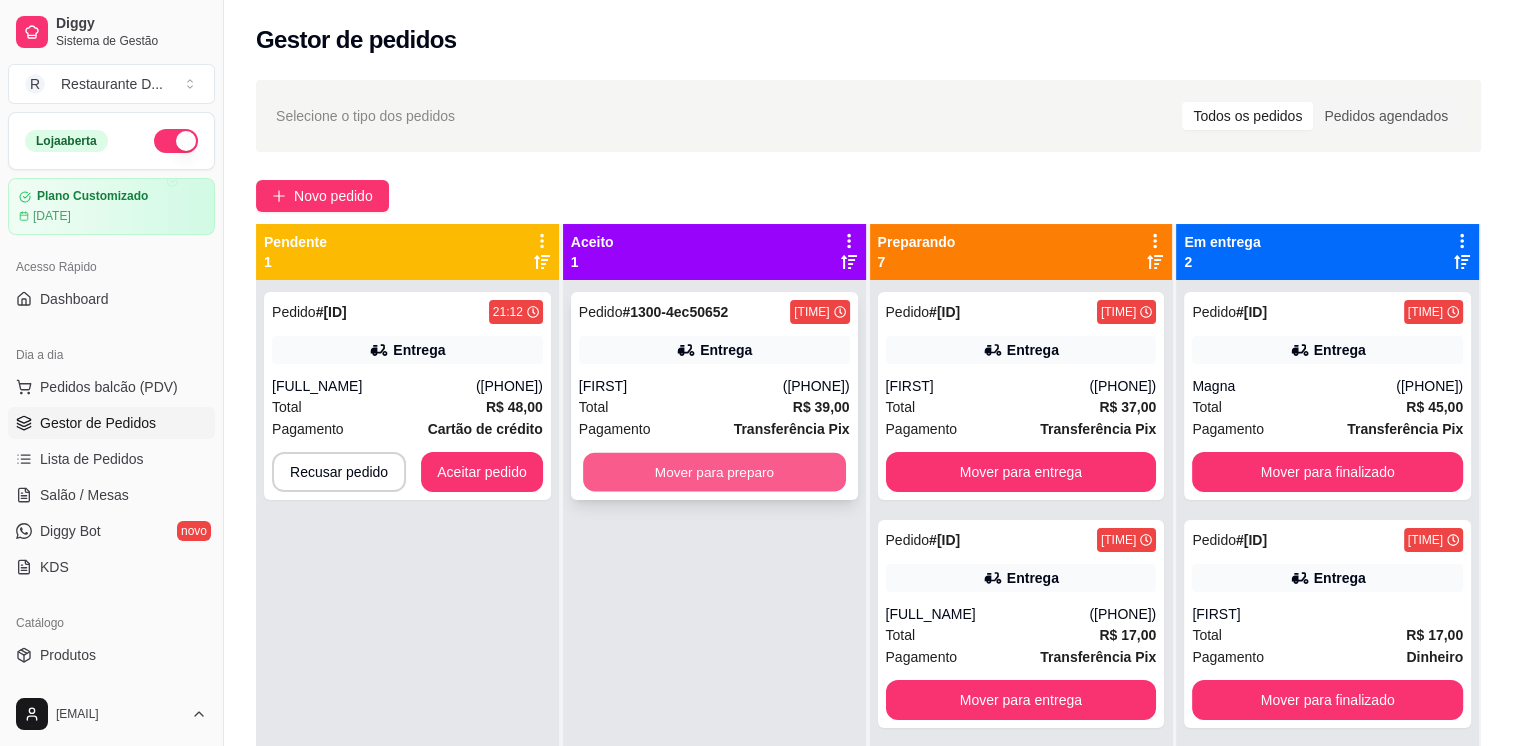 click on "Mover para preparo" at bounding box center [714, 472] 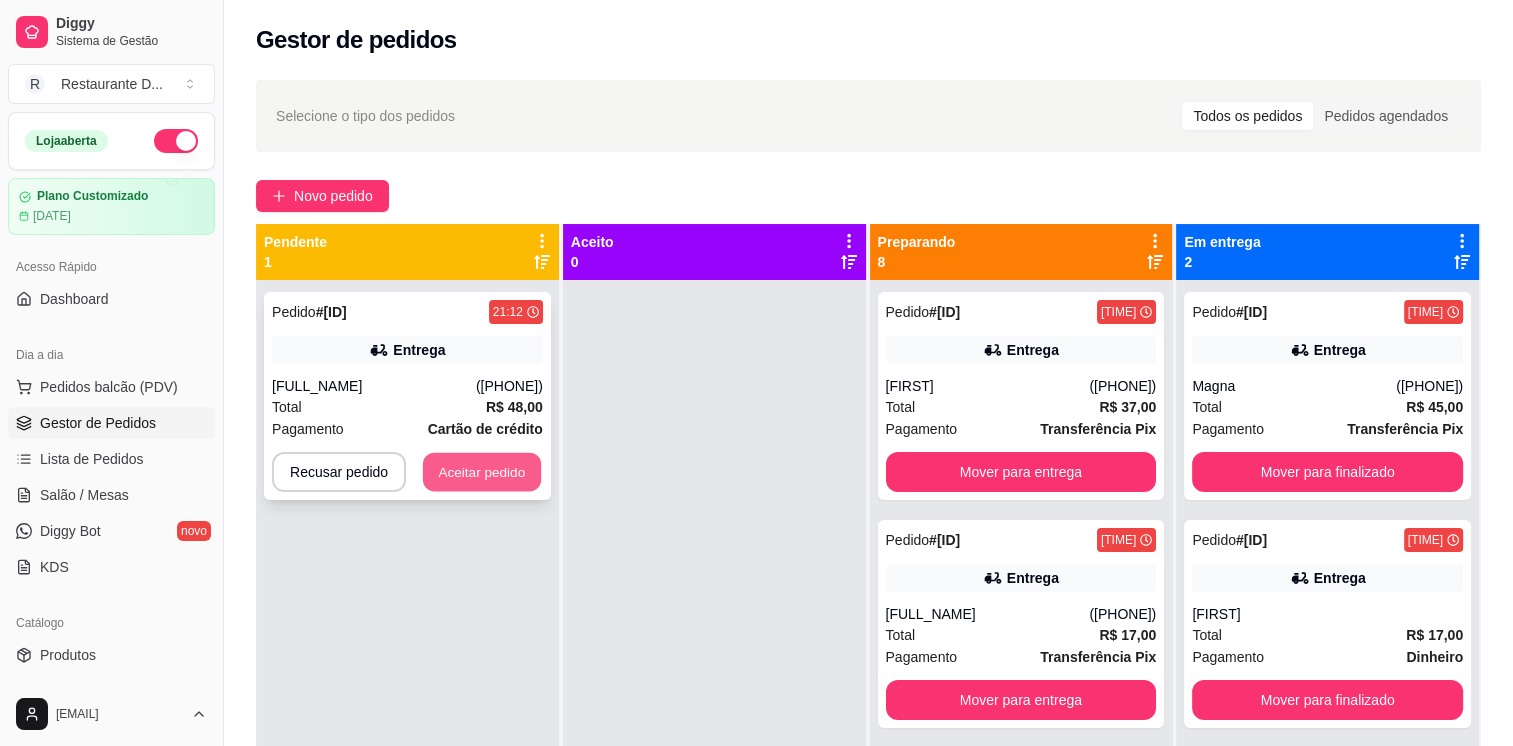 click on "Aceitar pedido" at bounding box center [482, 472] 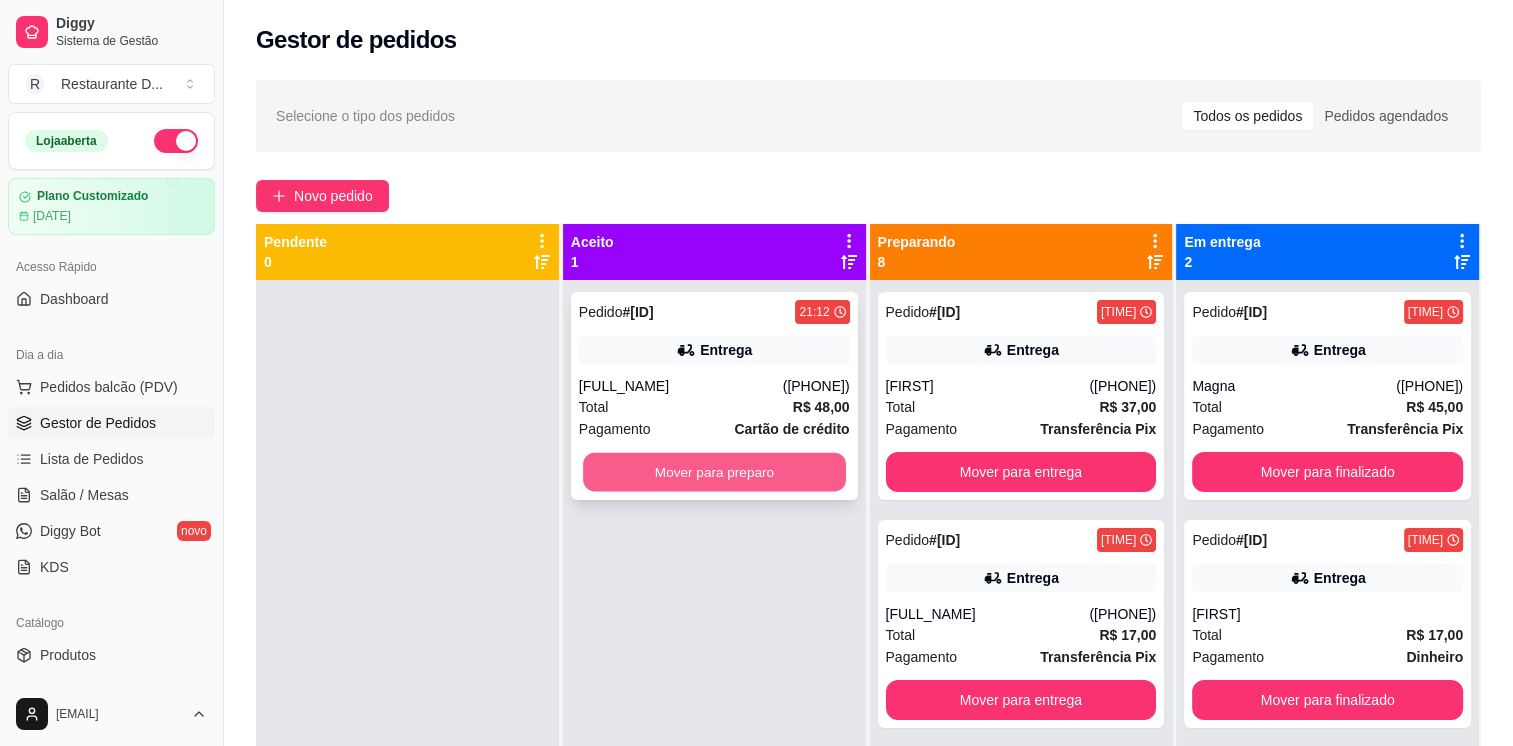 click on "Mover para preparo" at bounding box center (714, 472) 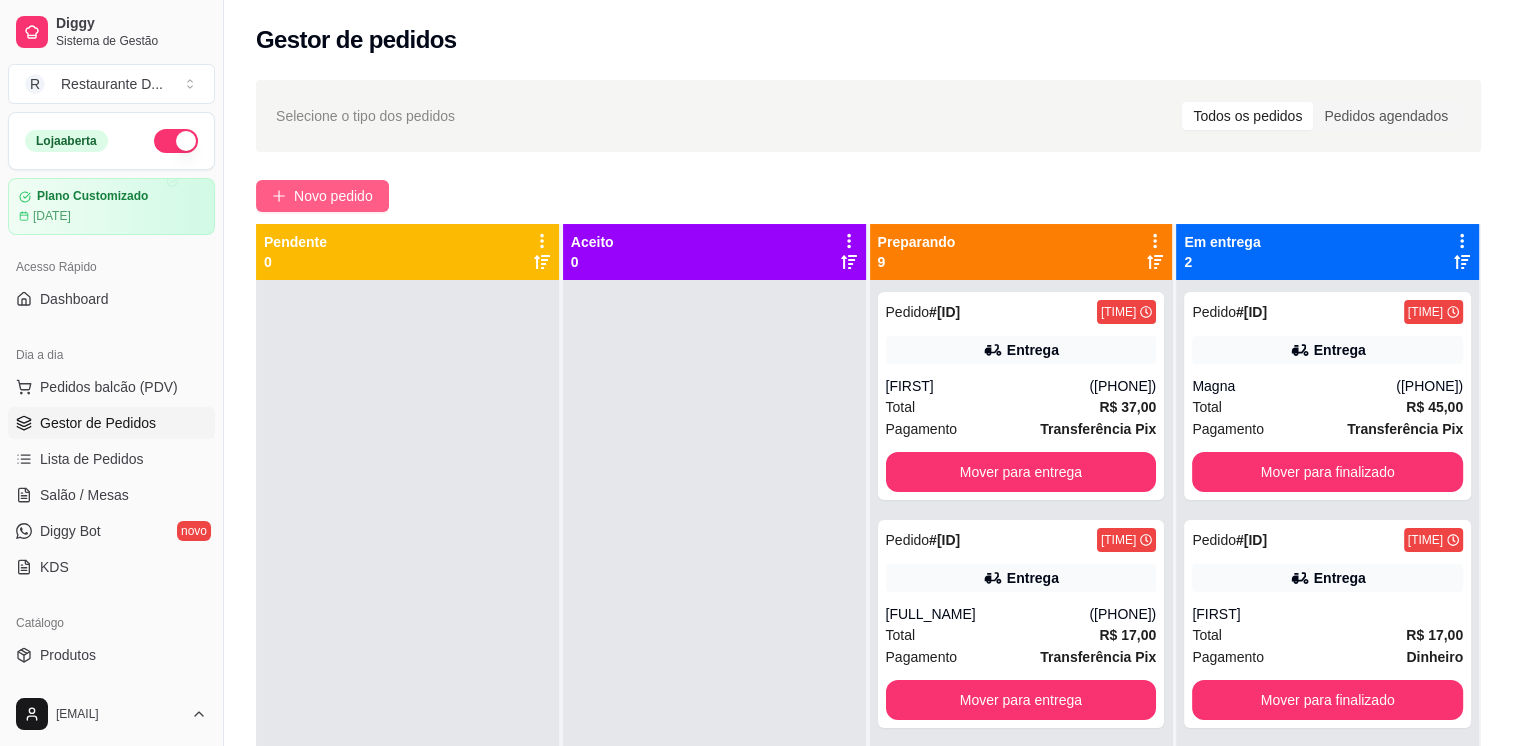 click on "Novo pedido" at bounding box center [333, 196] 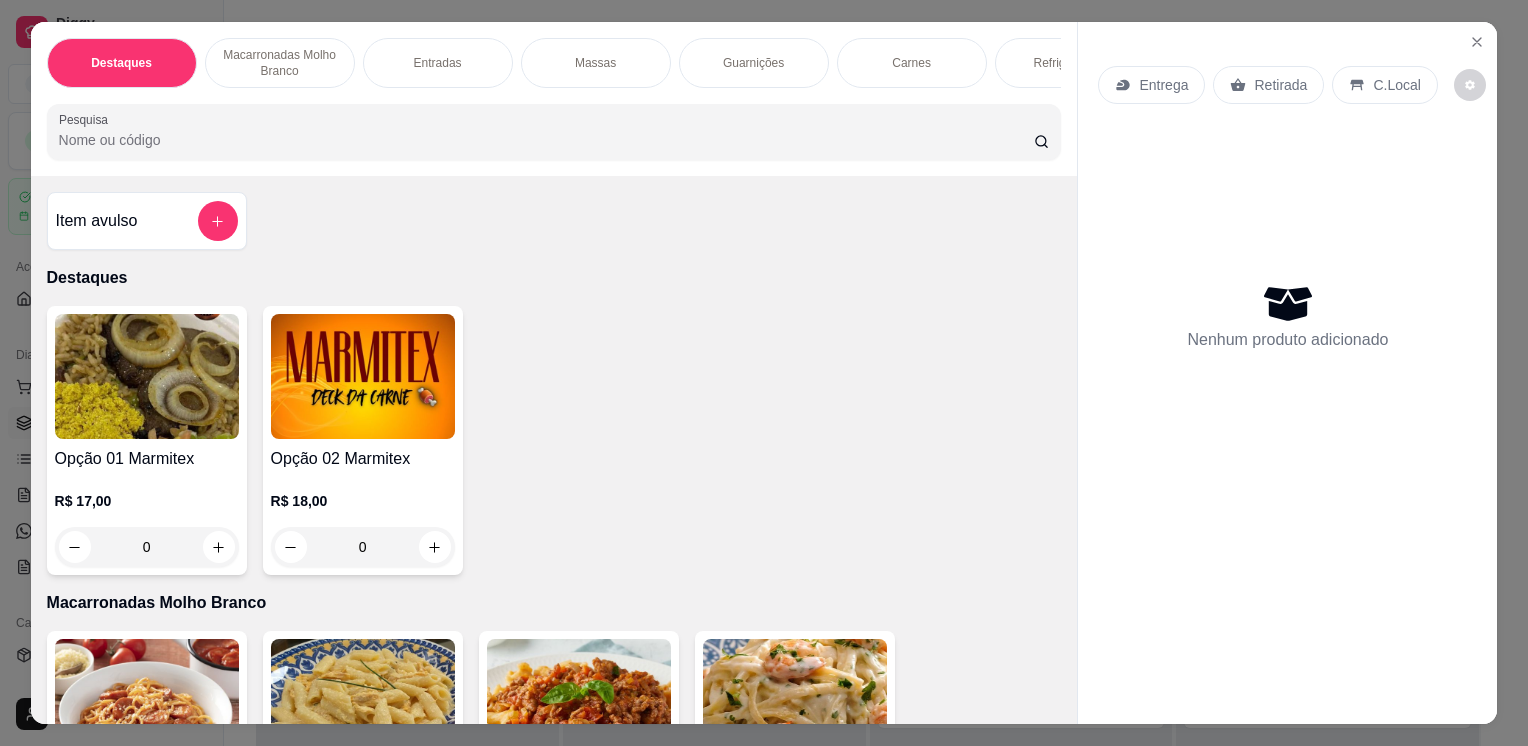 click at bounding box center (363, 376) 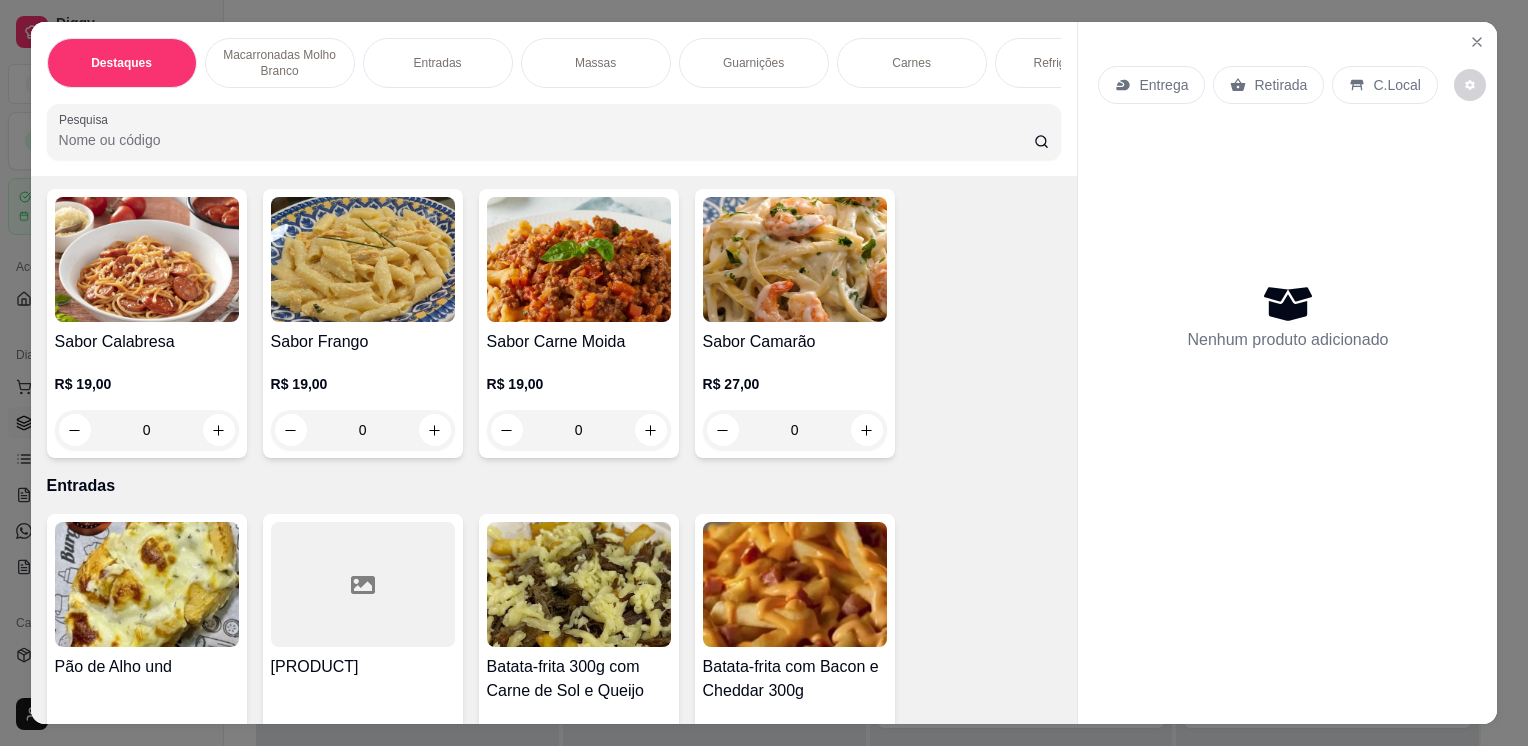 scroll, scrollTop: 432, scrollLeft: 0, axis: vertical 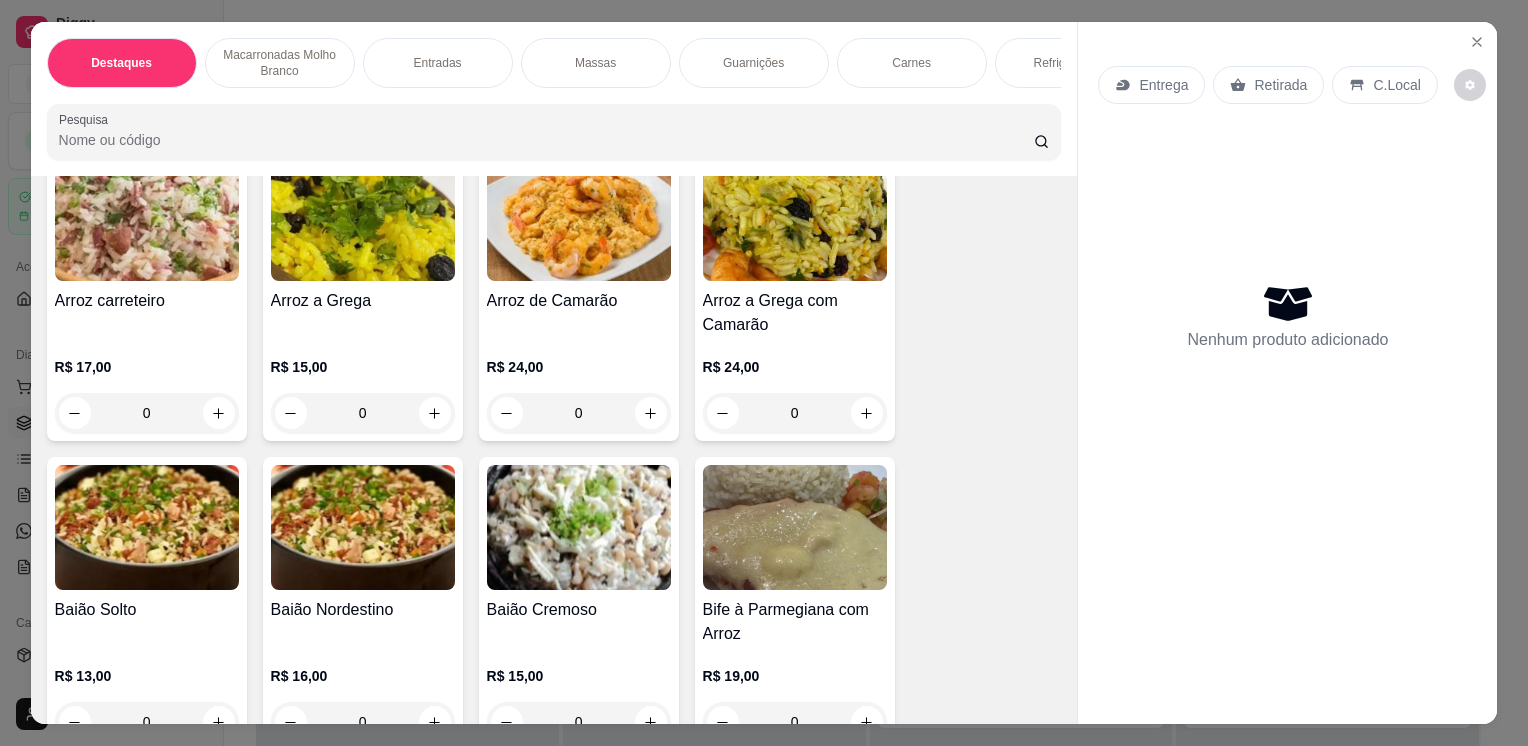 click at bounding box center (579, 527) 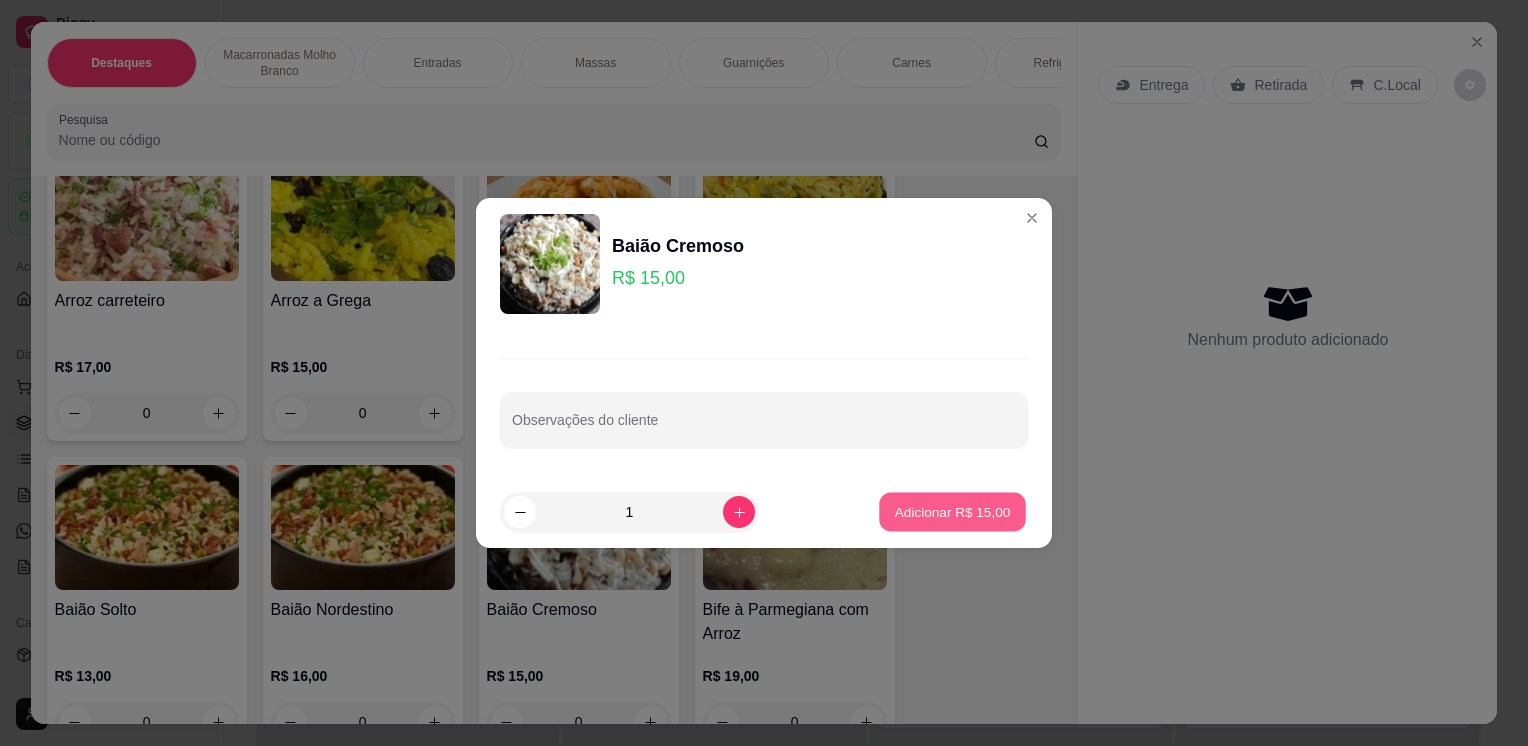 click on "Adicionar   R$ 15,00" at bounding box center [953, 511] 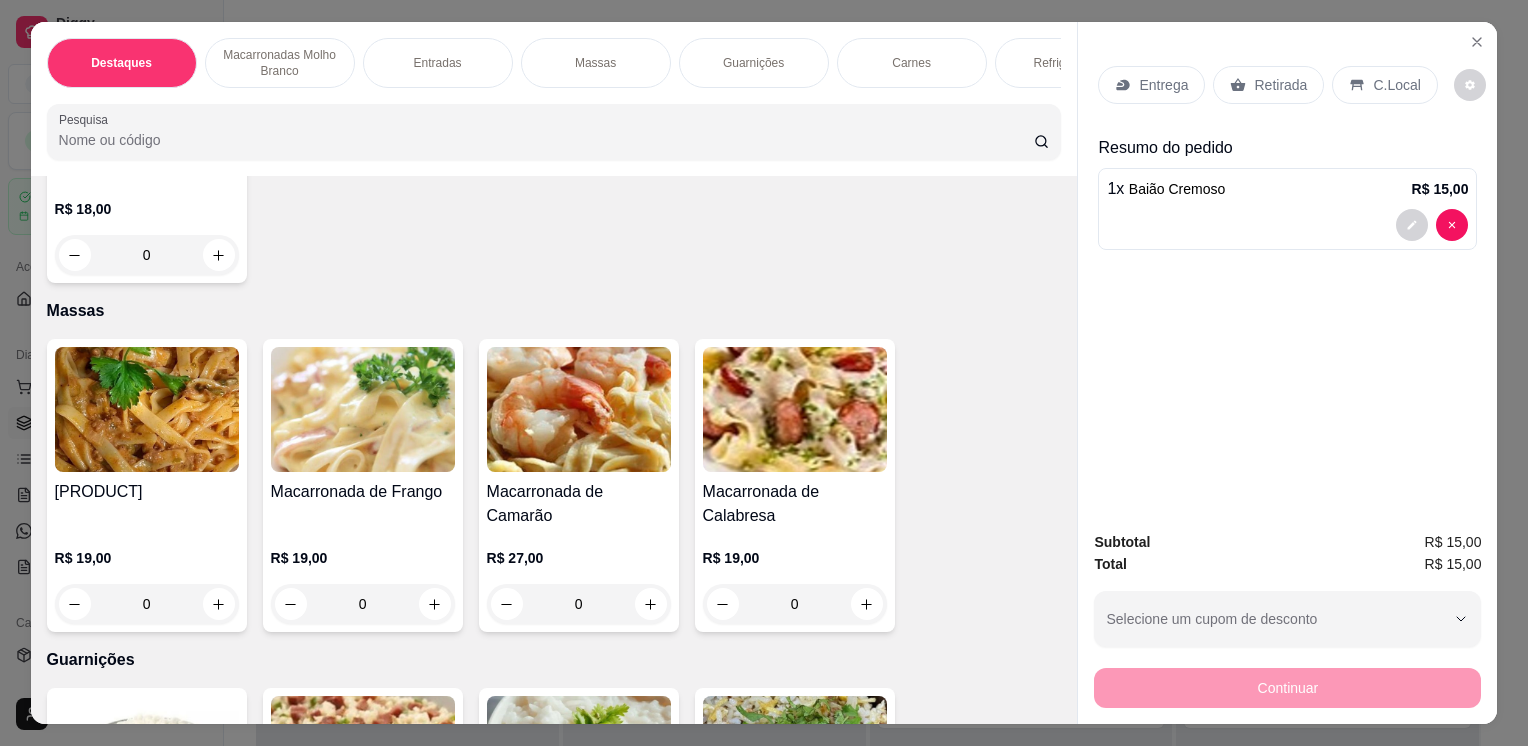 scroll, scrollTop: 1789, scrollLeft: 0, axis: vertical 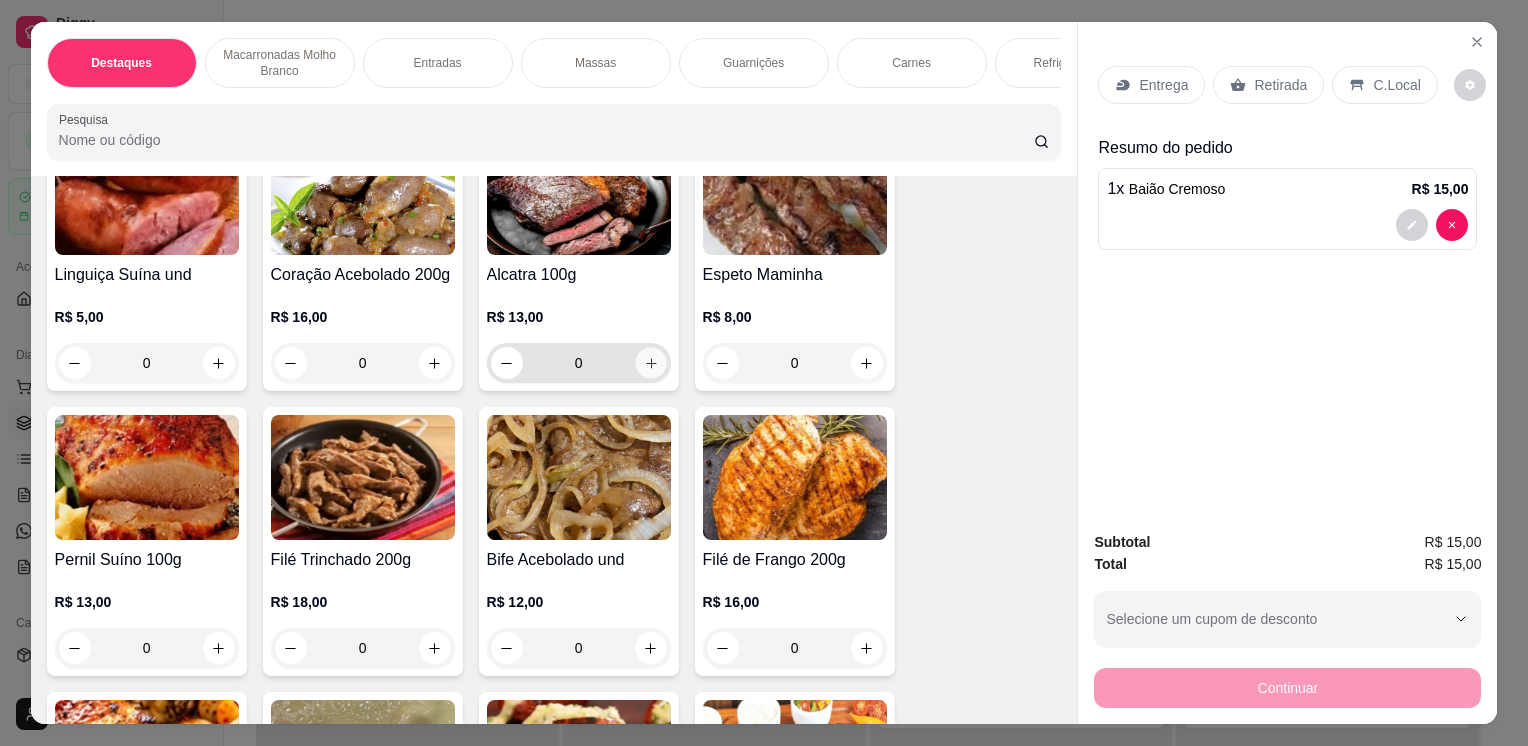 click 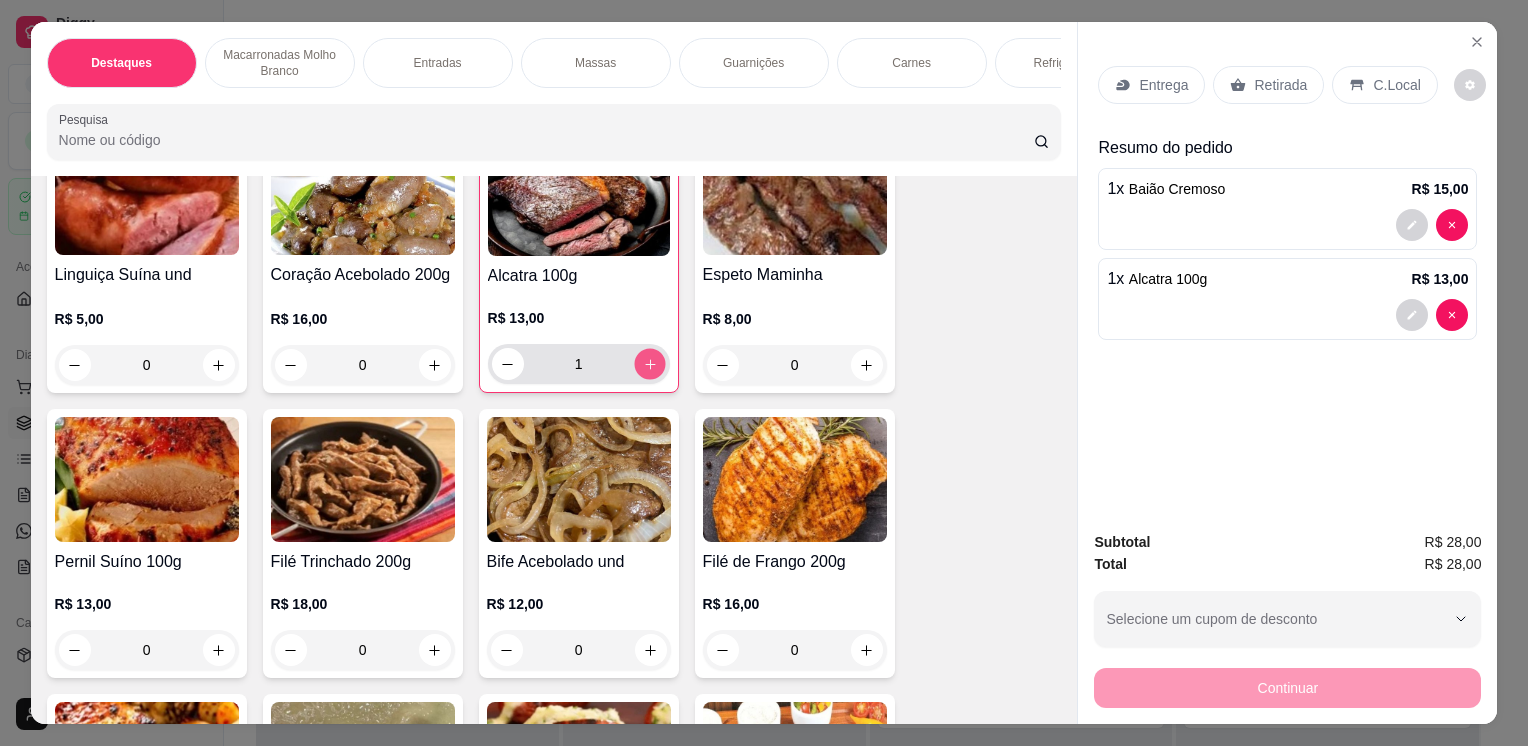 click 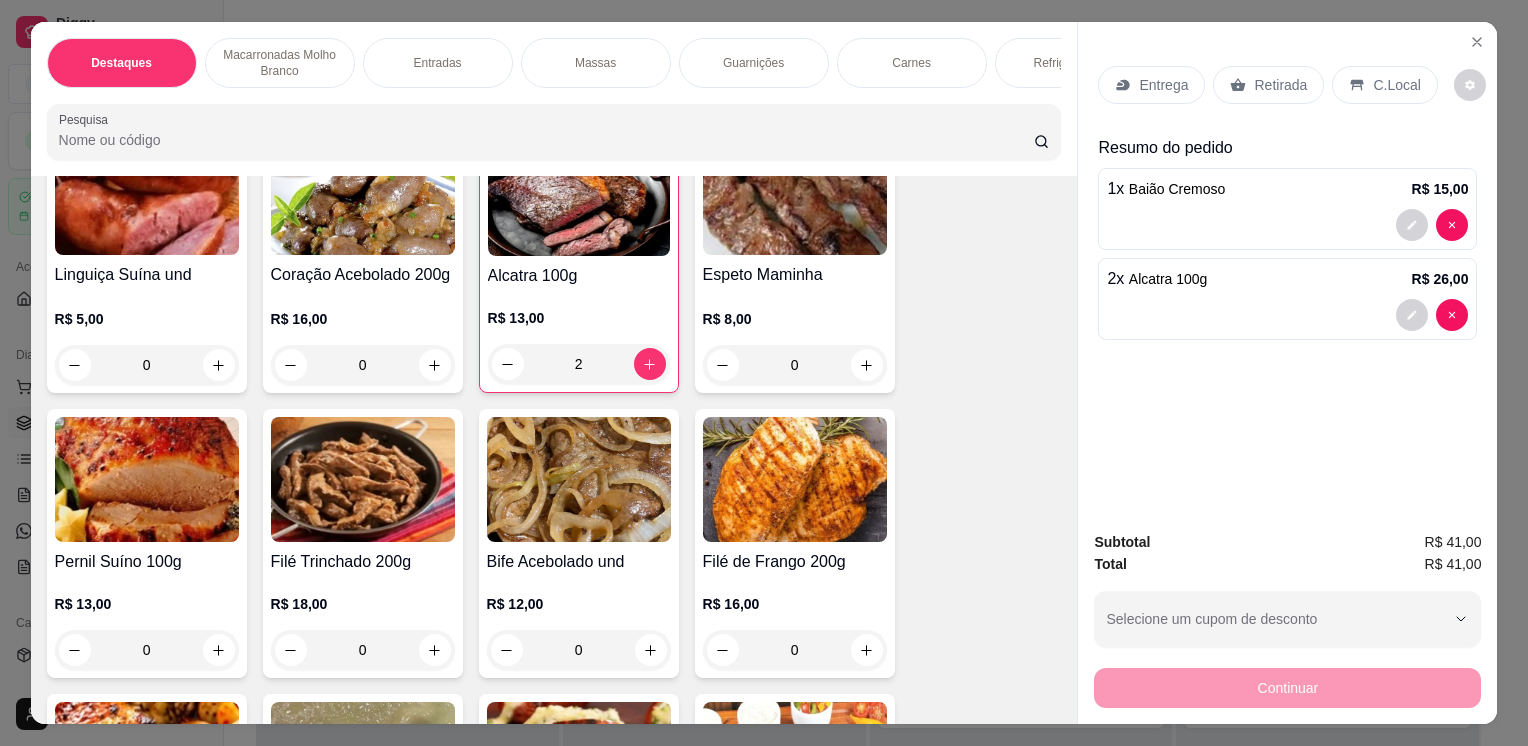 click on "Entrega" at bounding box center (1163, 85) 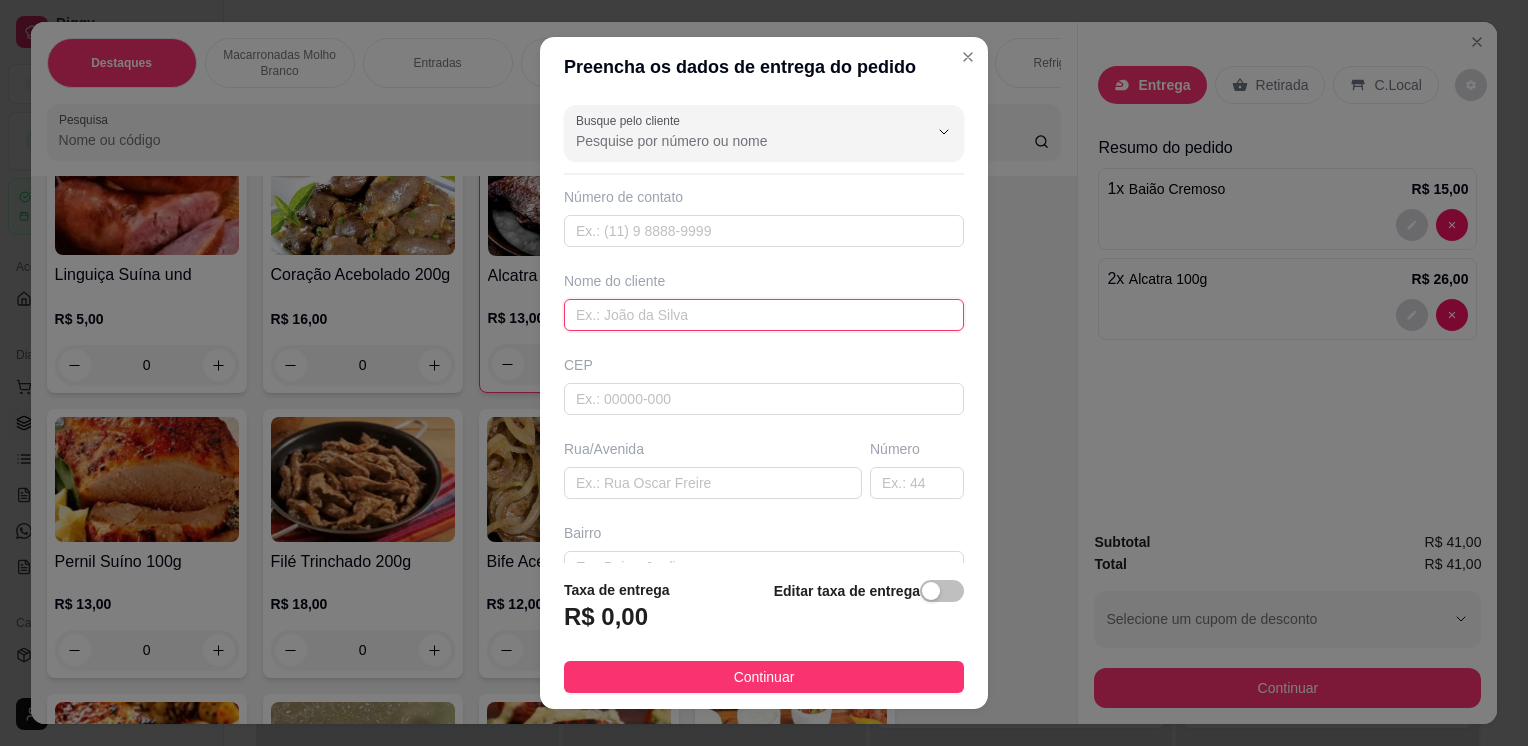 click at bounding box center (764, 315) 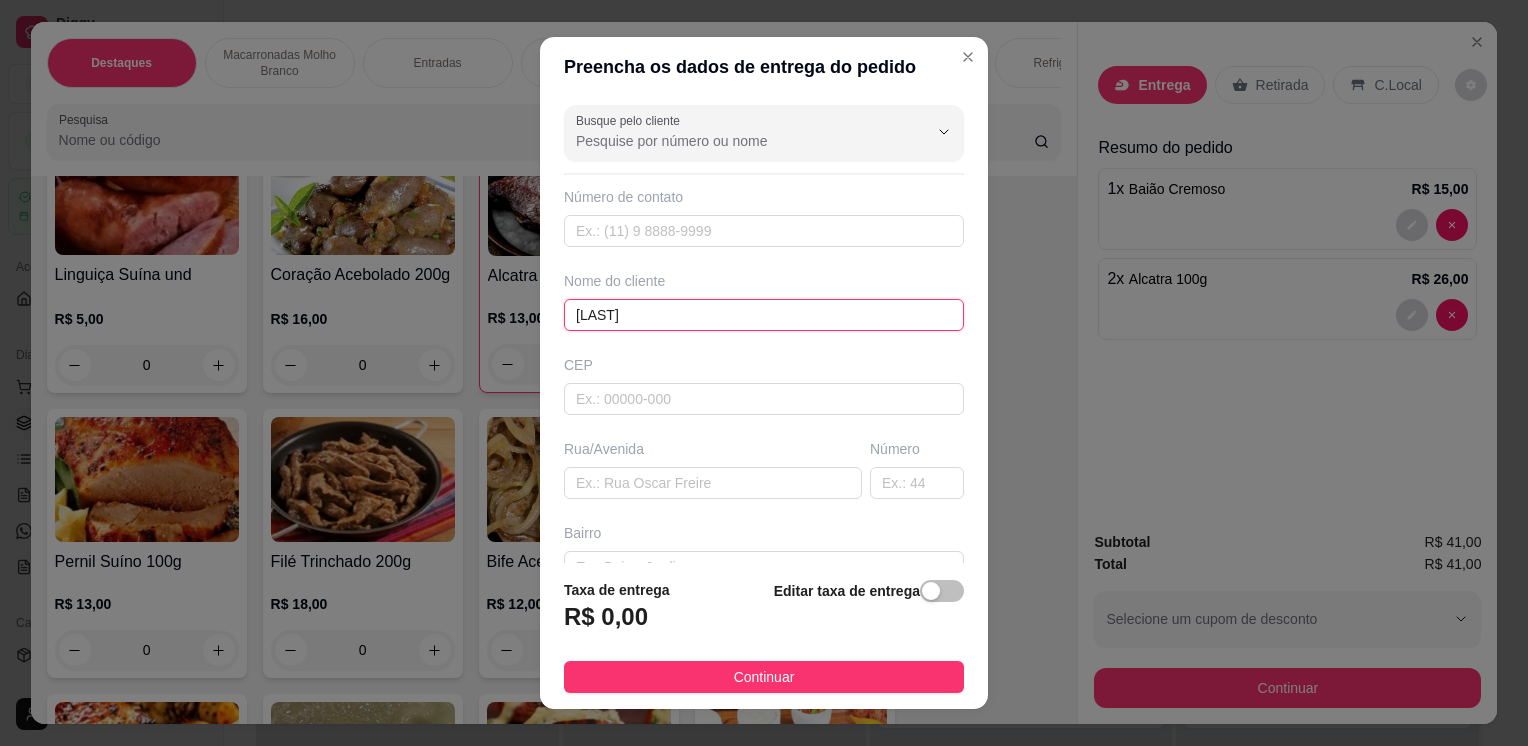 type on "[LAST]" 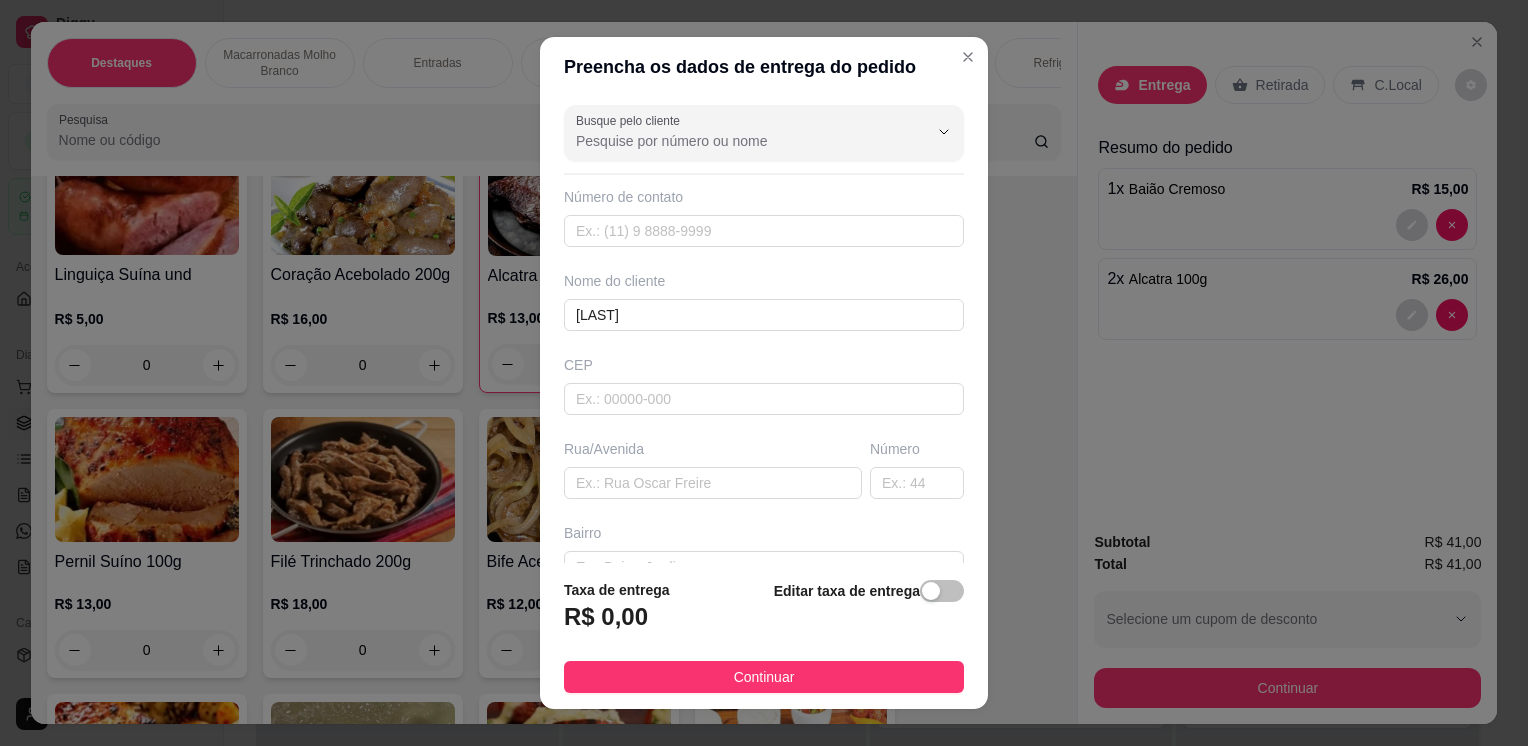 click on "Busque pelo cliente Número de contato Nome do cliente [LAST] [LAST] CEP Rua/Avenida [LOCATION] Número Bairro Cidade Complemento" at bounding box center (764, 329) 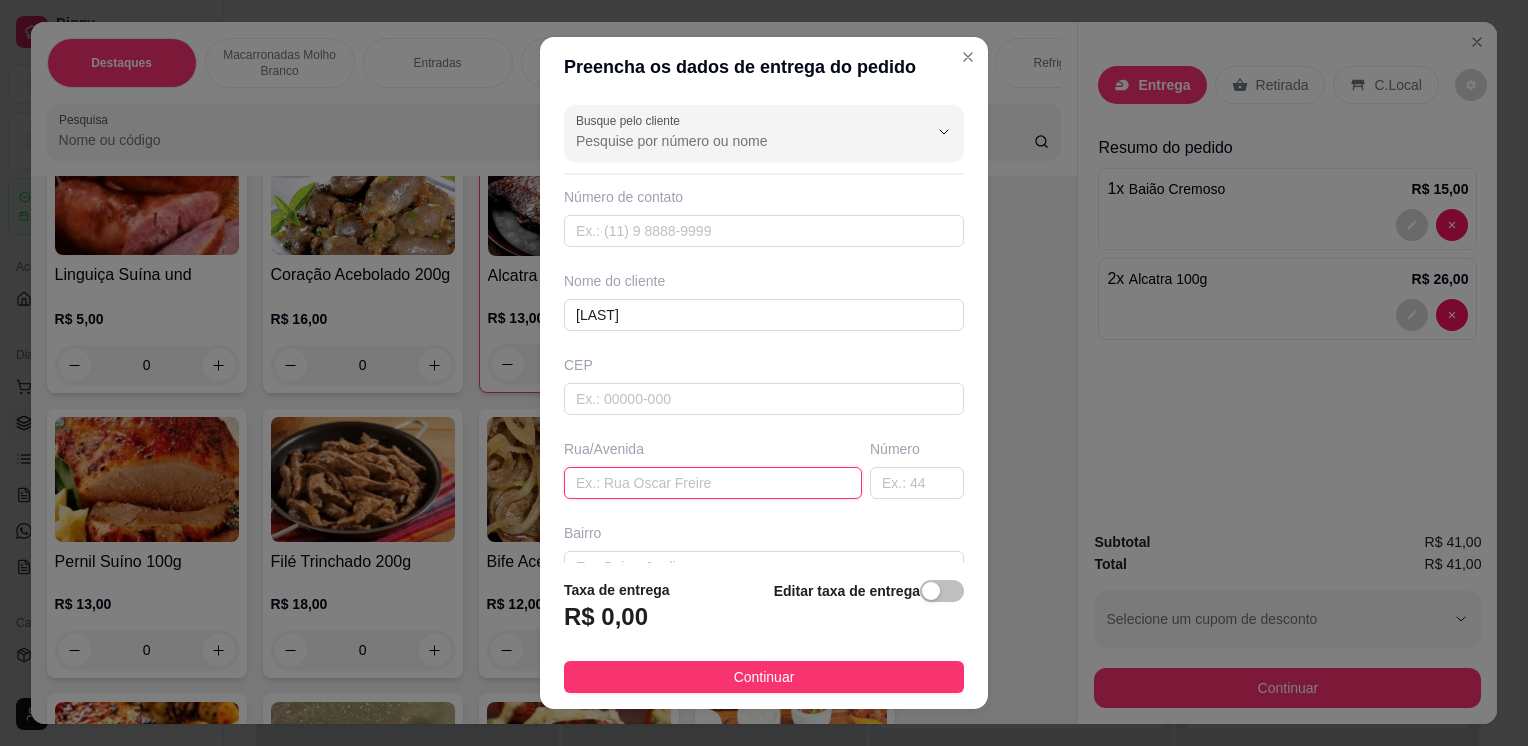 click at bounding box center [713, 483] 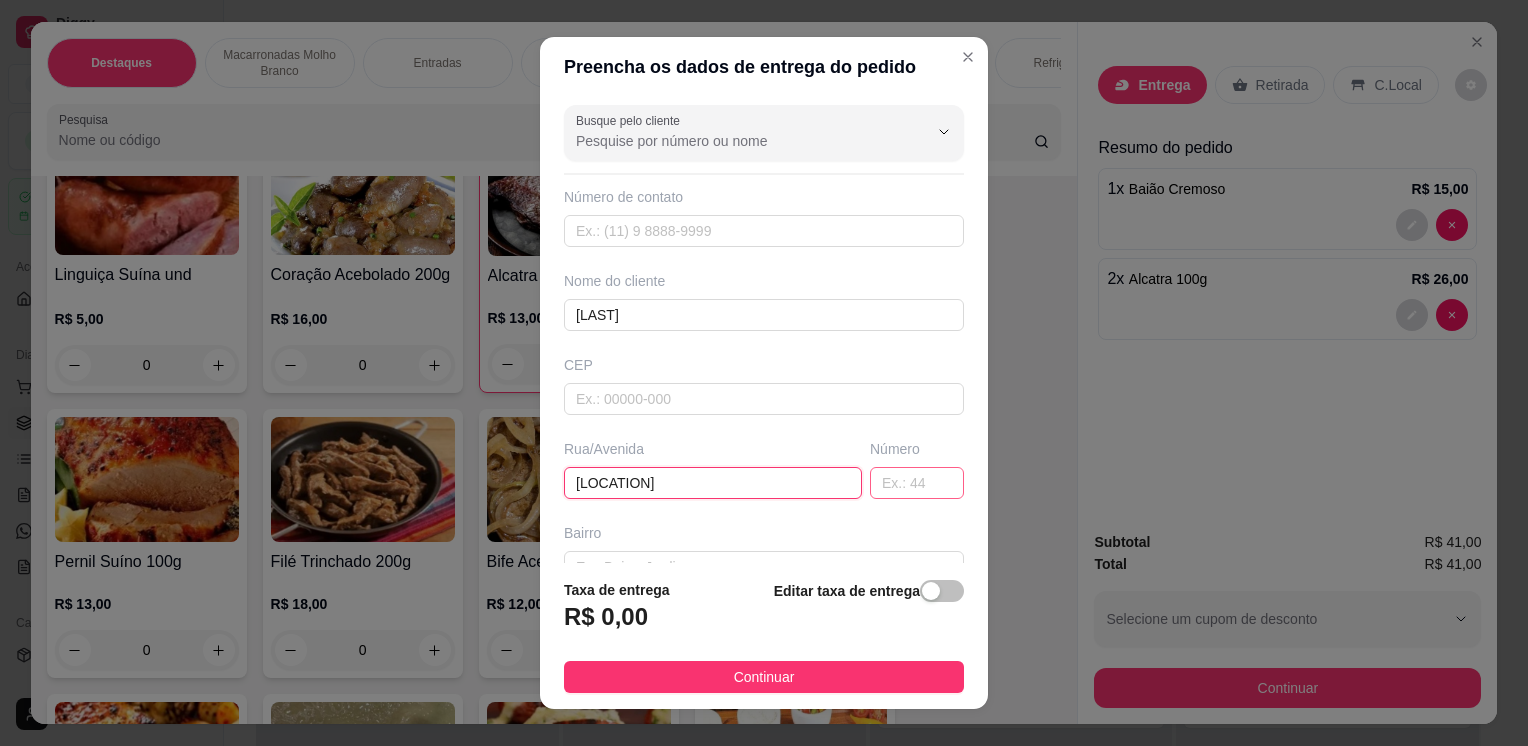 type on "[LOCATION]" 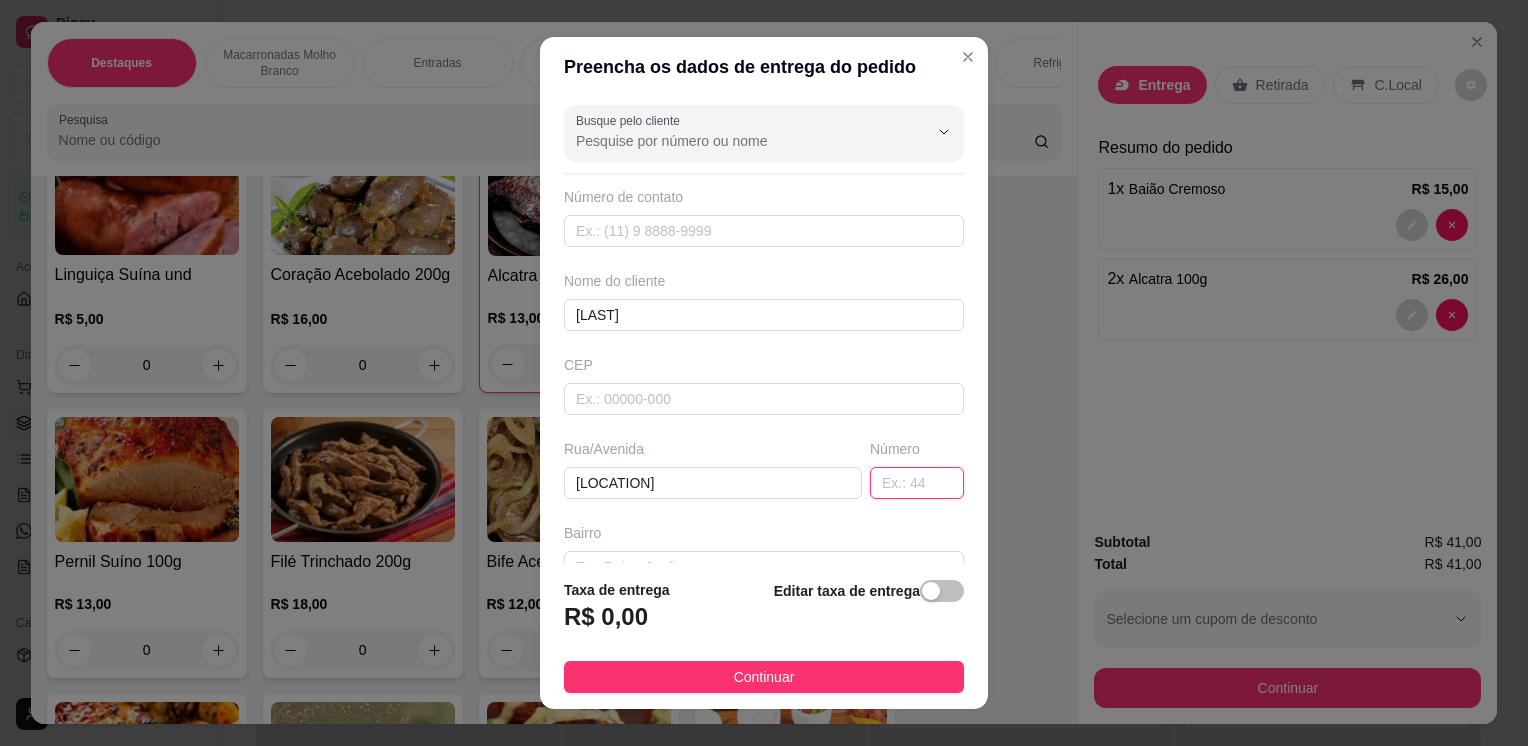 click at bounding box center [917, 483] 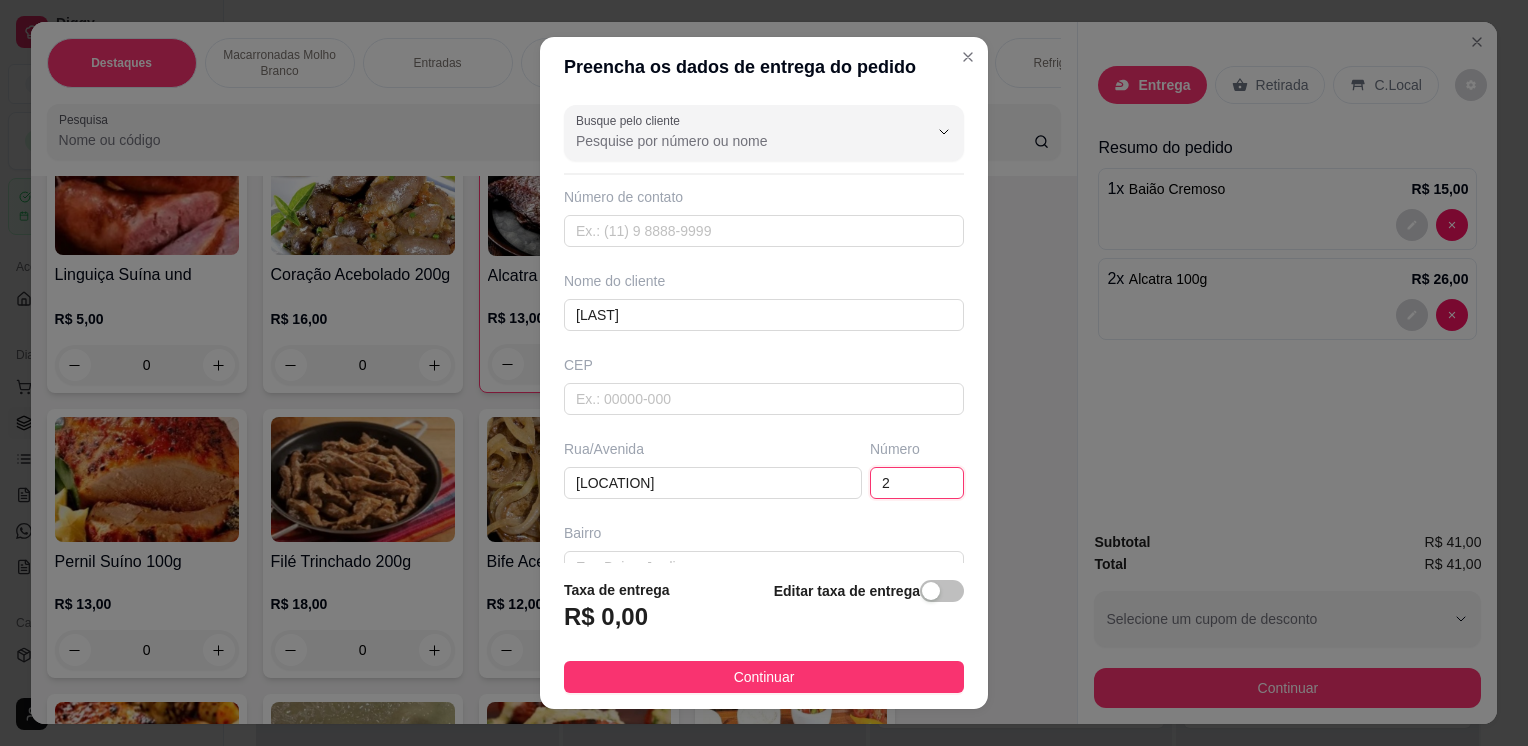type on "2" 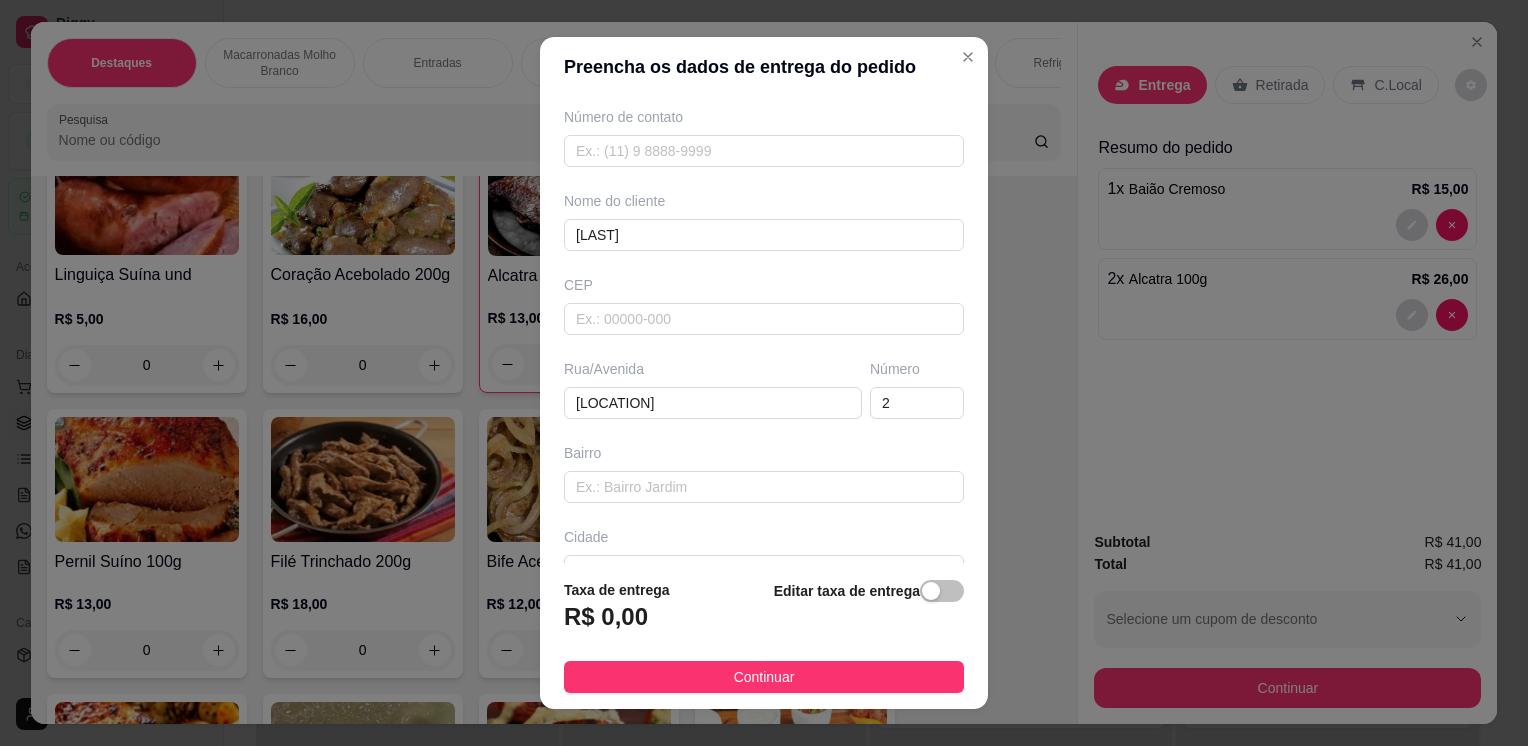 scroll, scrollTop: 107, scrollLeft: 0, axis: vertical 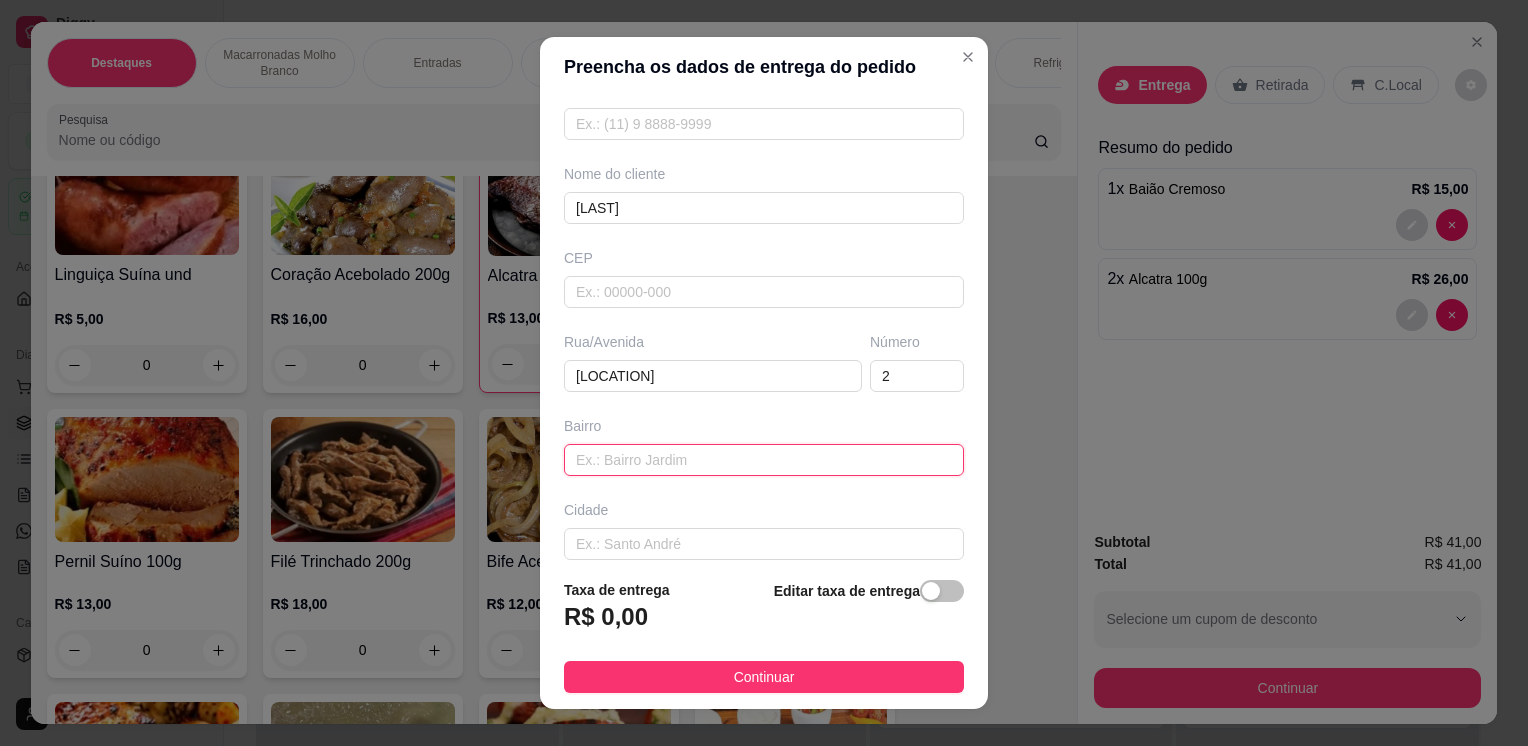 click at bounding box center [764, 460] 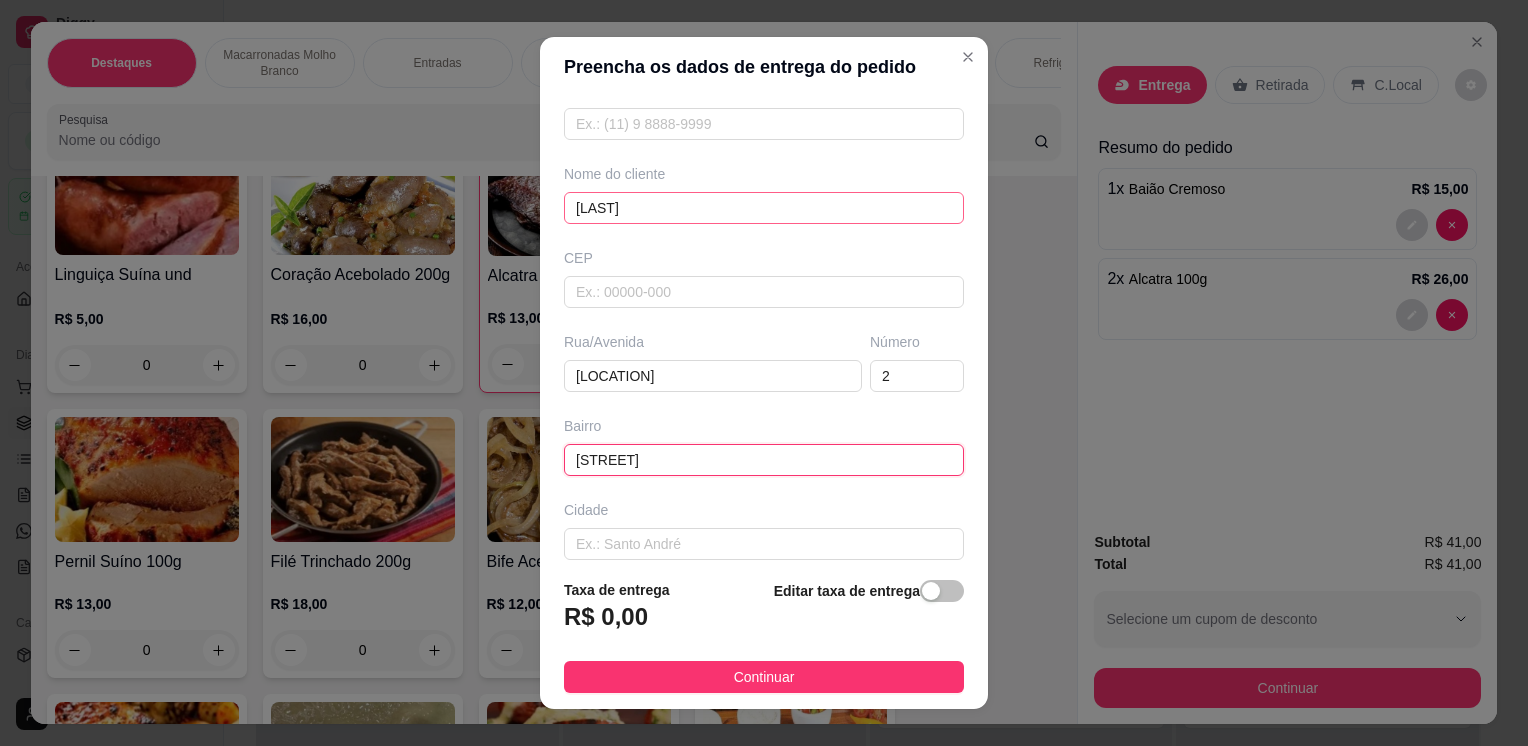 type on "[STREET]" 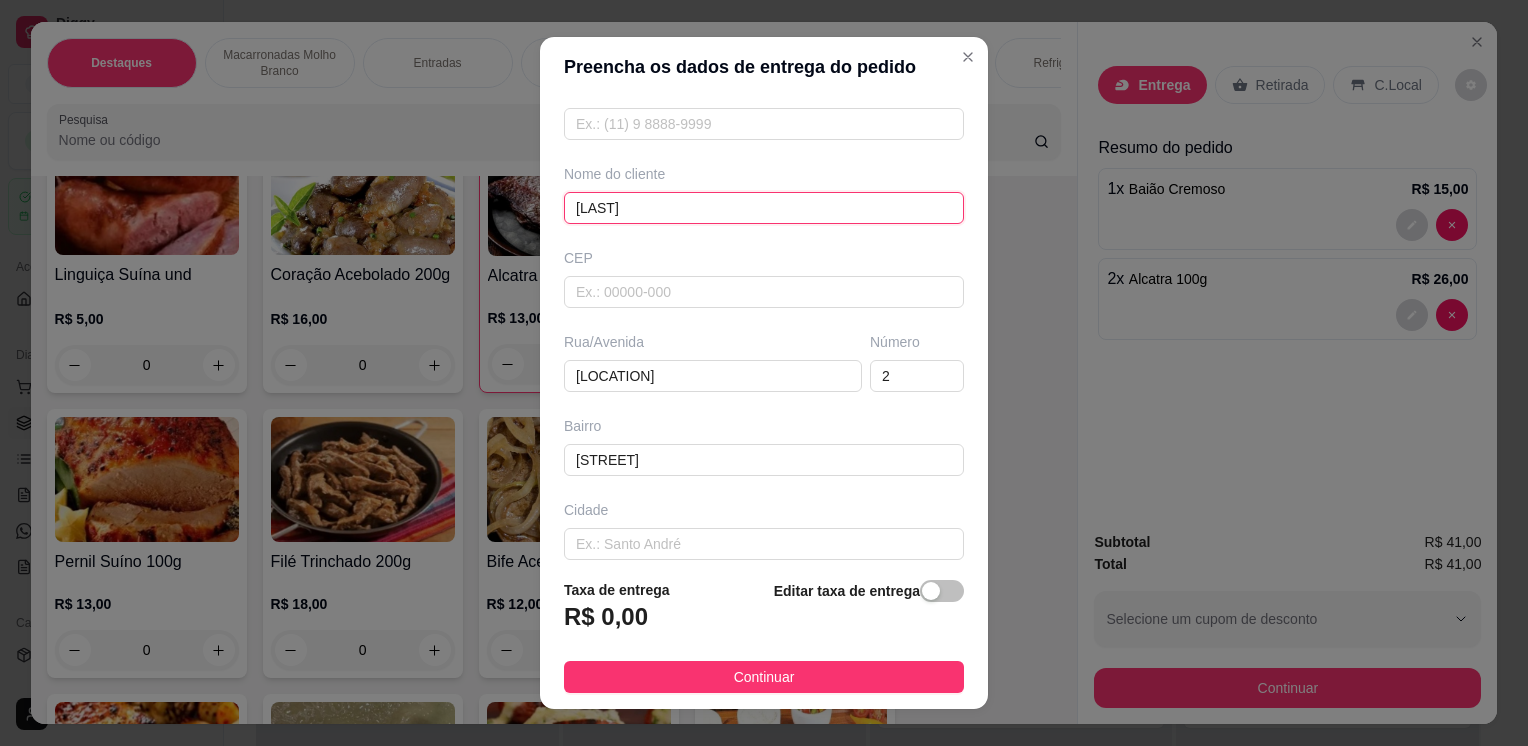 click on "[LAST]" at bounding box center (764, 208) 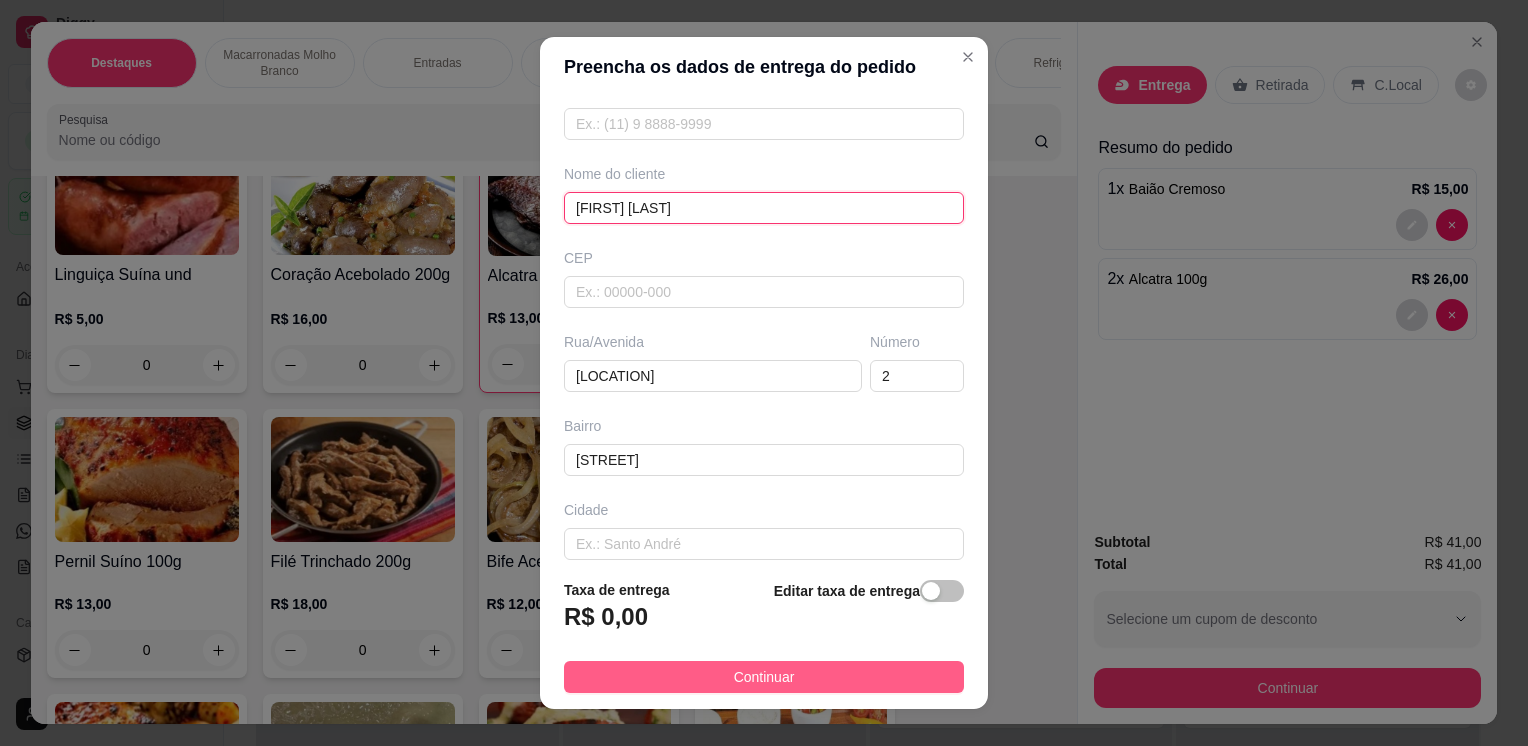 type on "[FIRST] [LAST]" 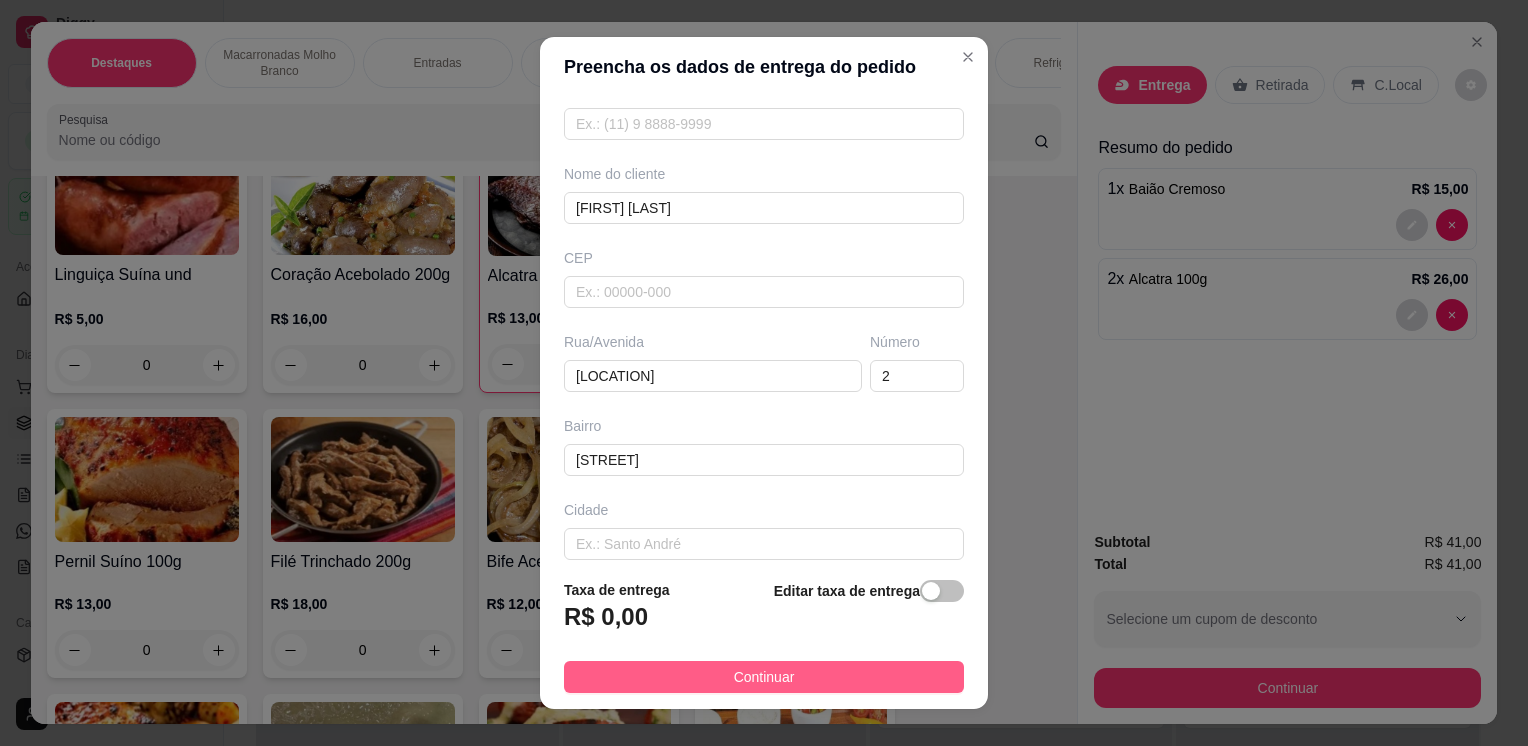 click on "Continuar" at bounding box center (764, 677) 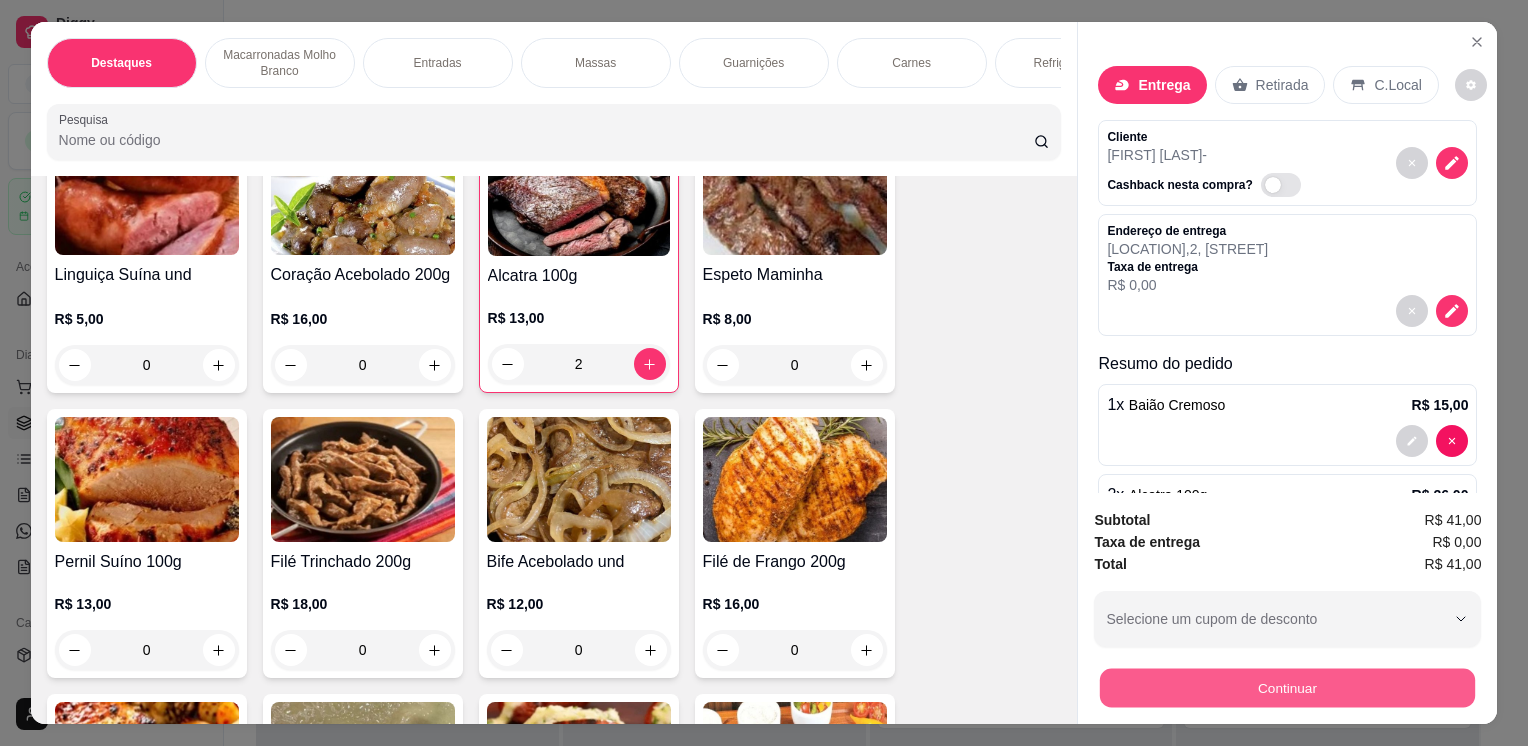 click on "Continuar" at bounding box center (1287, 687) 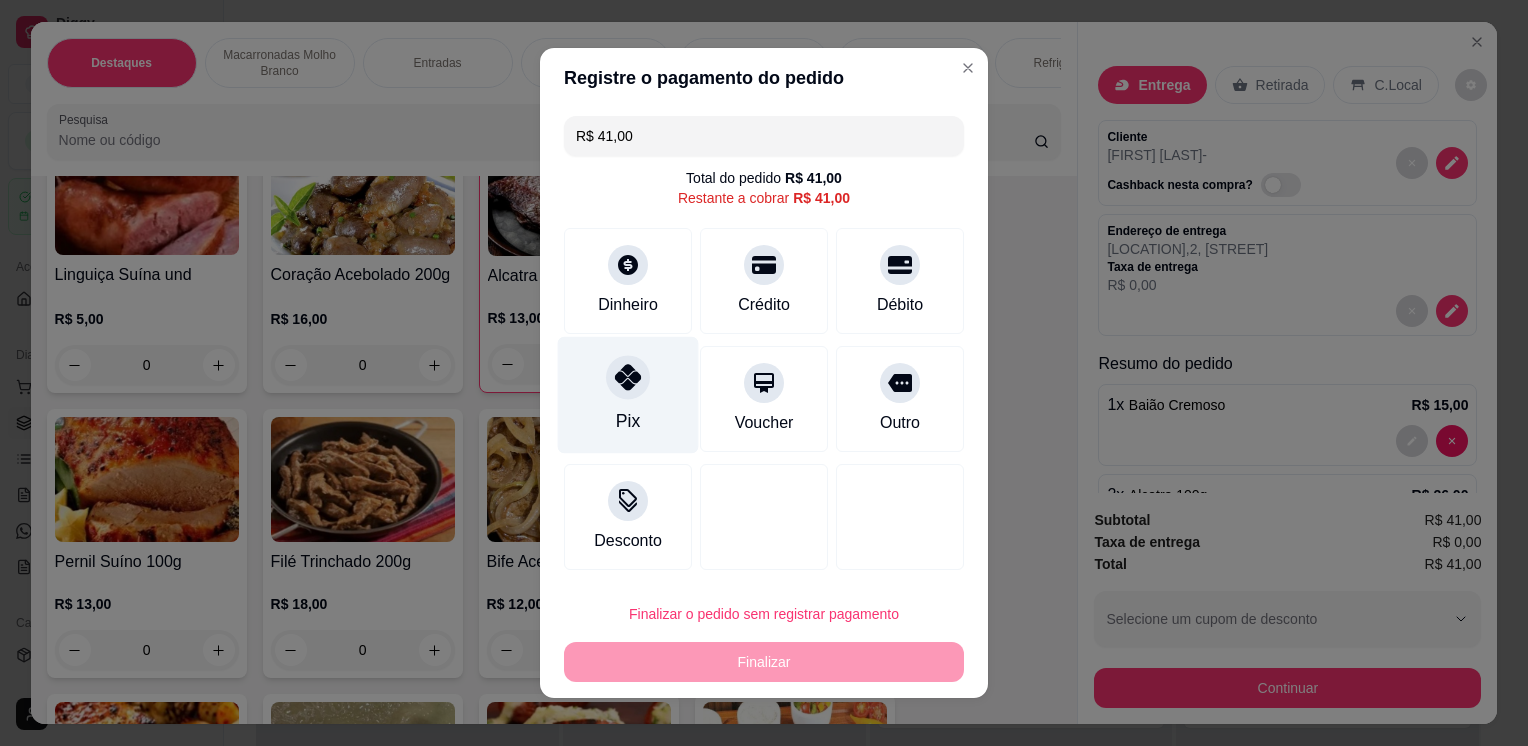 click on "Pix" at bounding box center [628, 395] 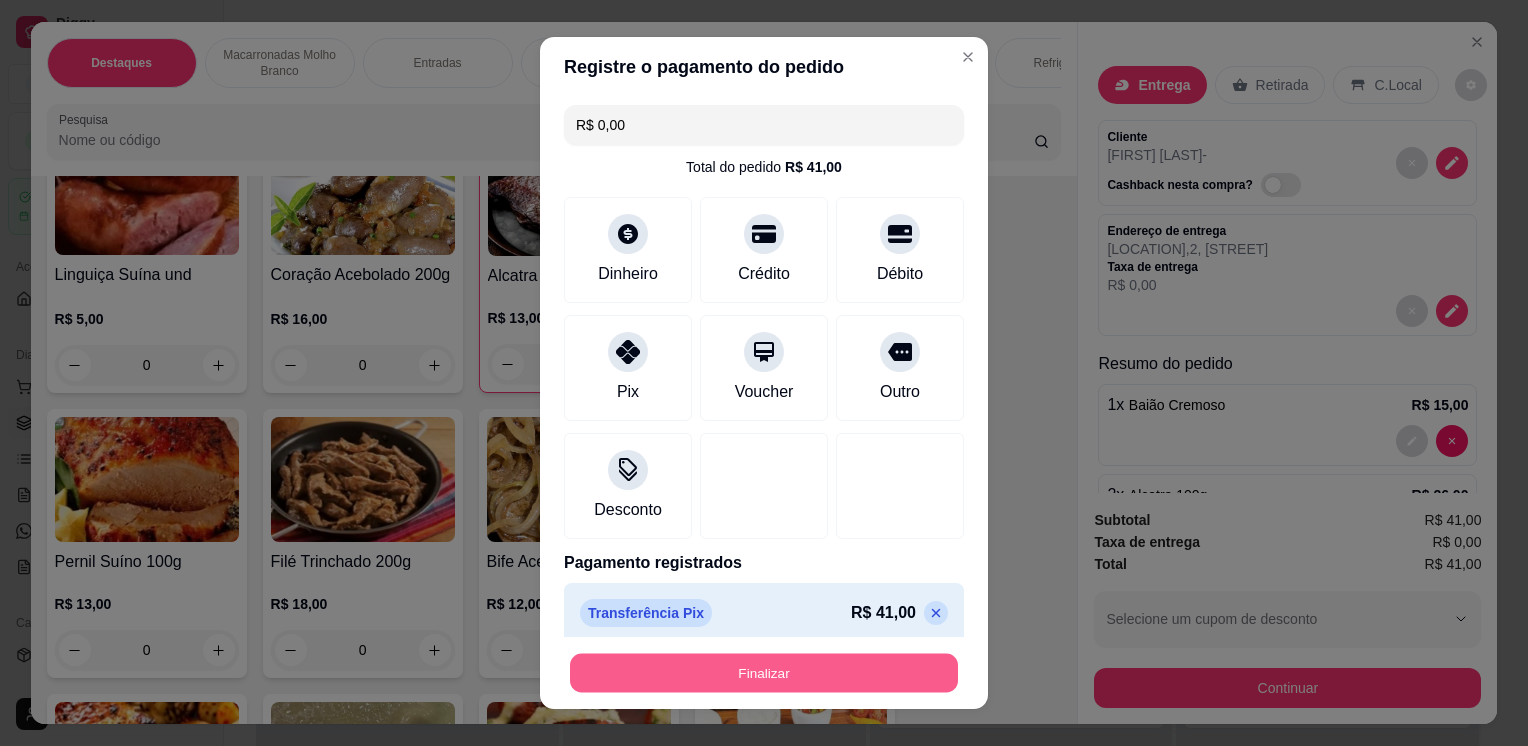 click on "Finalizar" at bounding box center [764, 672] 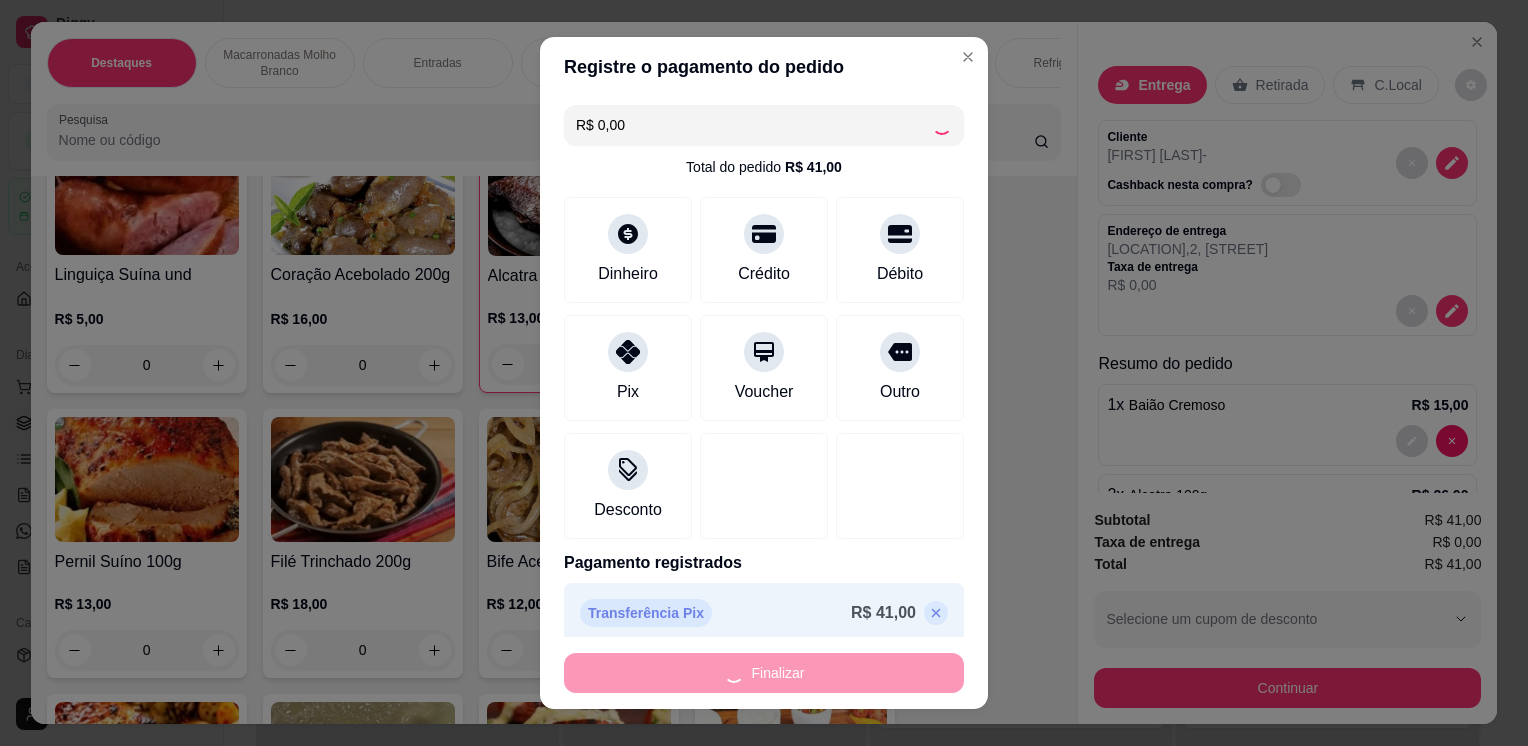 type on "0" 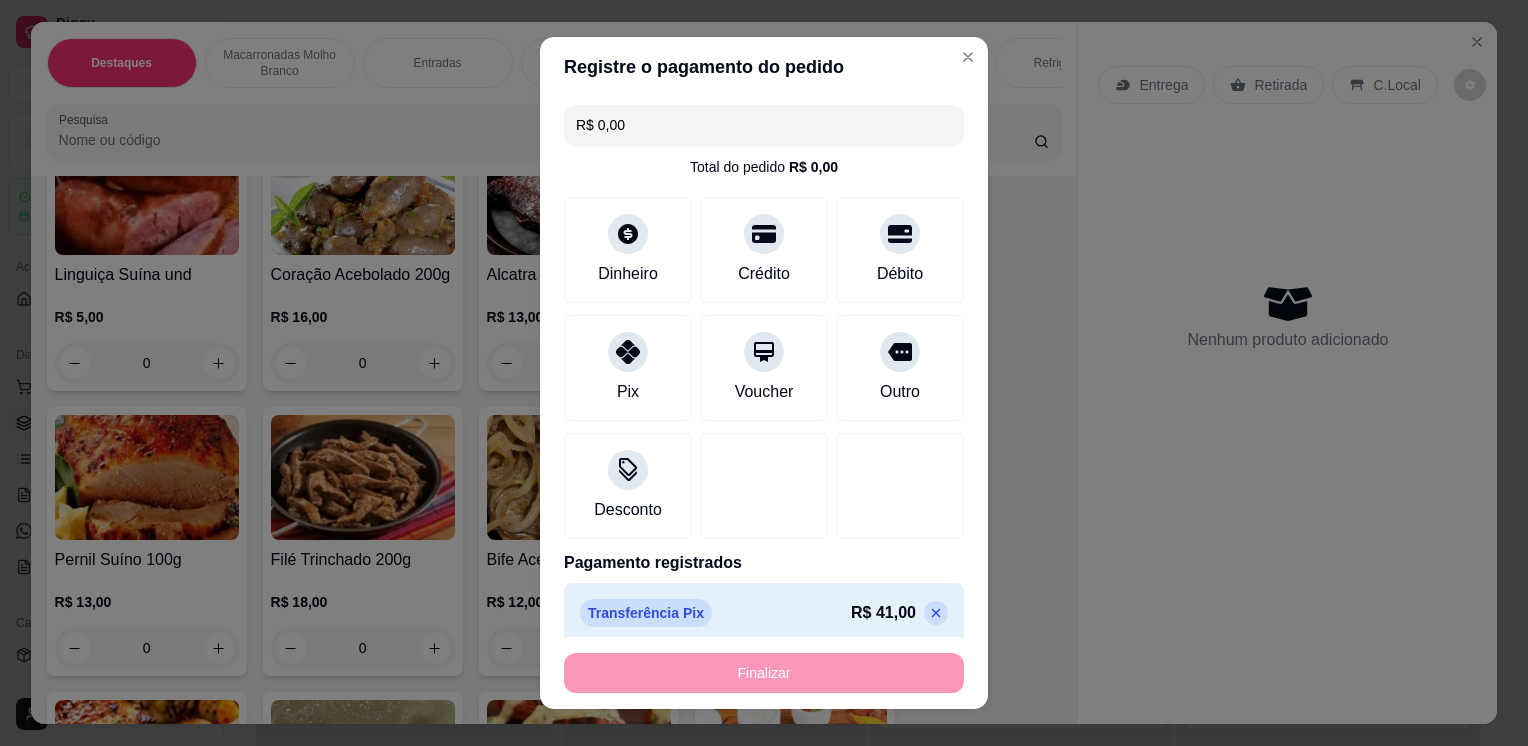 type on "-R$ 41,00" 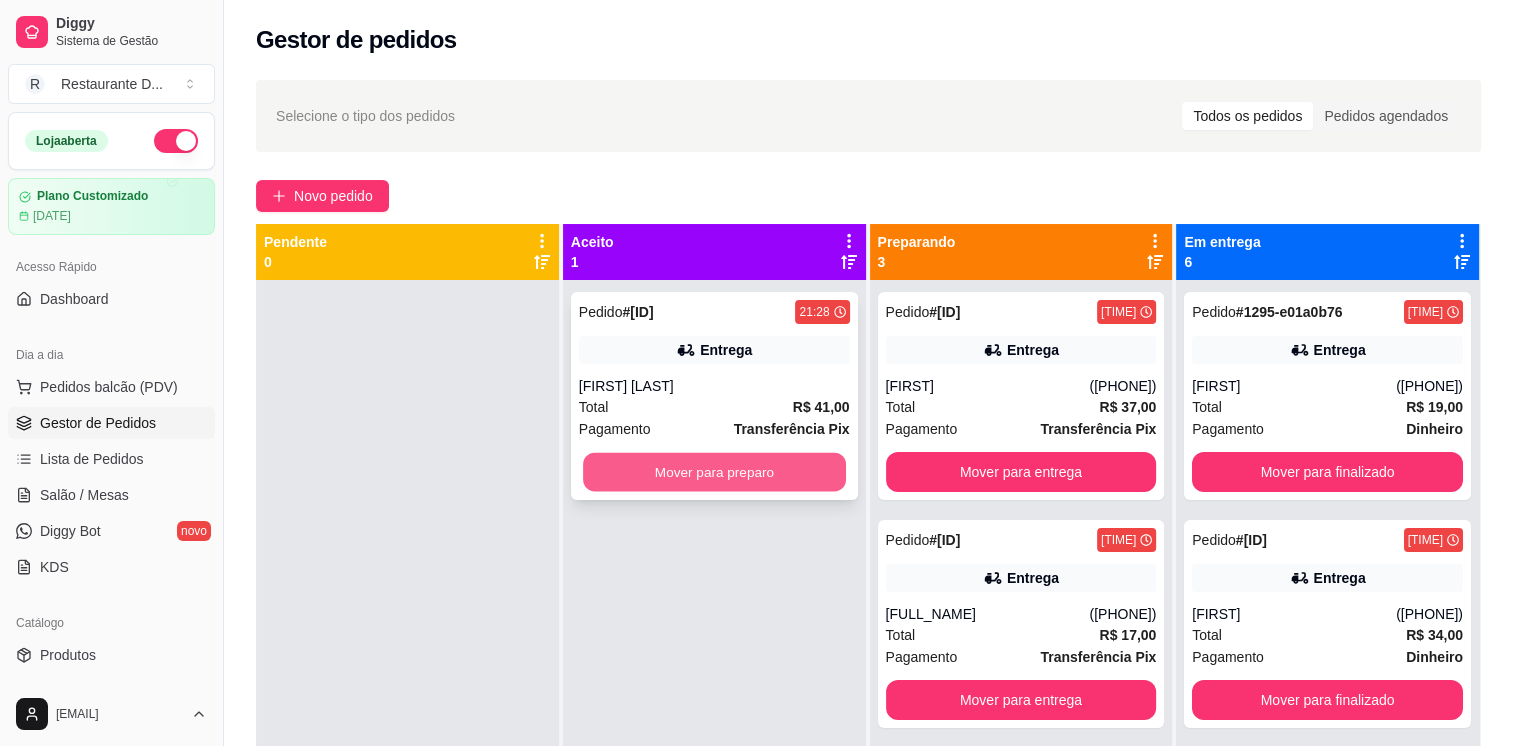 click on "Mover para preparo" at bounding box center (714, 472) 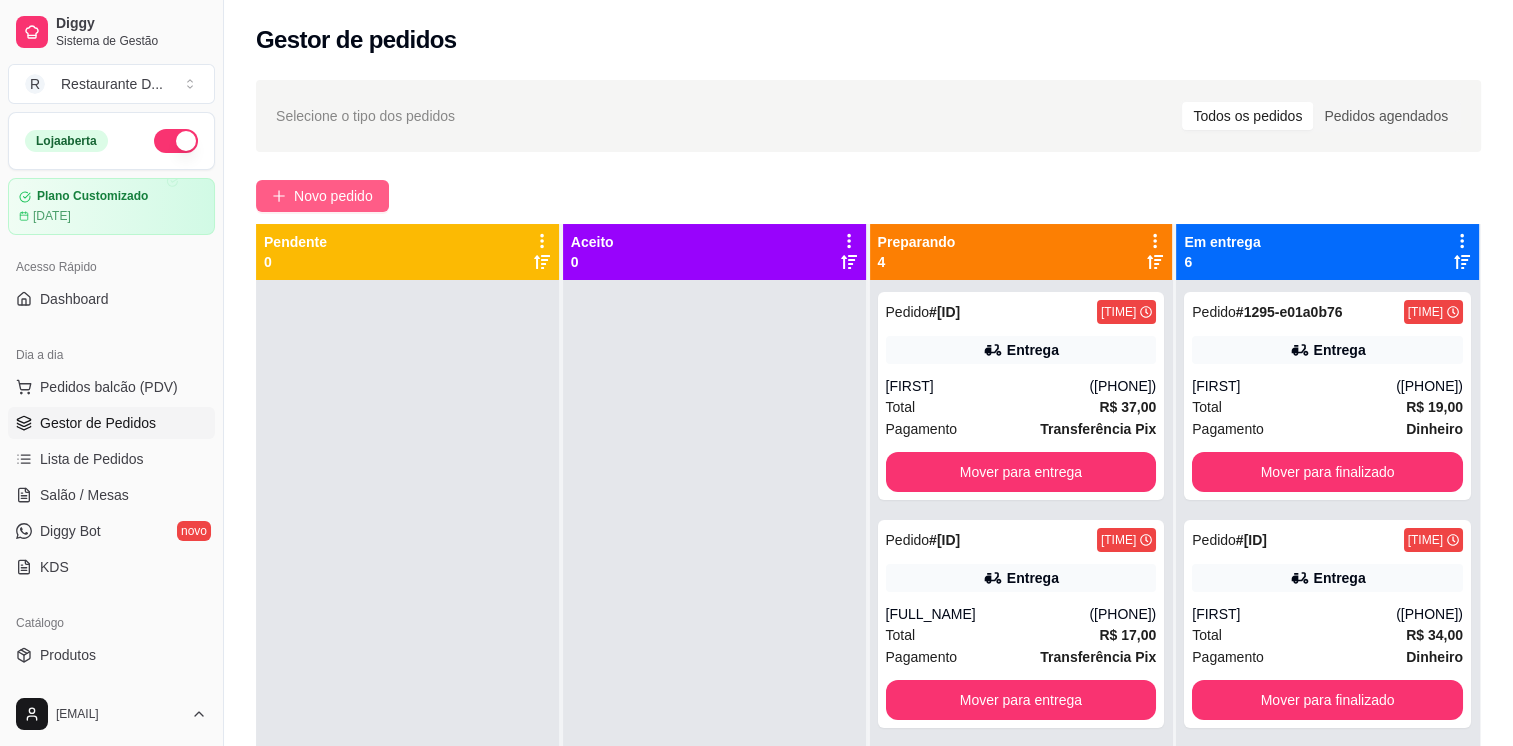 click on "Novo pedido" at bounding box center (333, 196) 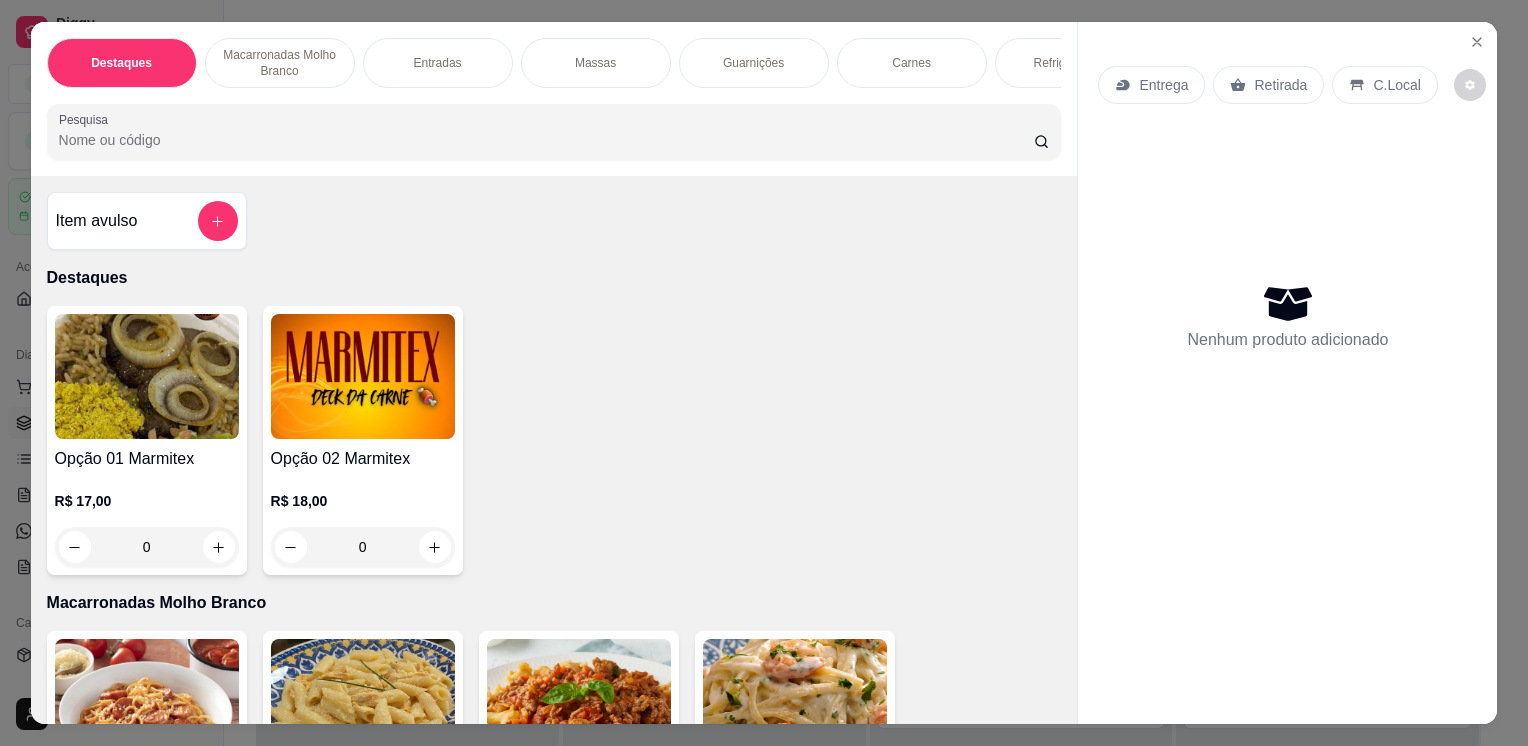 click at bounding box center (363, 376) 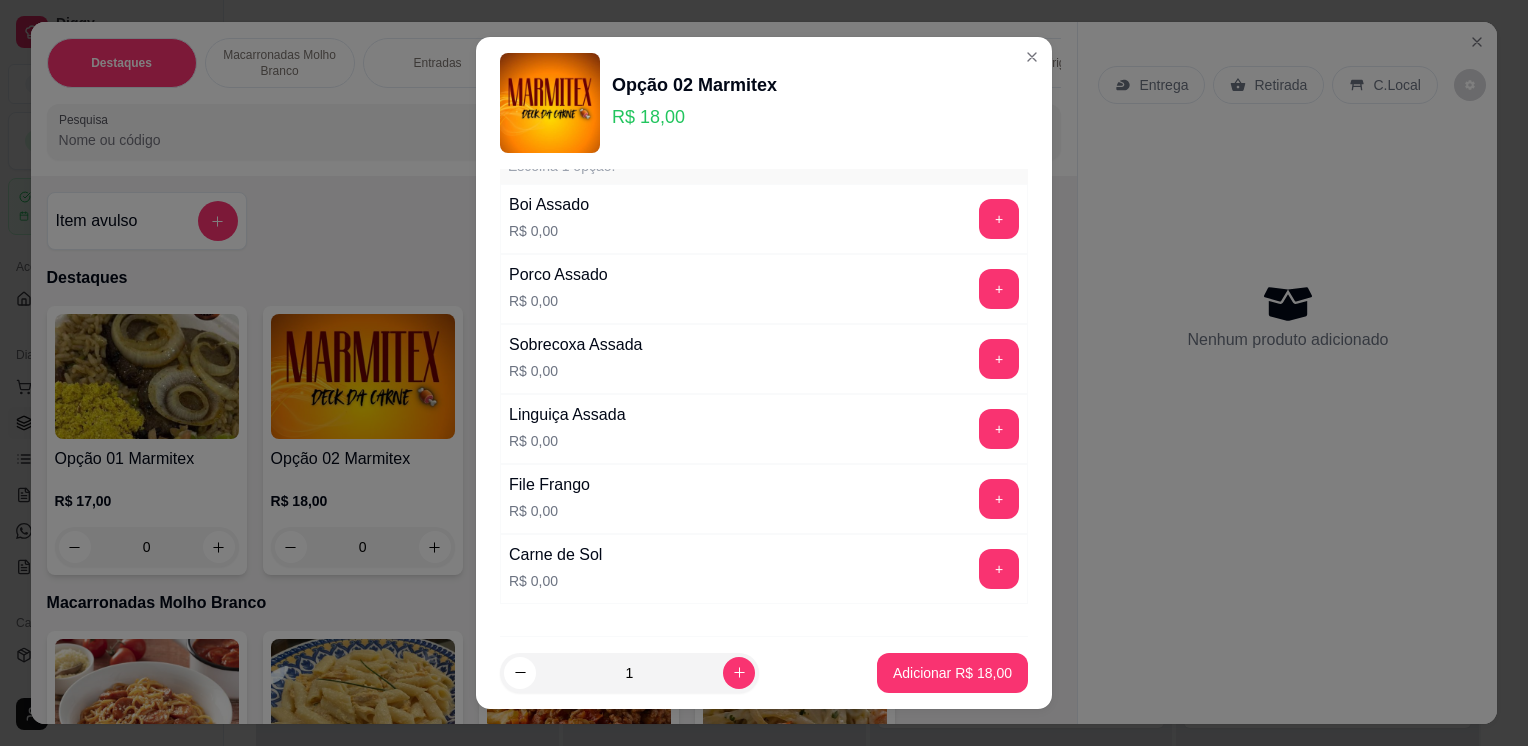 scroll, scrollTop: 275, scrollLeft: 0, axis: vertical 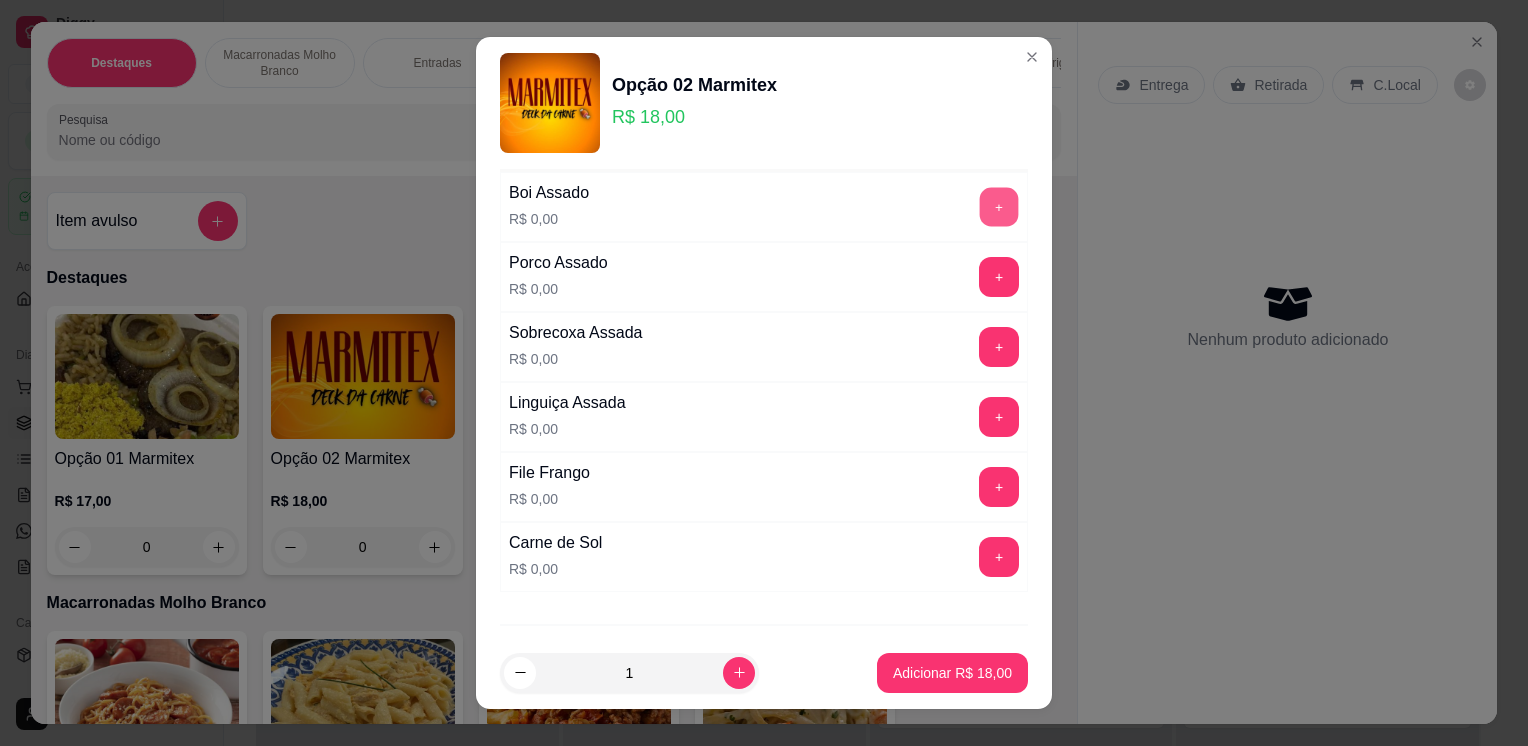 click on "+" at bounding box center [999, 207] 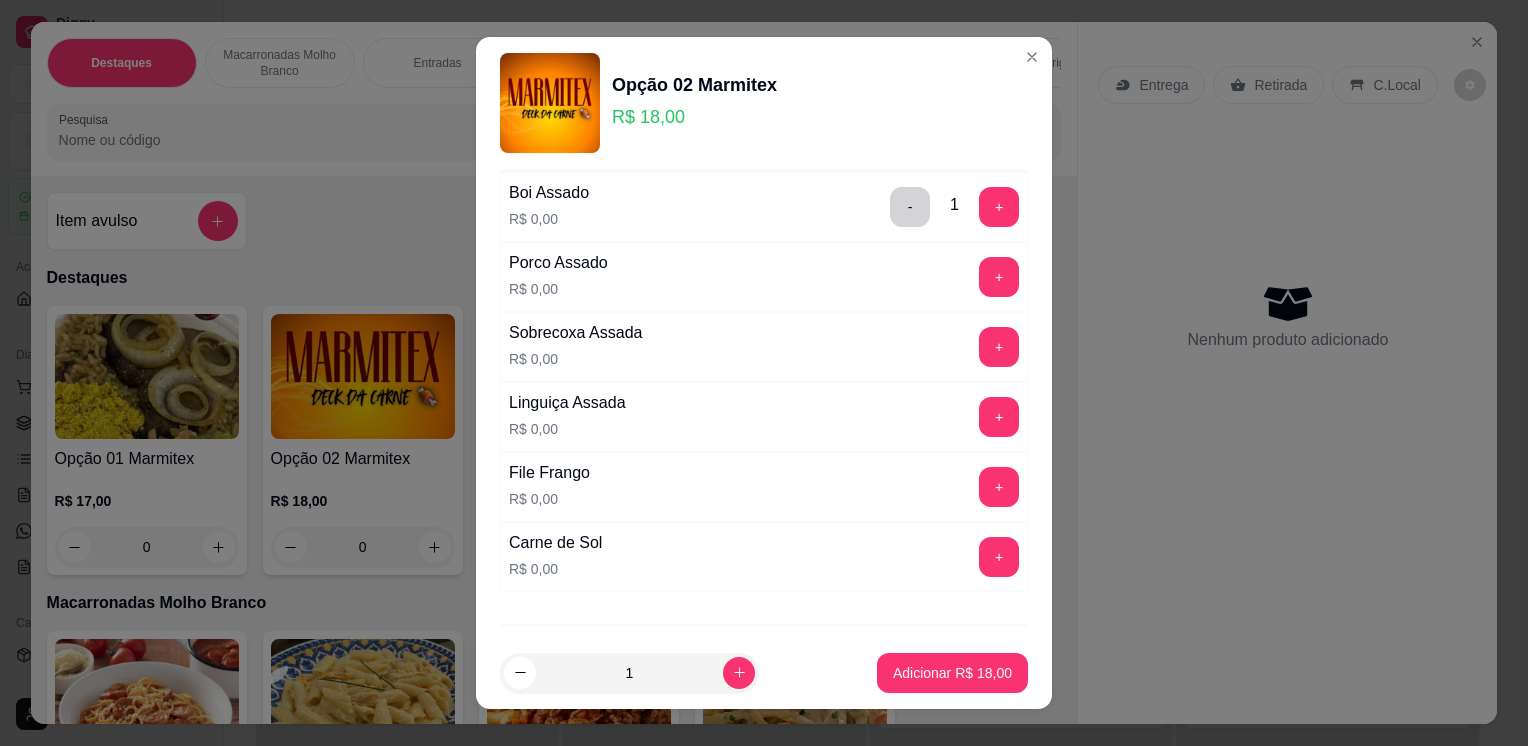 scroll, scrollTop: 108, scrollLeft: 0, axis: vertical 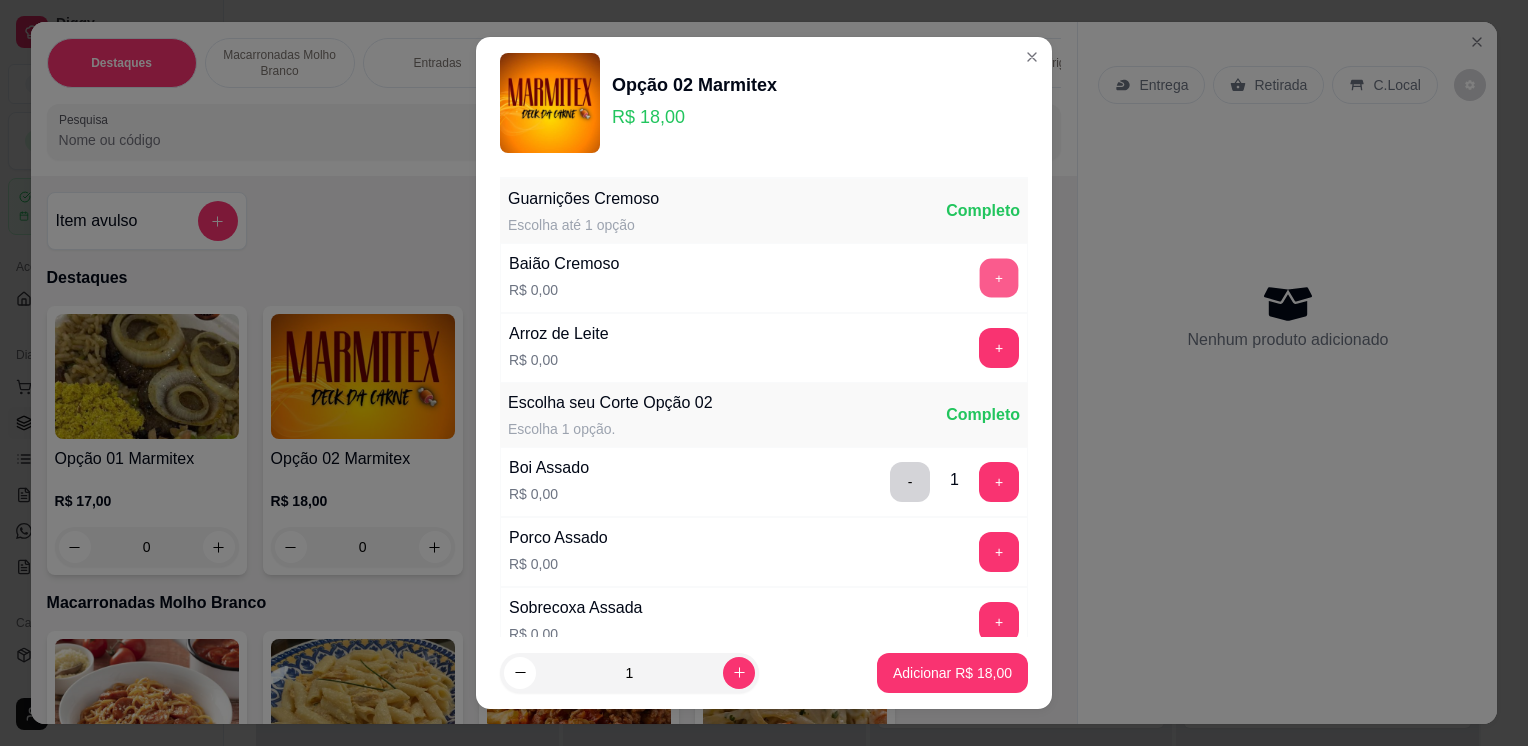 click on "+" at bounding box center (999, 278) 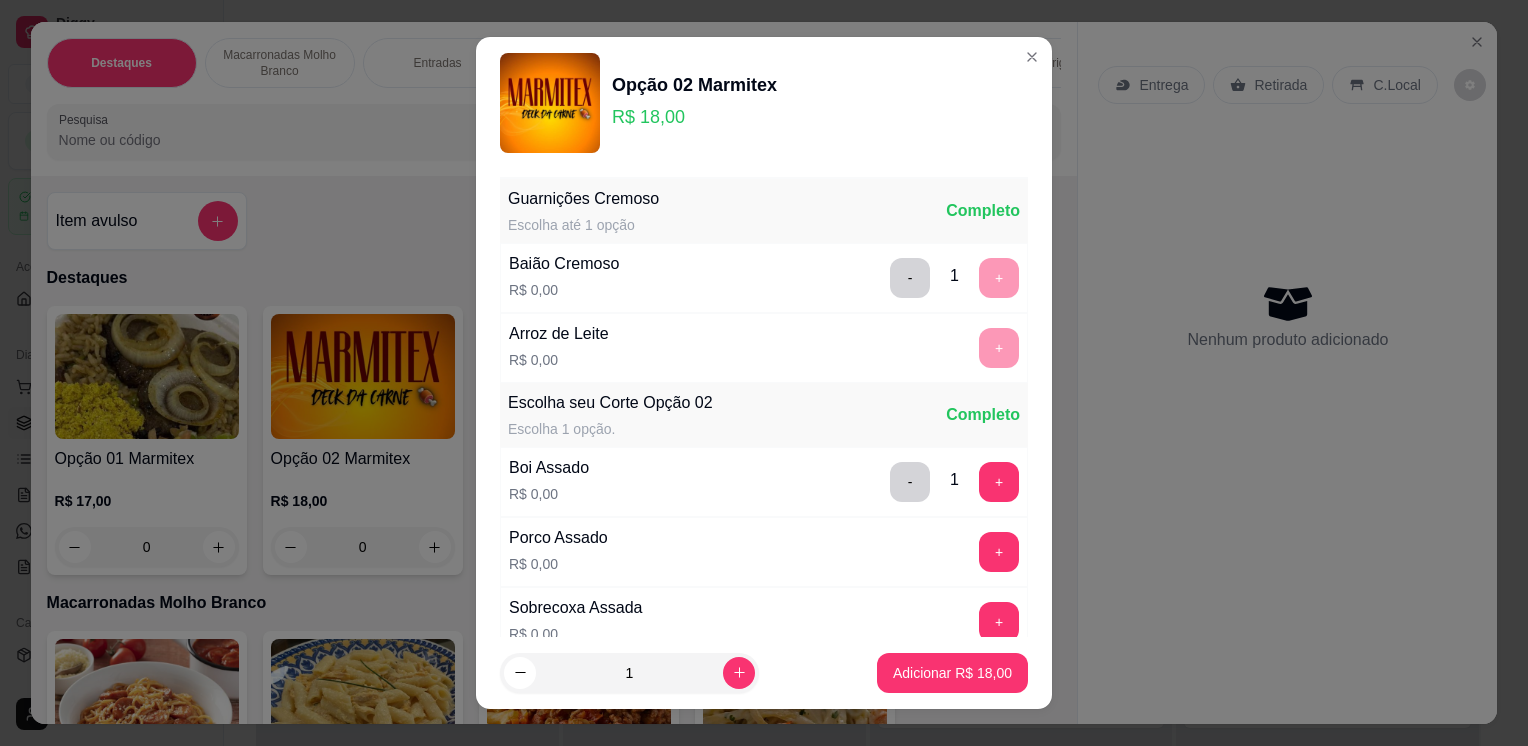 scroll, scrollTop: 26, scrollLeft: 0, axis: vertical 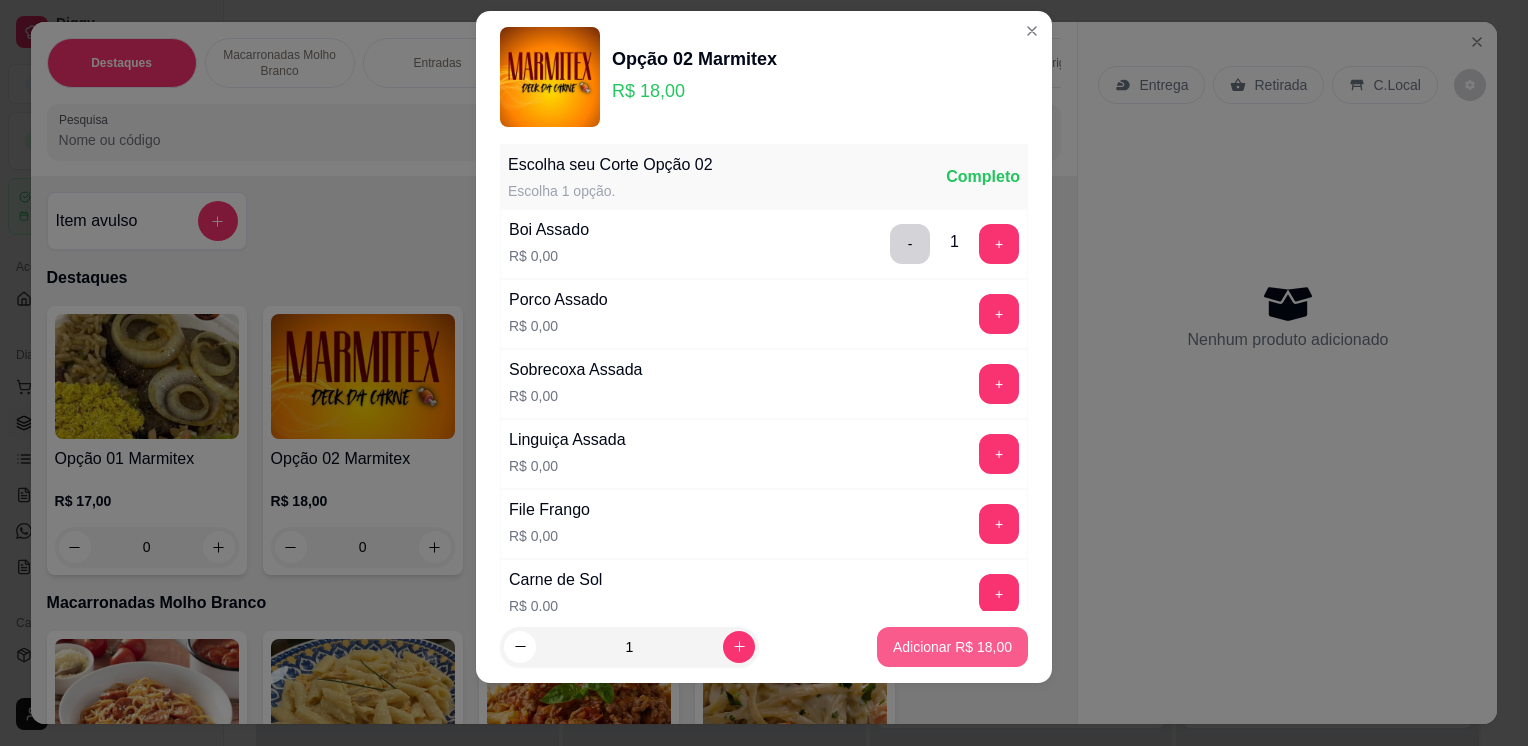 click on "Adicionar   R$ 18,00" at bounding box center [952, 647] 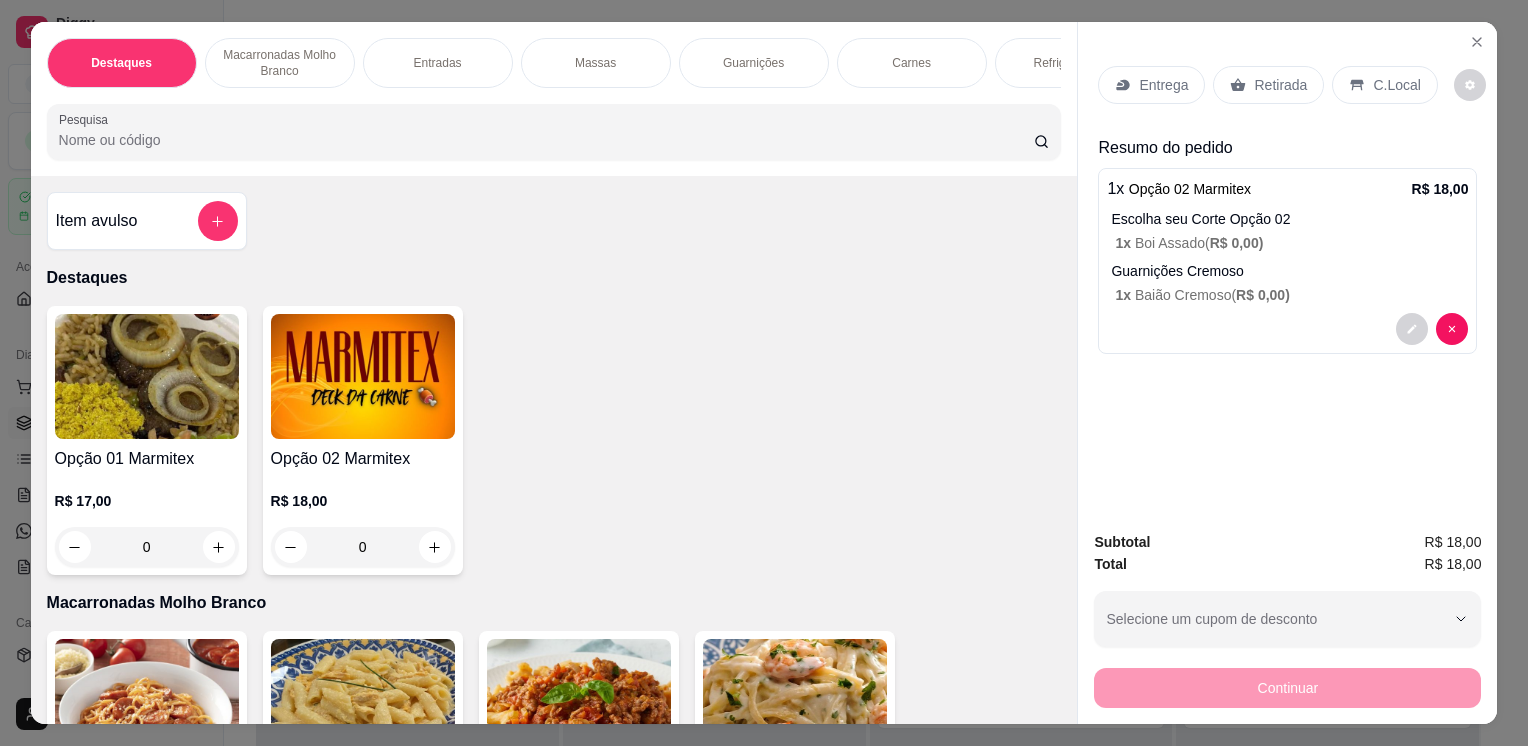 click on "Entrega" at bounding box center [1163, 85] 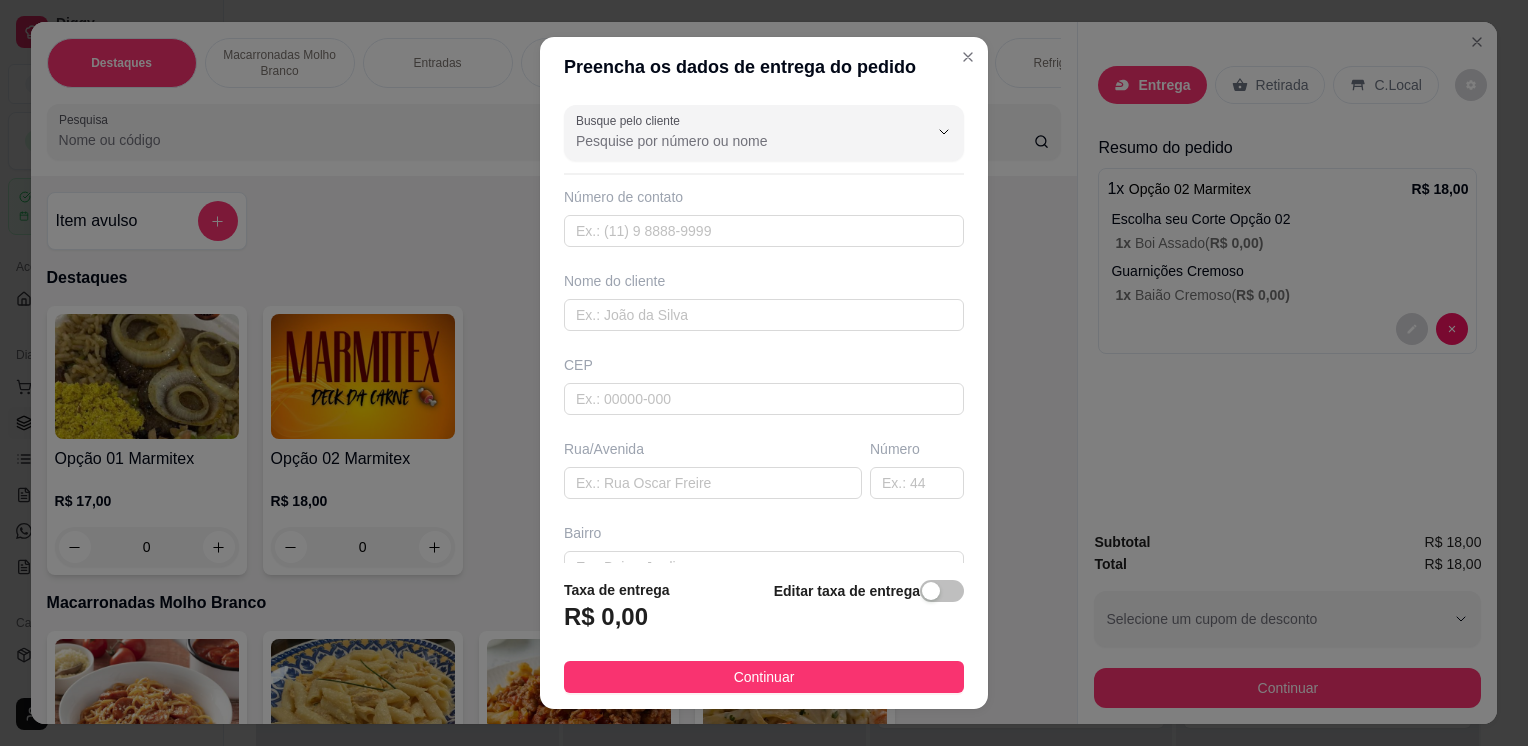 click on "Busque pelo cliente Número de contato Nome do cliente CEP Rua/Avenida Número Bairro Cidade Complemento" at bounding box center (764, 329) 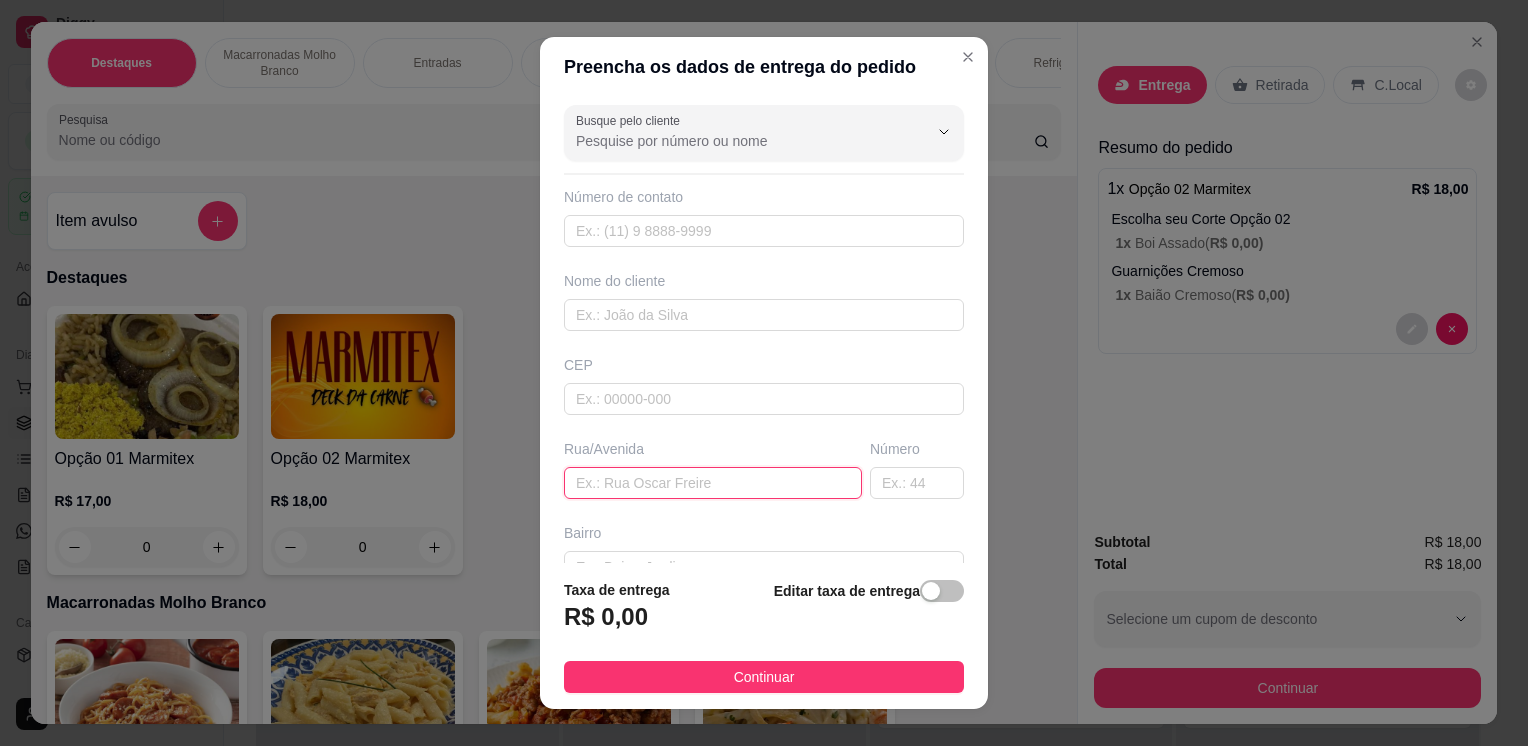click at bounding box center (713, 483) 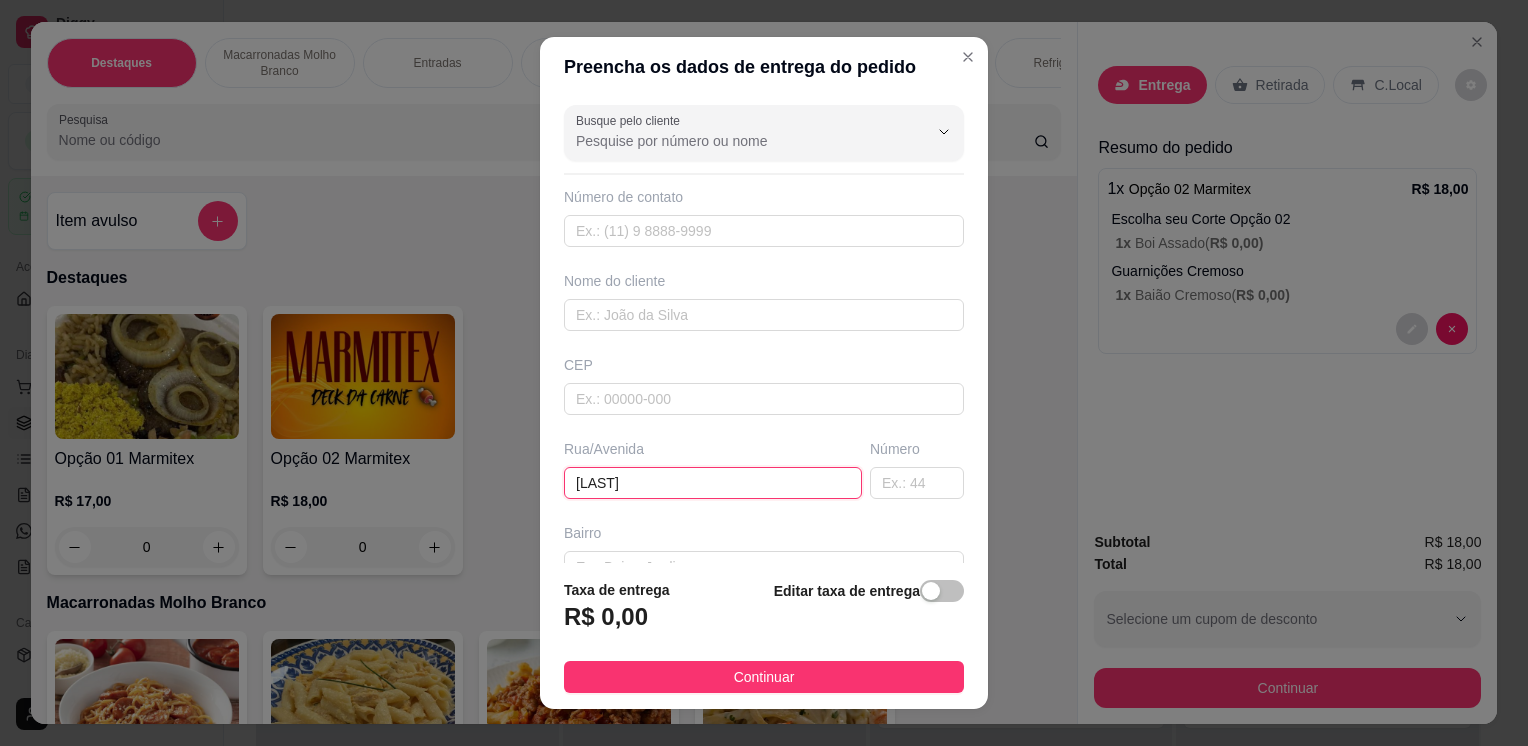 type on "[LAST]" 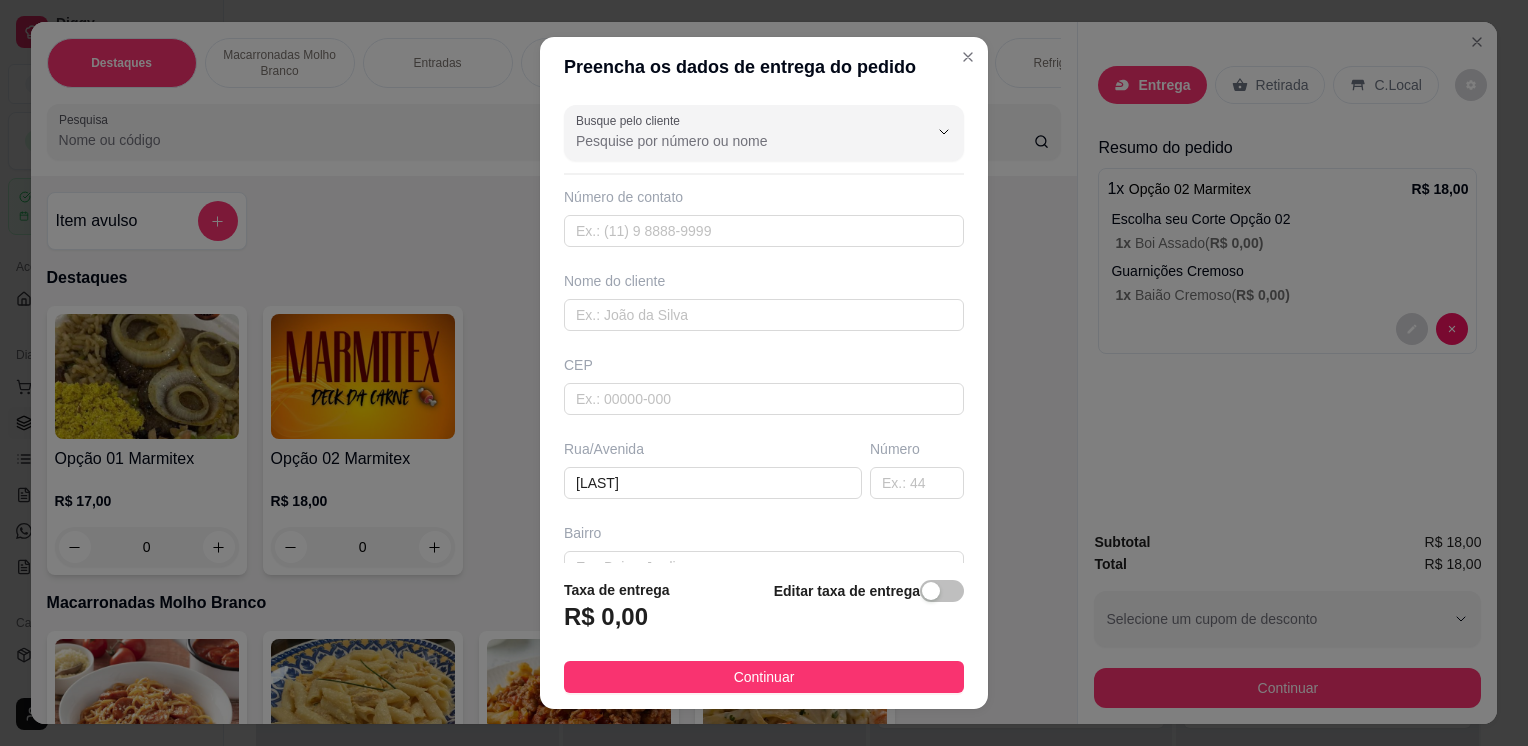 click on "Busque pelo cliente Número de contato Nome do cliente CEP Rua/Avenida [LAST] Número Bairro Cidade Complemento" at bounding box center (764, 329) 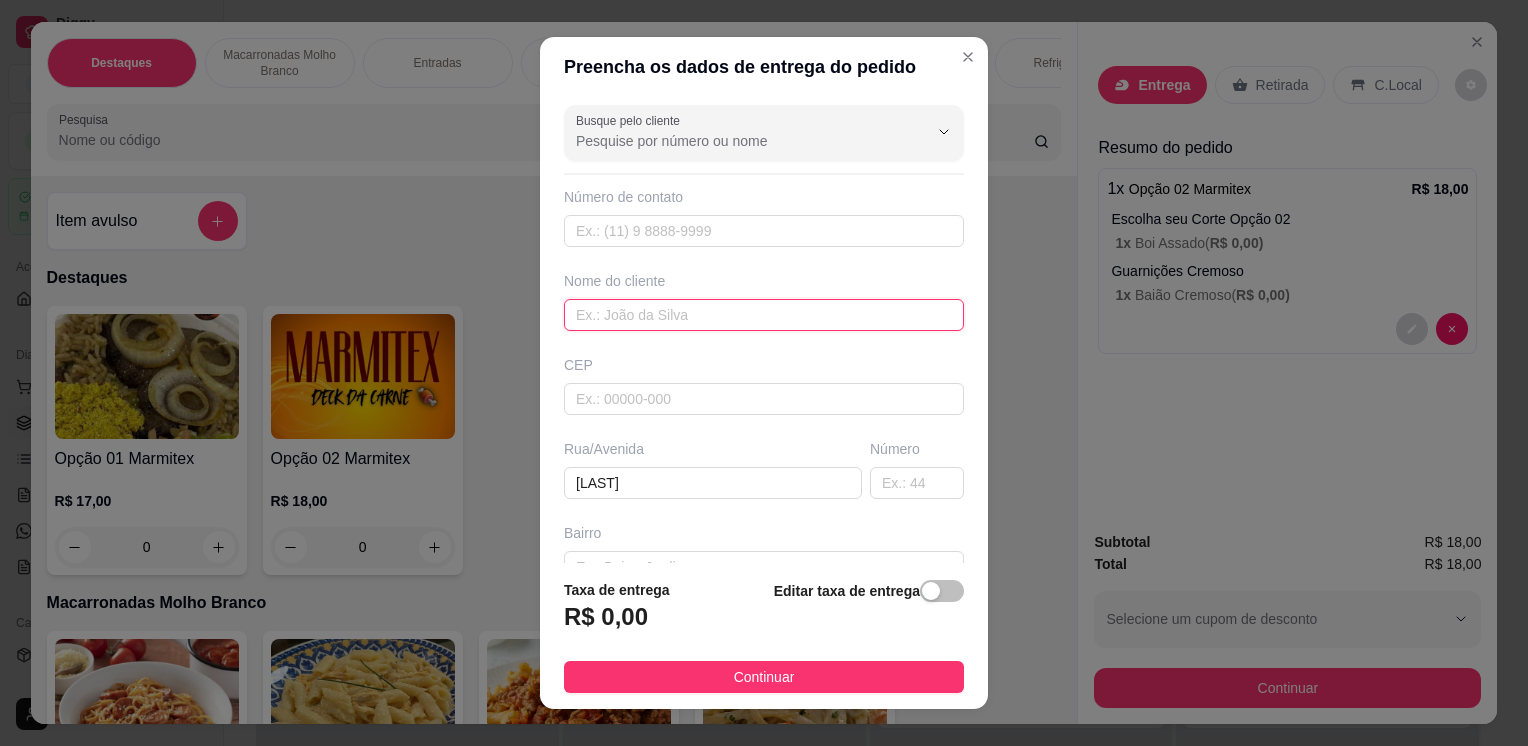 click at bounding box center [764, 315] 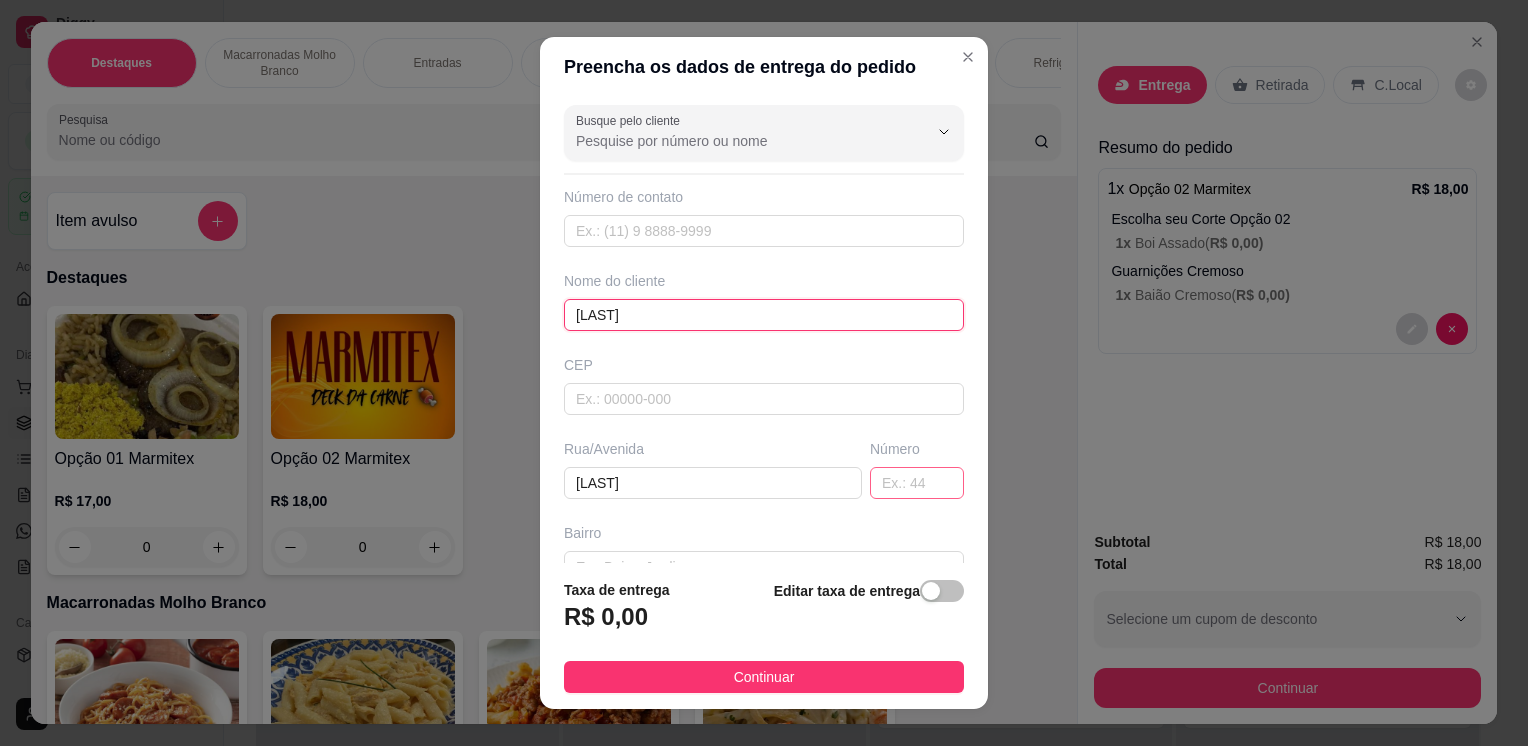 type on "[LAST]" 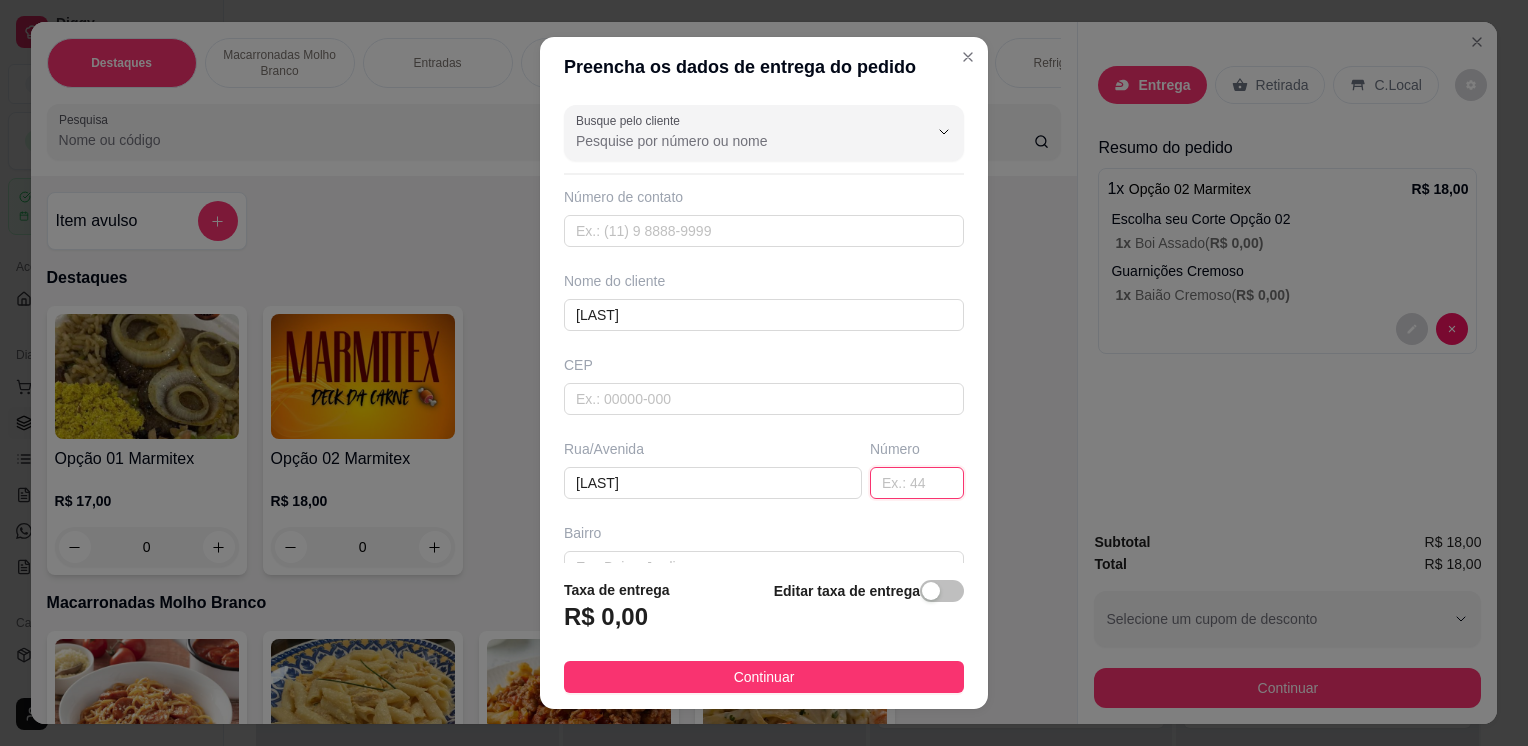 click at bounding box center [917, 483] 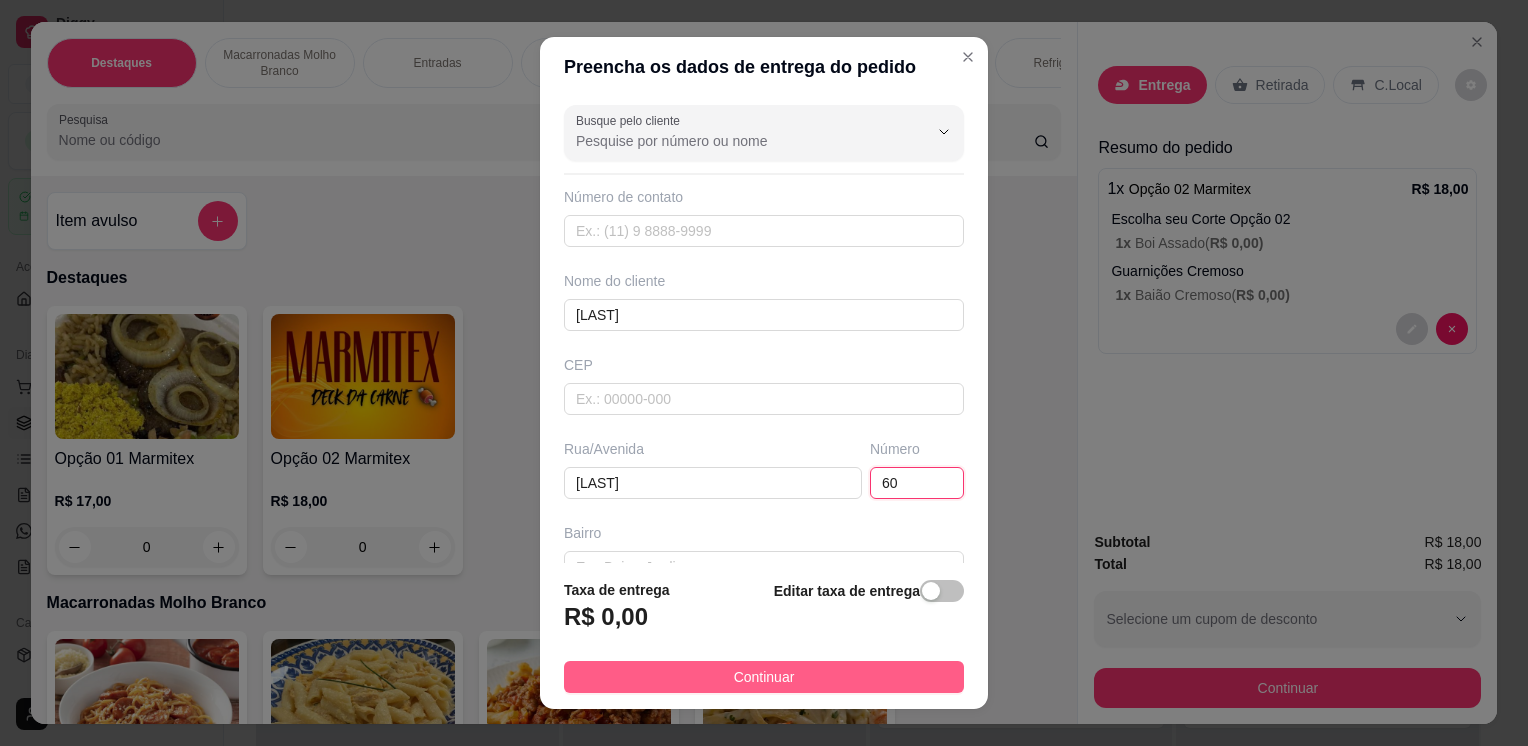 type on "60" 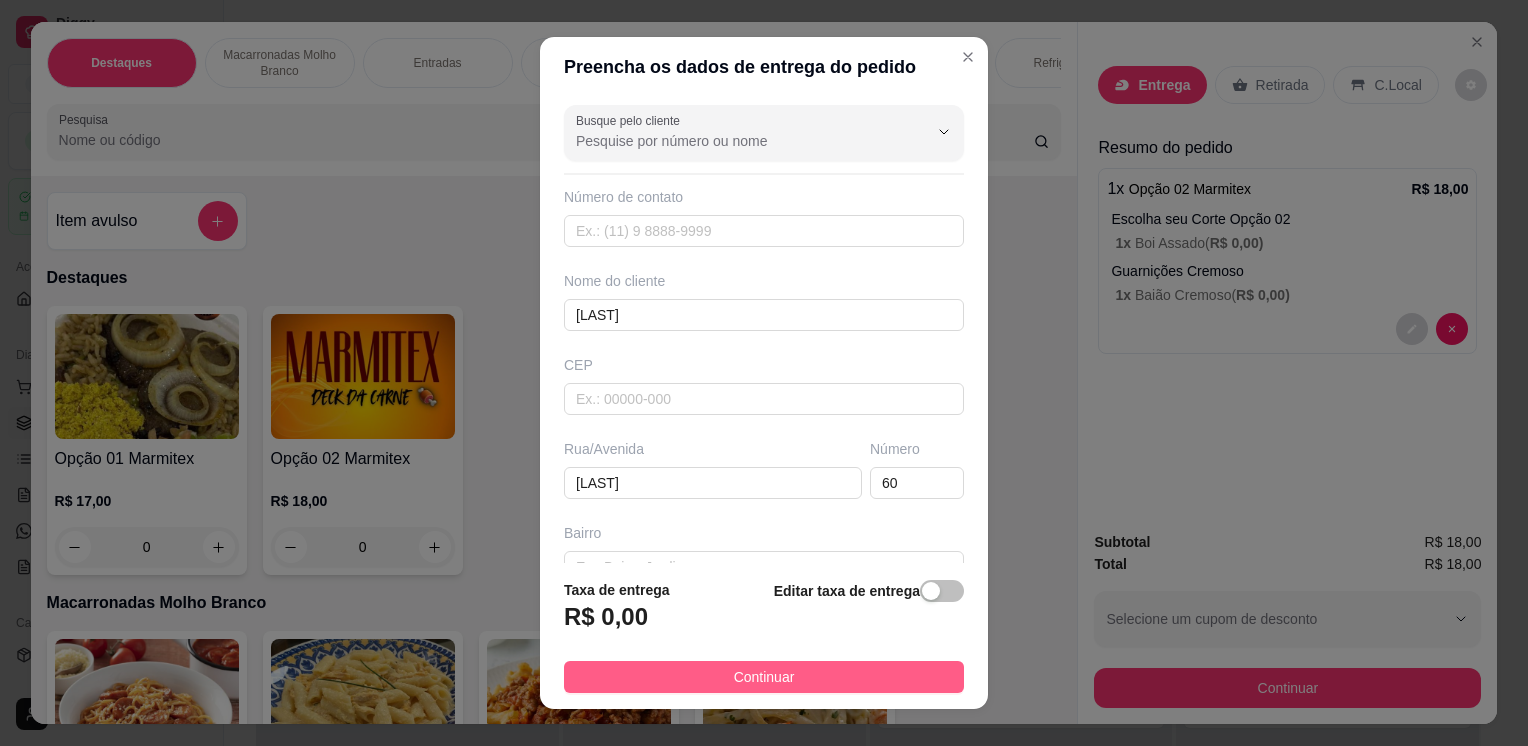 click on "Continuar" at bounding box center [764, 677] 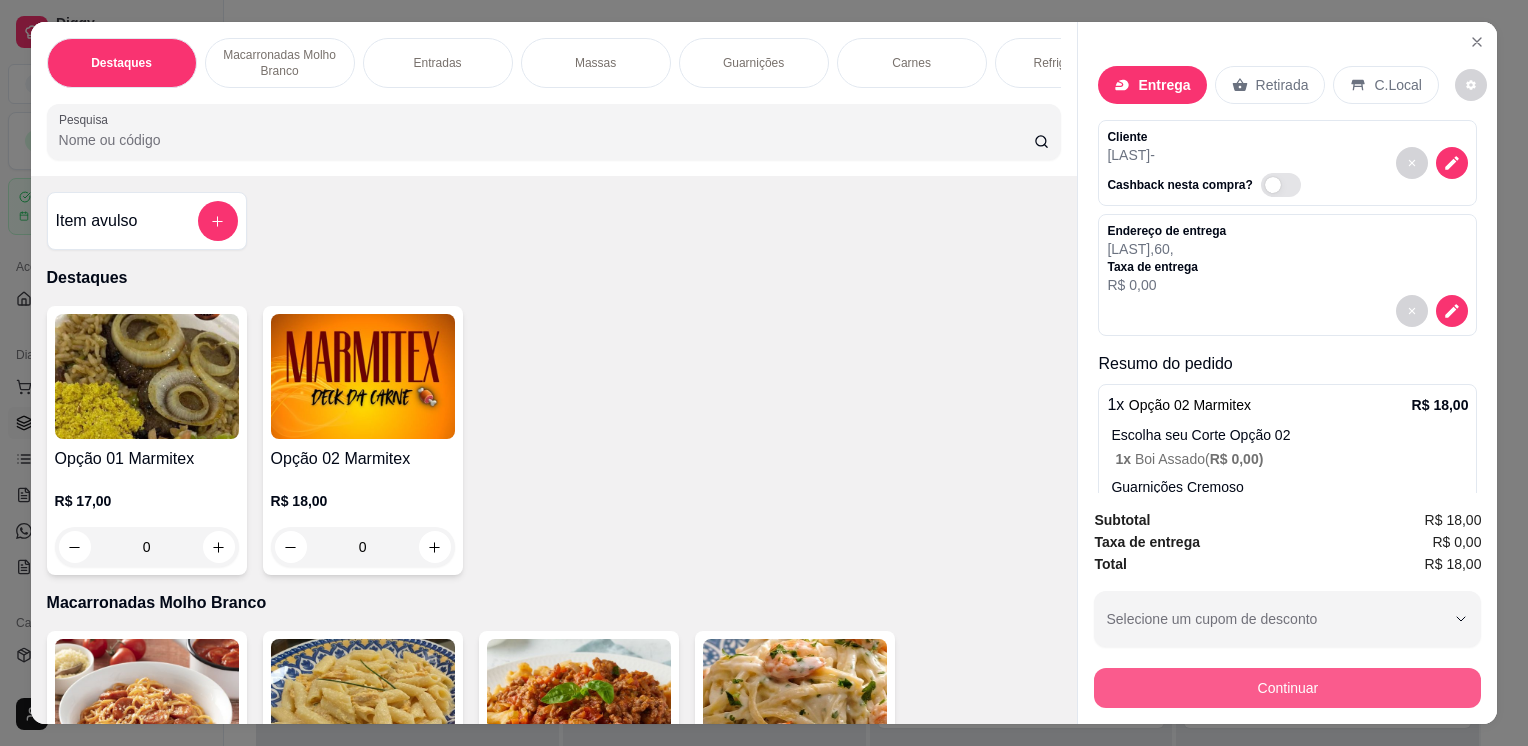 click on "Continuar" at bounding box center [1287, 688] 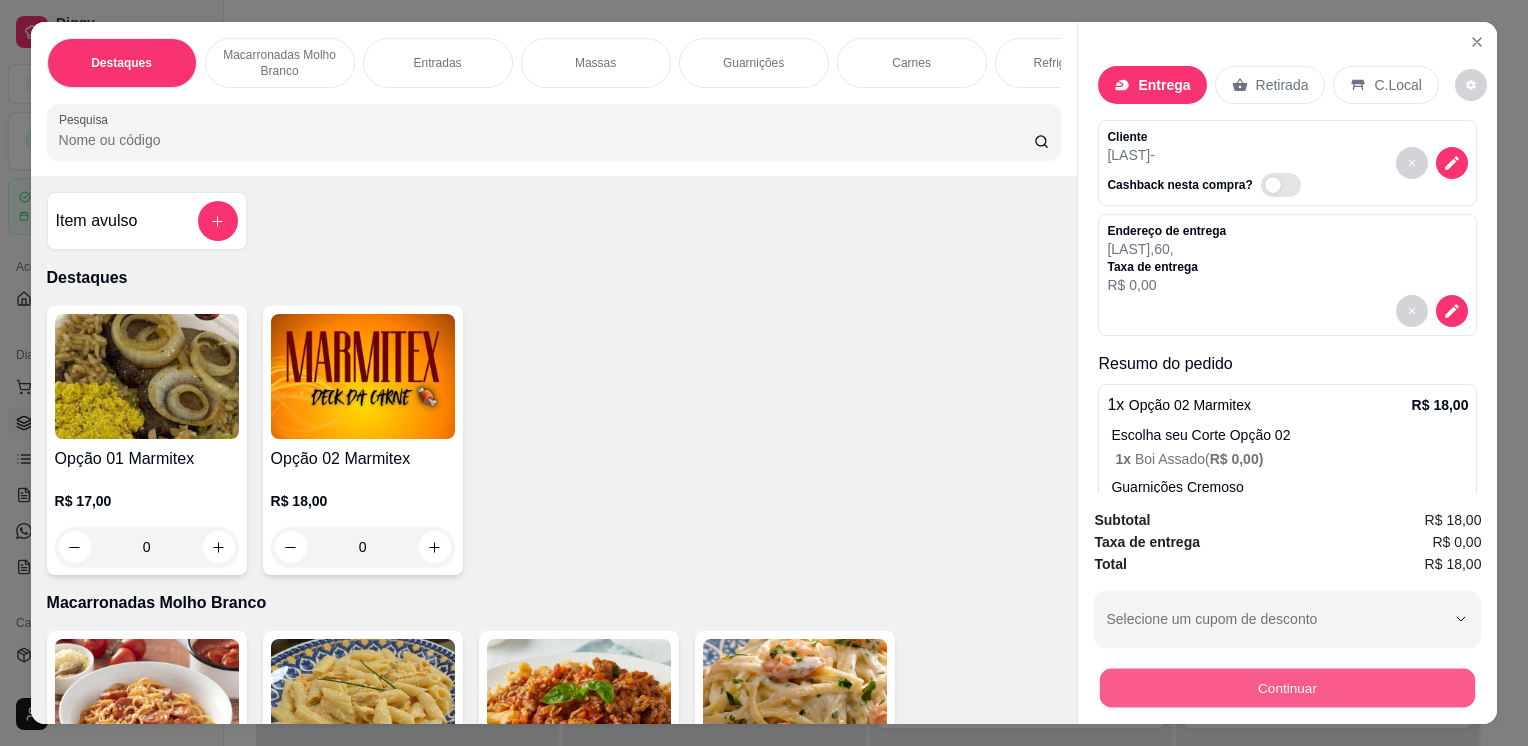 click on "Continuar" at bounding box center (1287, 687) 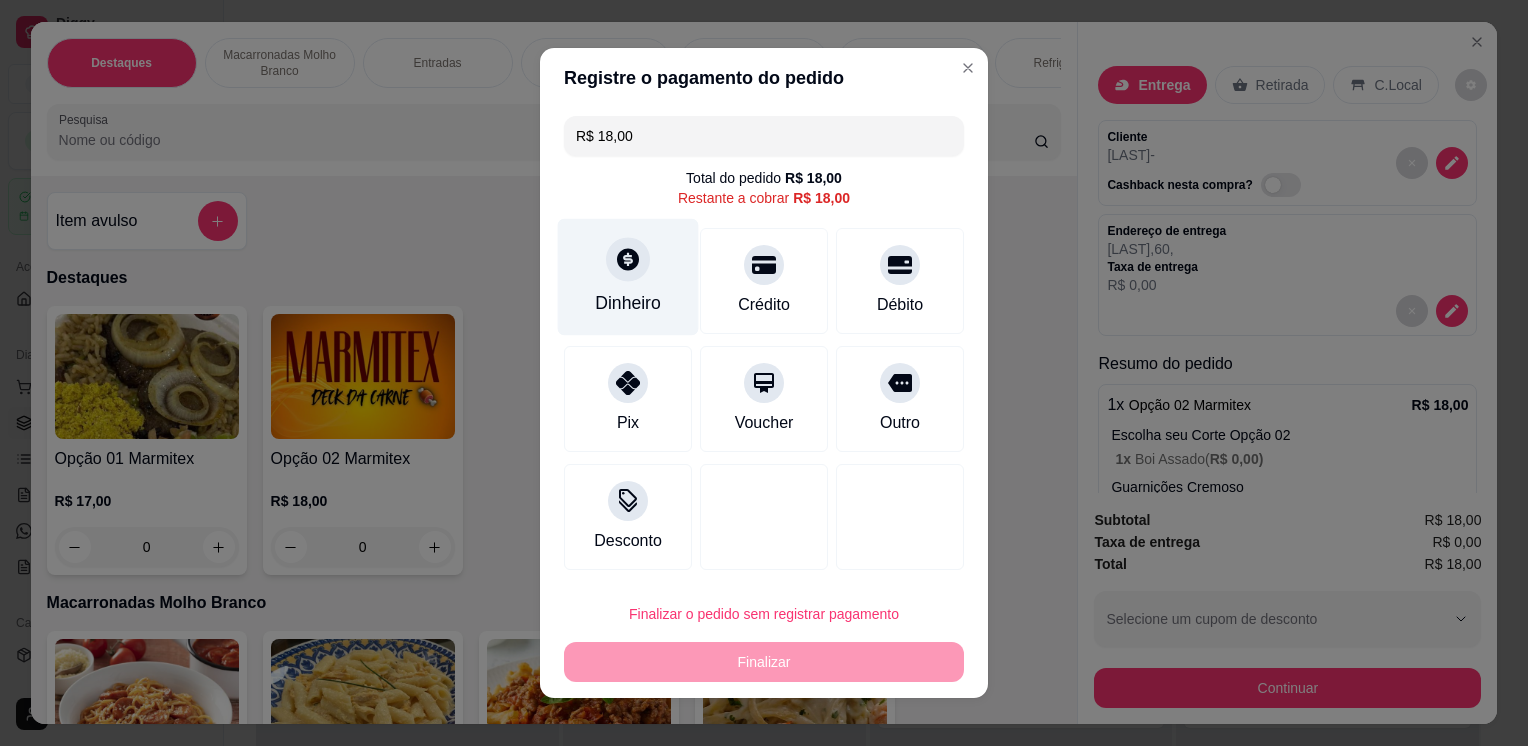 click 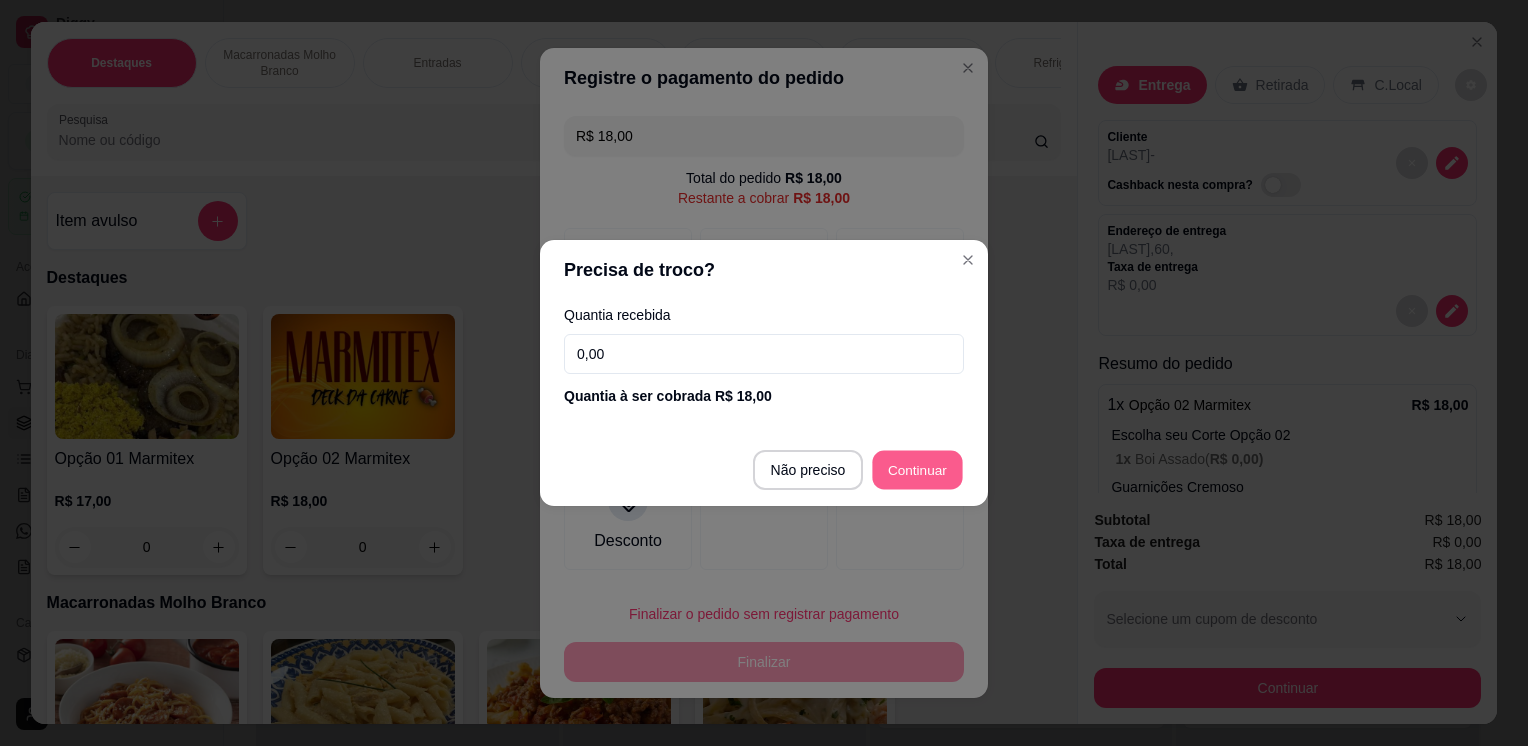 type on "R$ 0,00" 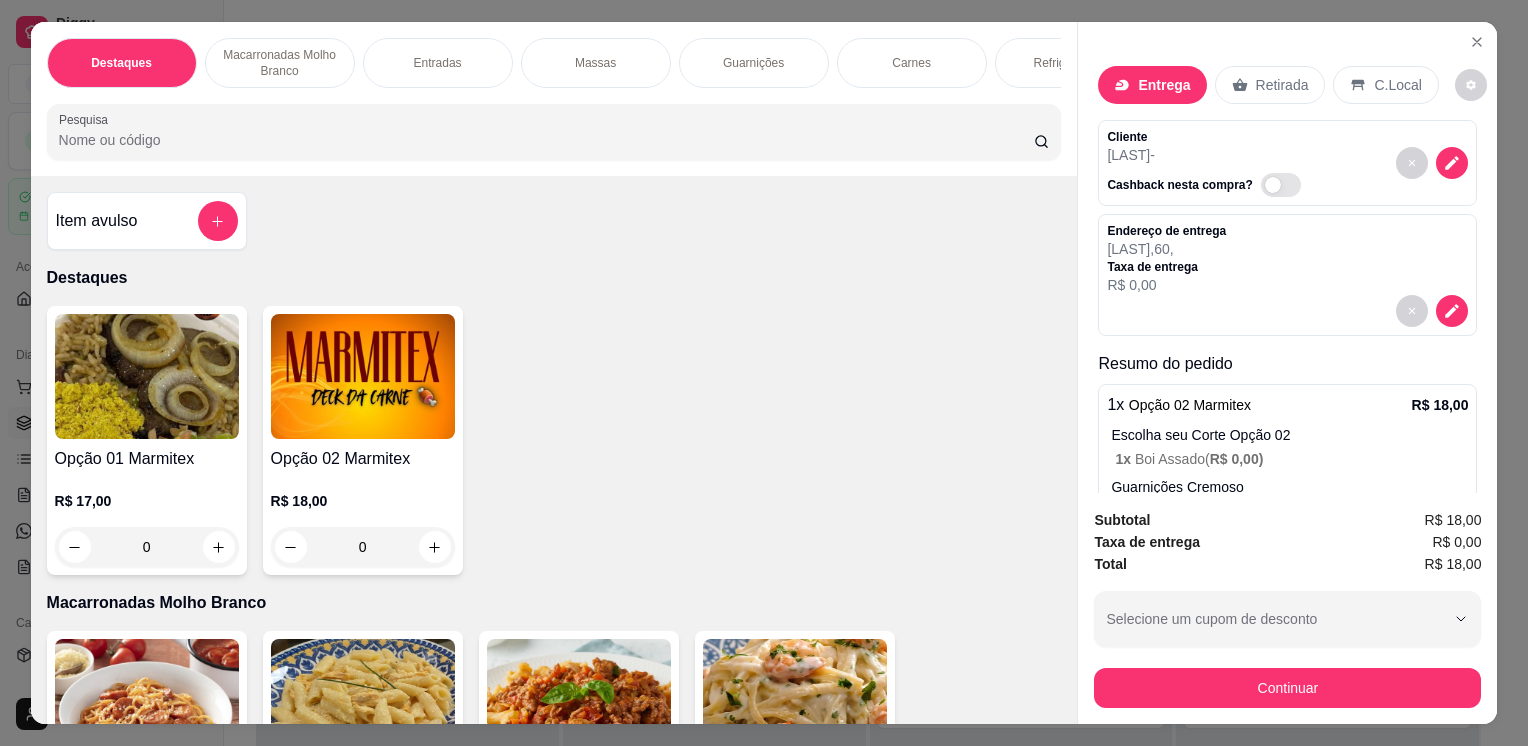 click on "Subtotal R$ 18,00" at bounding box center (1287, 520) 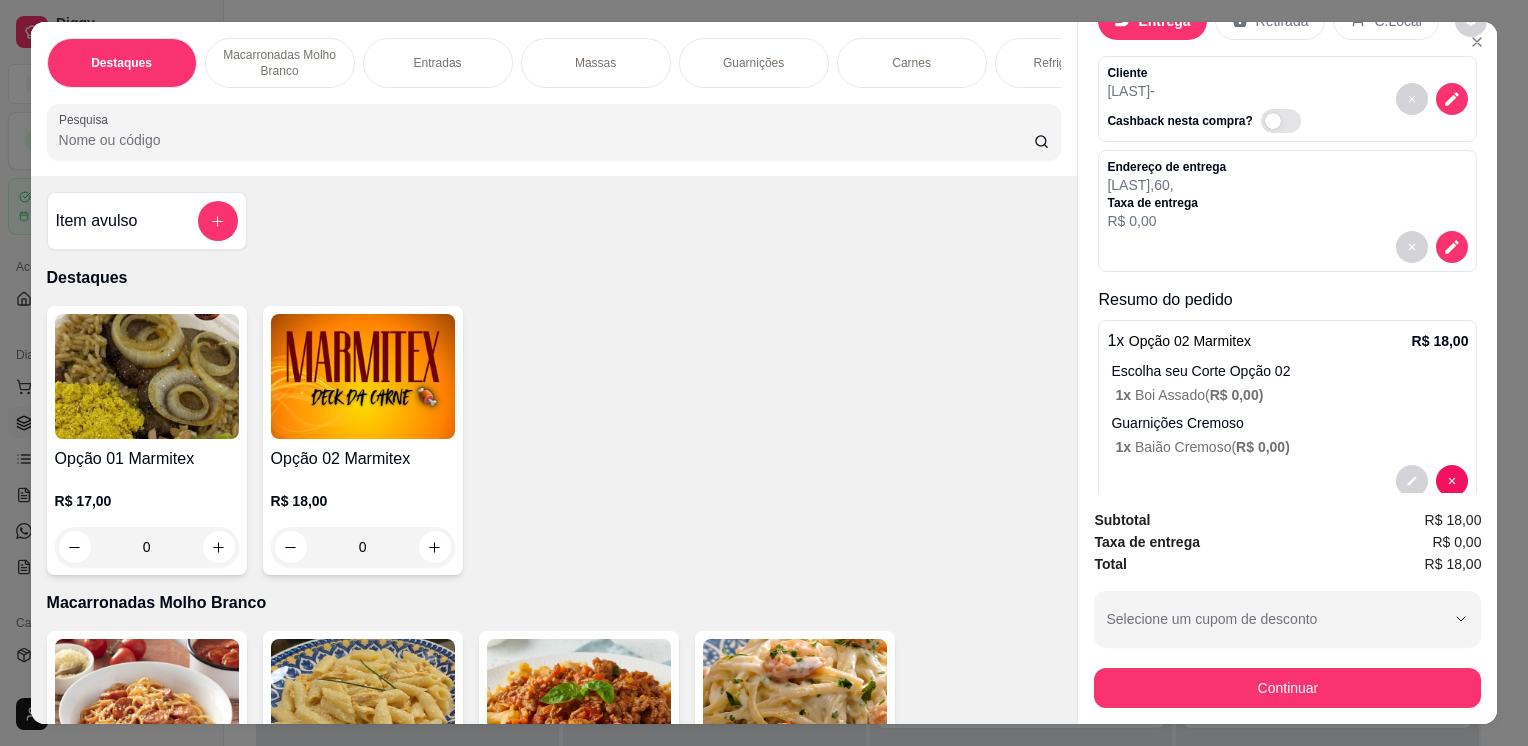 scroll, scrollTop: 104, scrollLeft: 0, axis: vertical 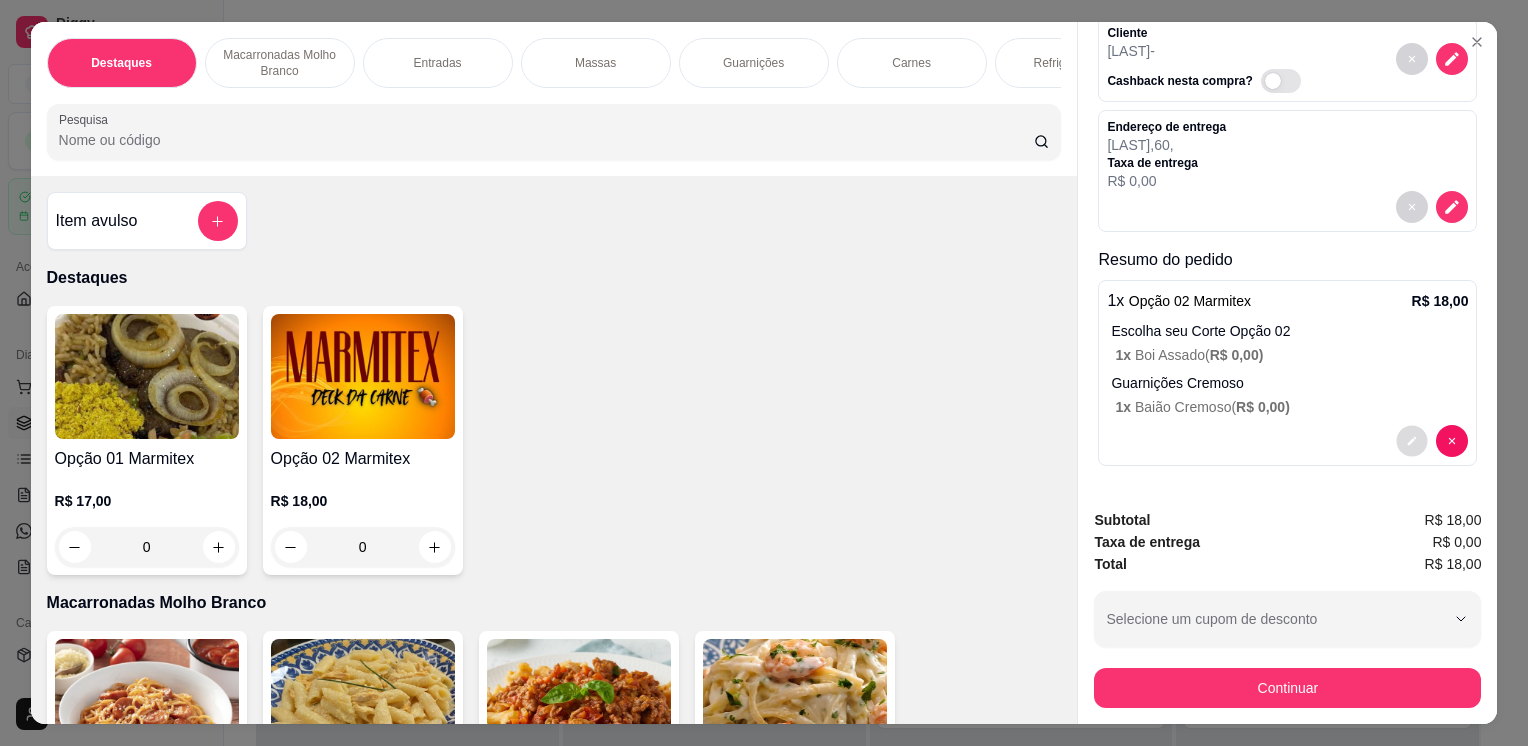 click at bounding box center (1412, 441) 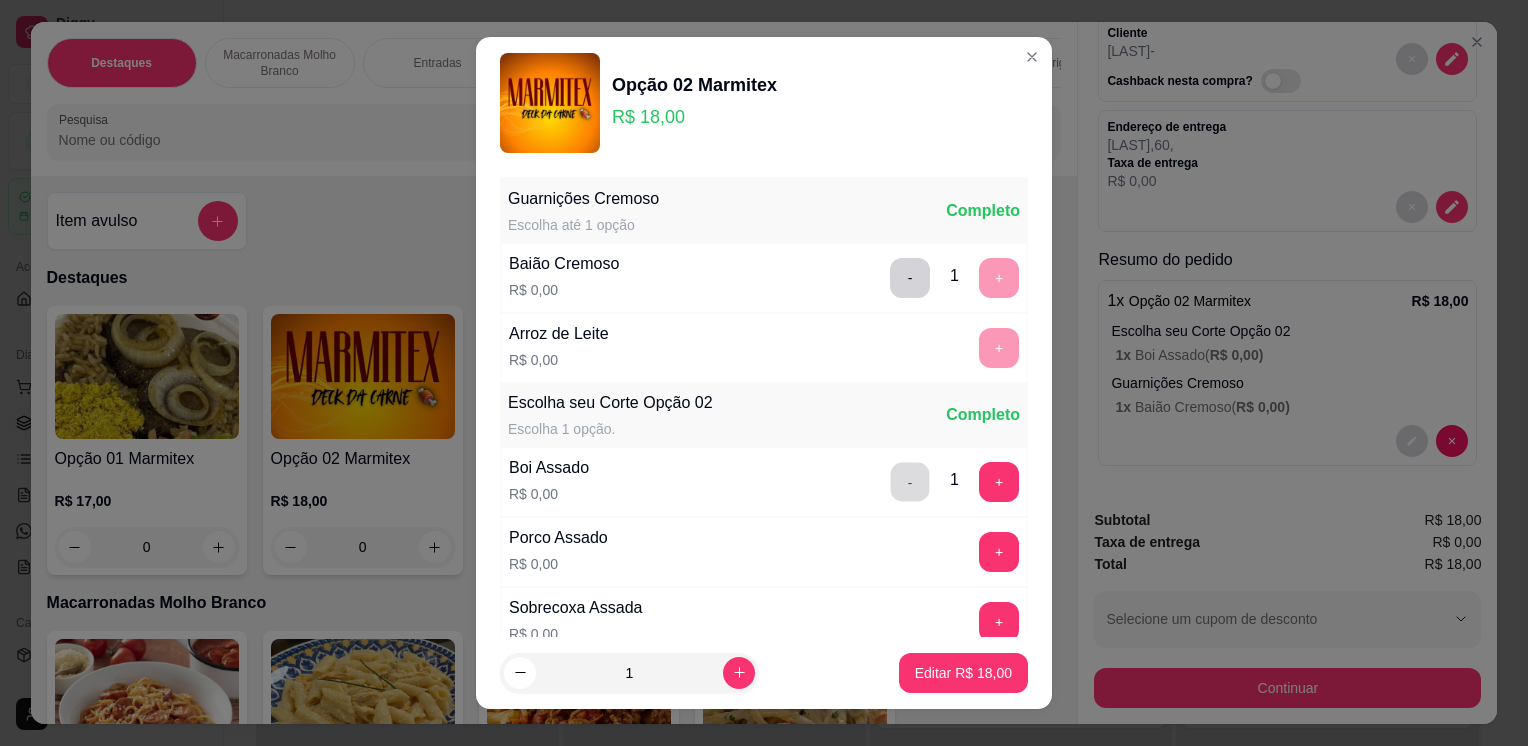 click on "-" at bounding box center (910, 482) 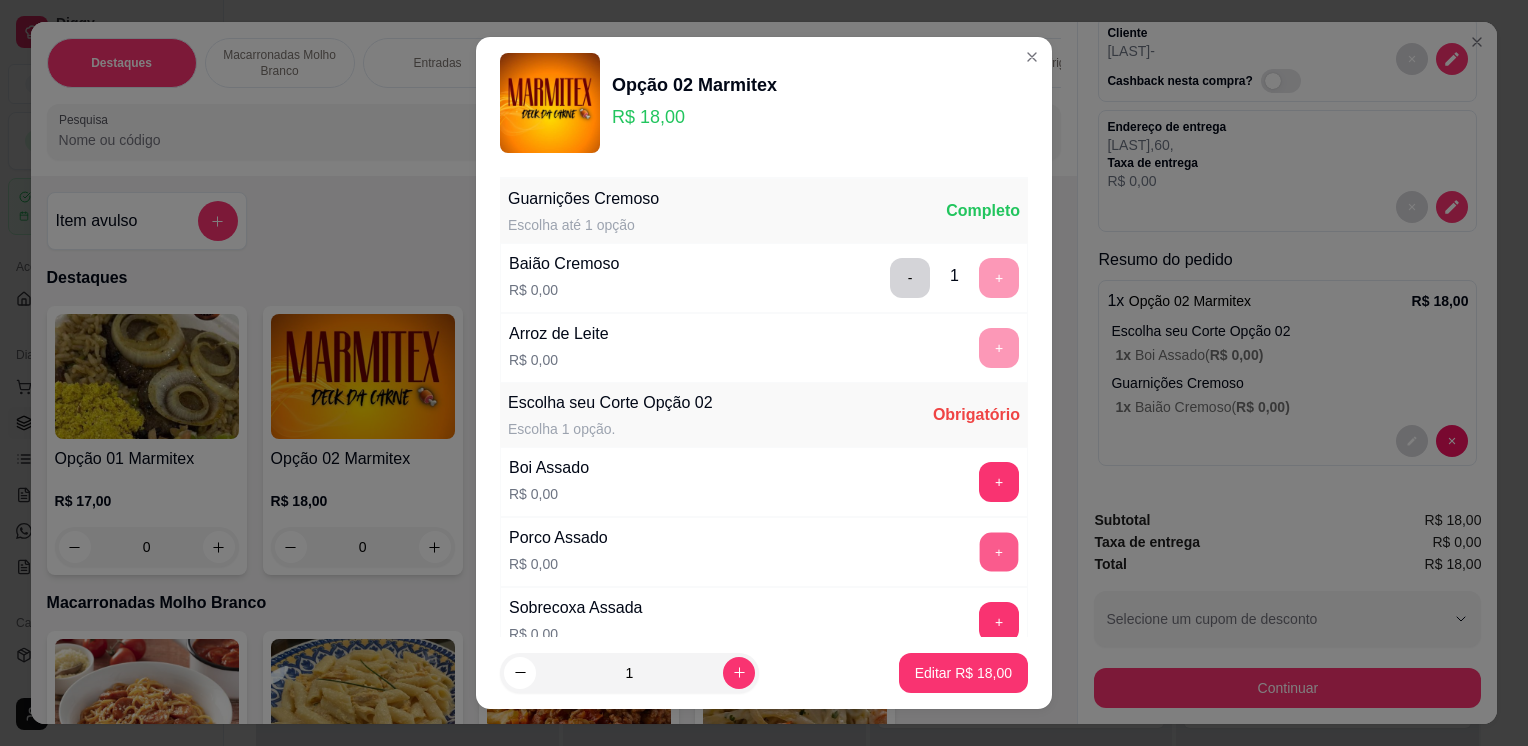 click on "+" at bounding box center [999, 552] 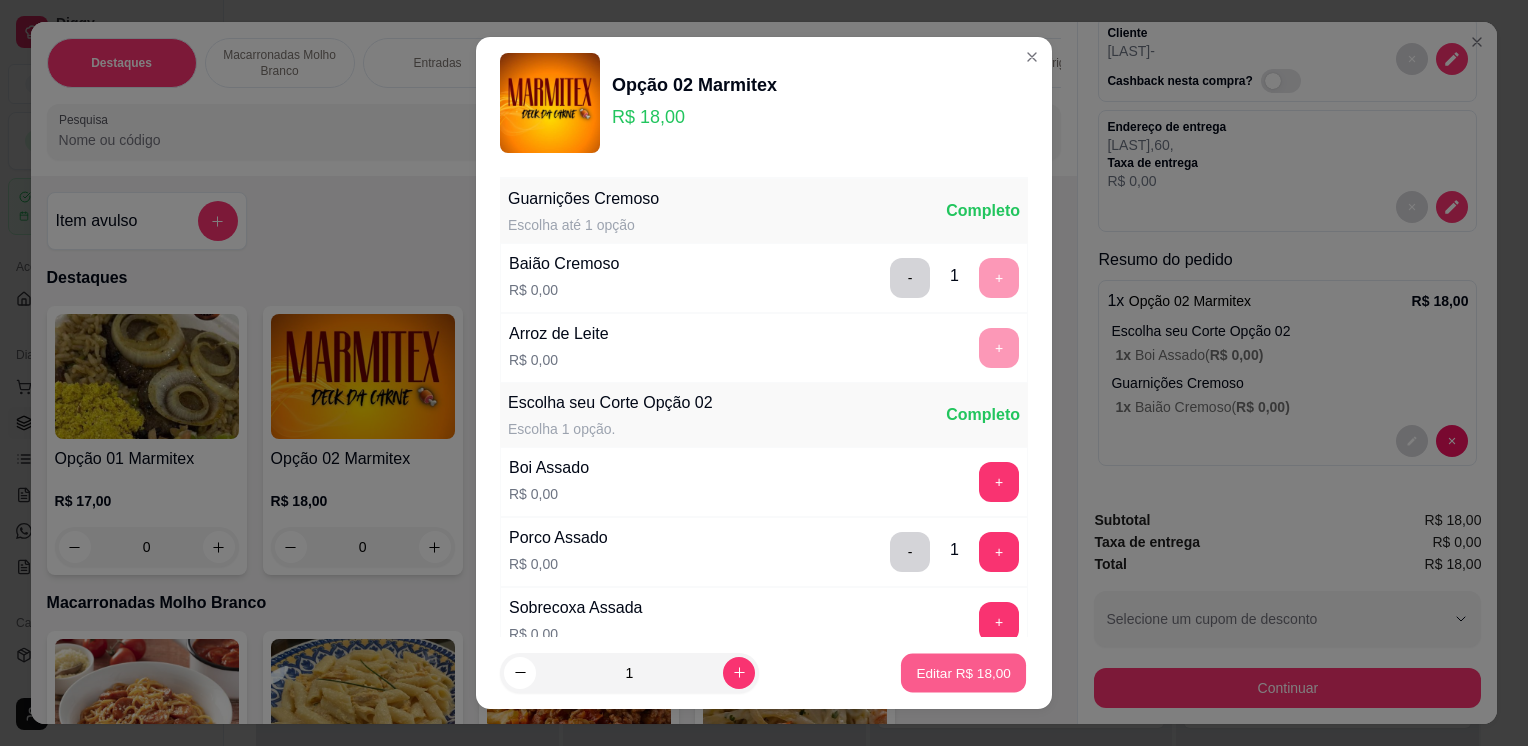 click on "Editar   R$ 18,00" at bounding box center (963, 672) 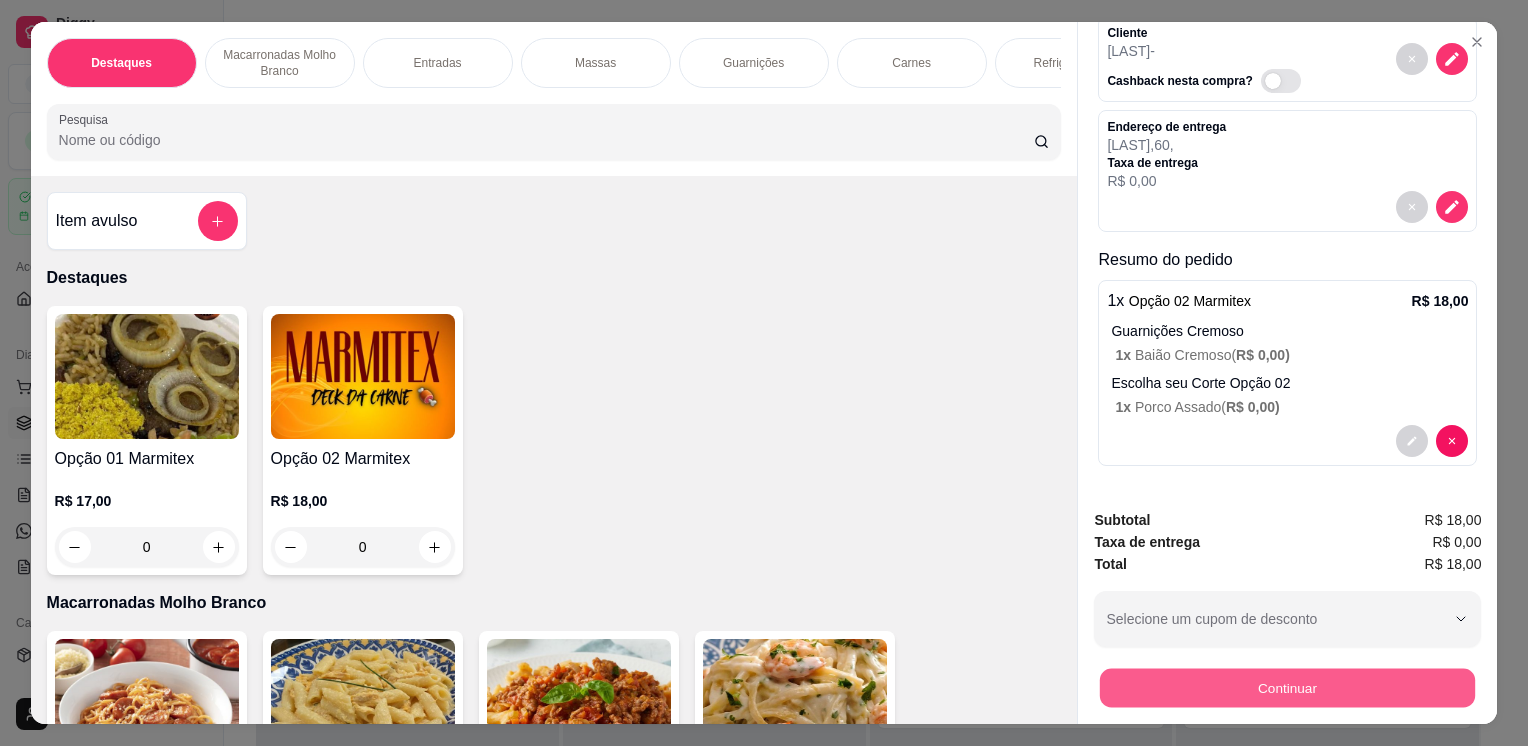 click on "Continuar" at bounding box center (1287, 687) 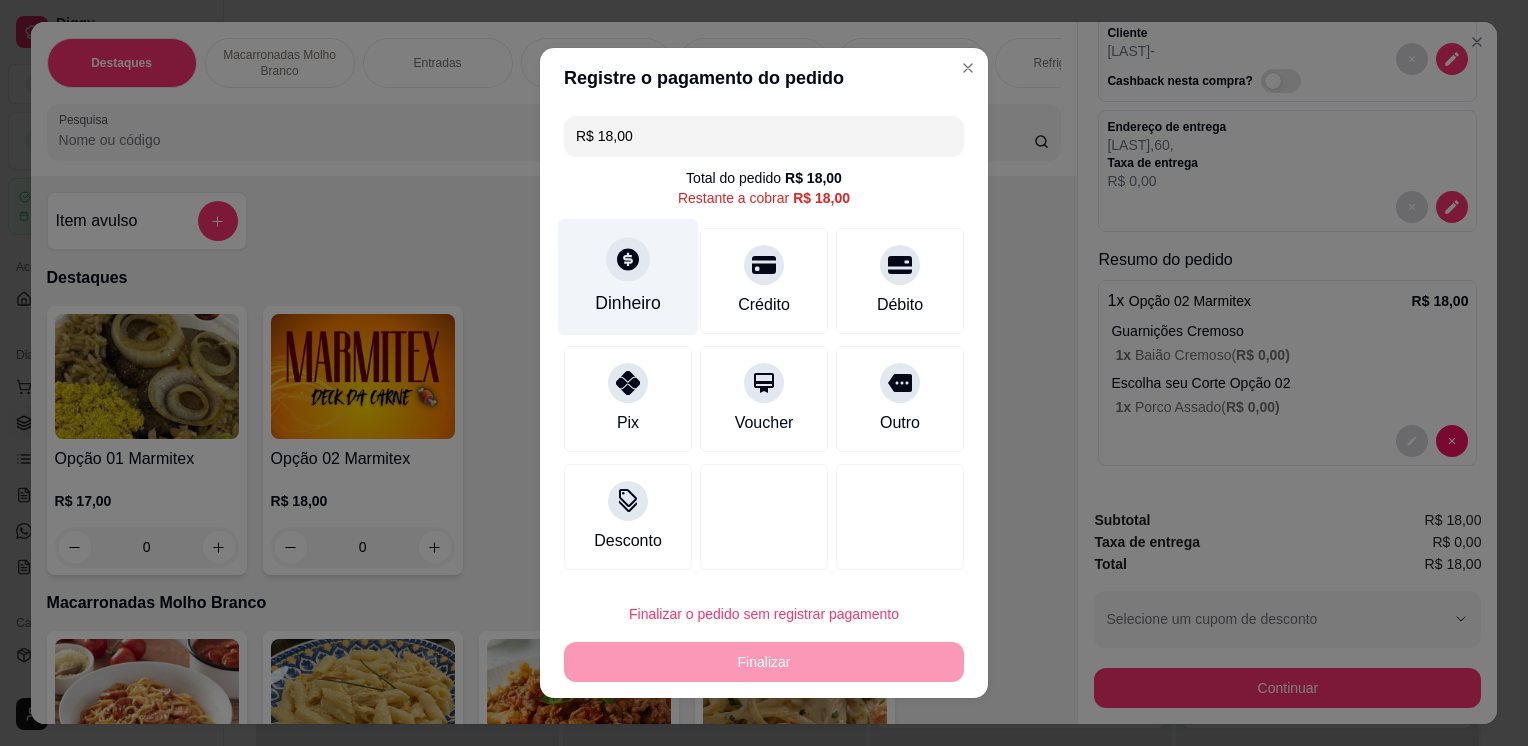 click on "Dinheiro" at bounding box center (628, 303) 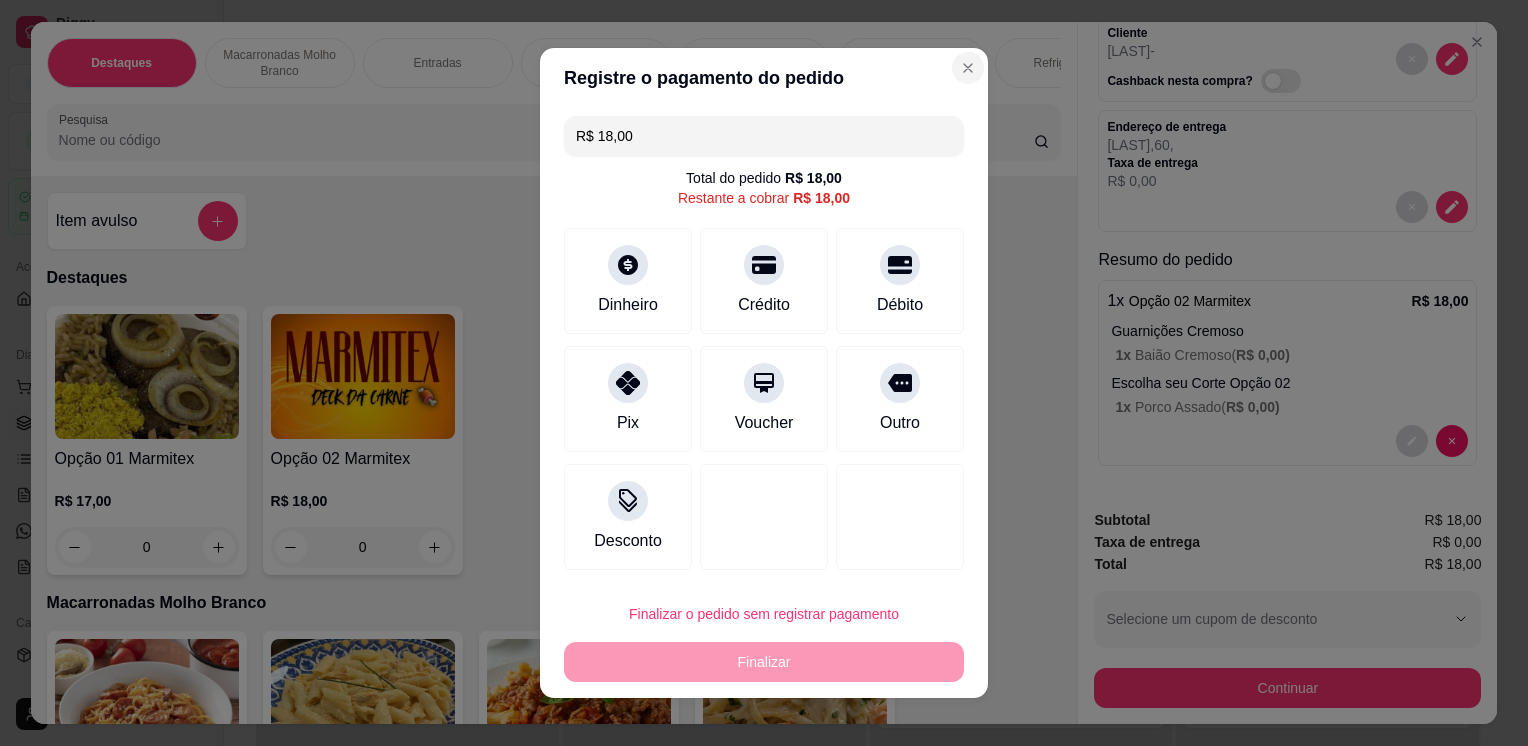 click on "Registre o pagamento do pedido R$ 18,00 Total do pedido   R$ 18,00 Restante a cobrar   R$ 18,00 Dinheiro Crédito Débito Pix Voucher Outro Desconto Finalizar o pedido sem registrar pagamento Finalizar" at bounding box center [764, 373] 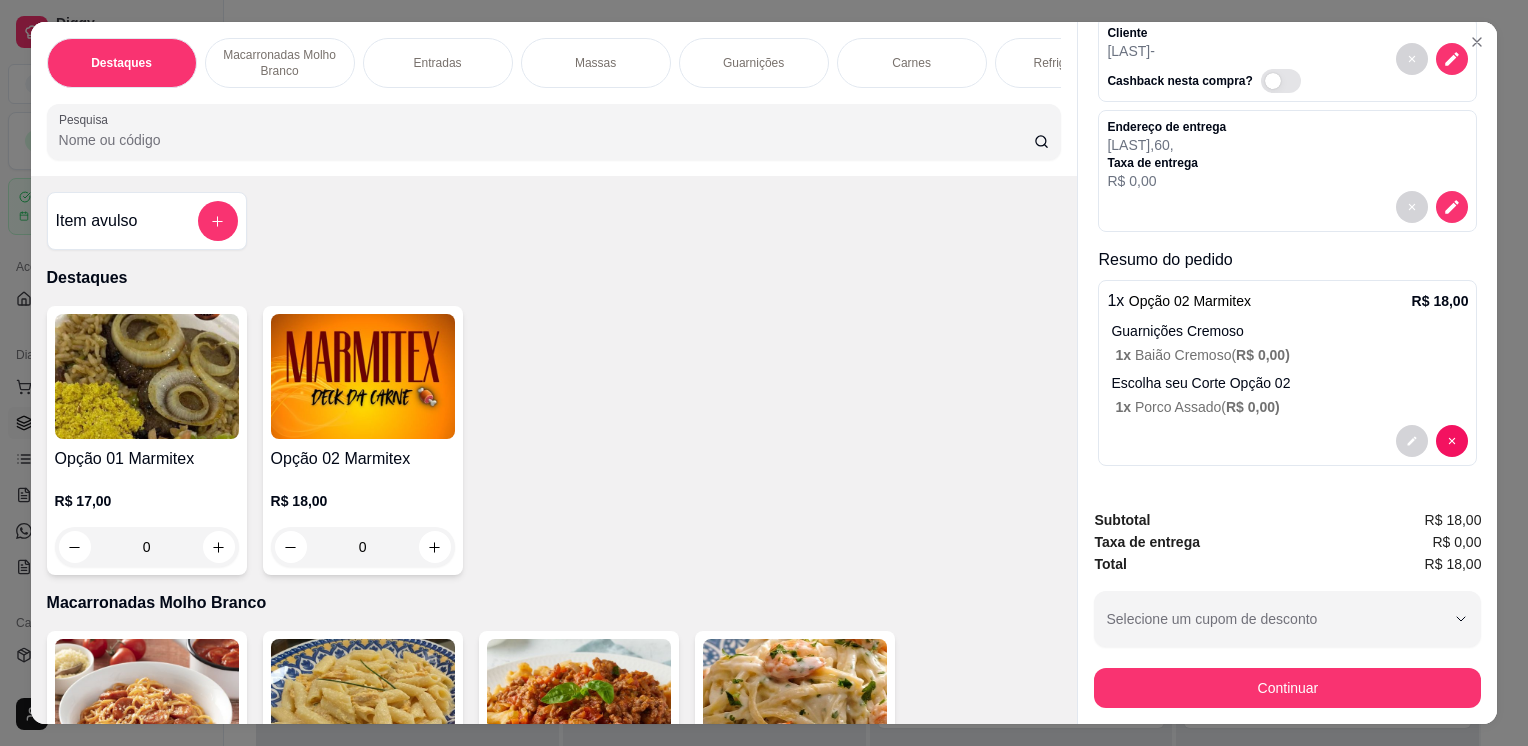 click on "1 x Opção 02 Marmitex R$ 18,00" at bounding box center [1287, 301] 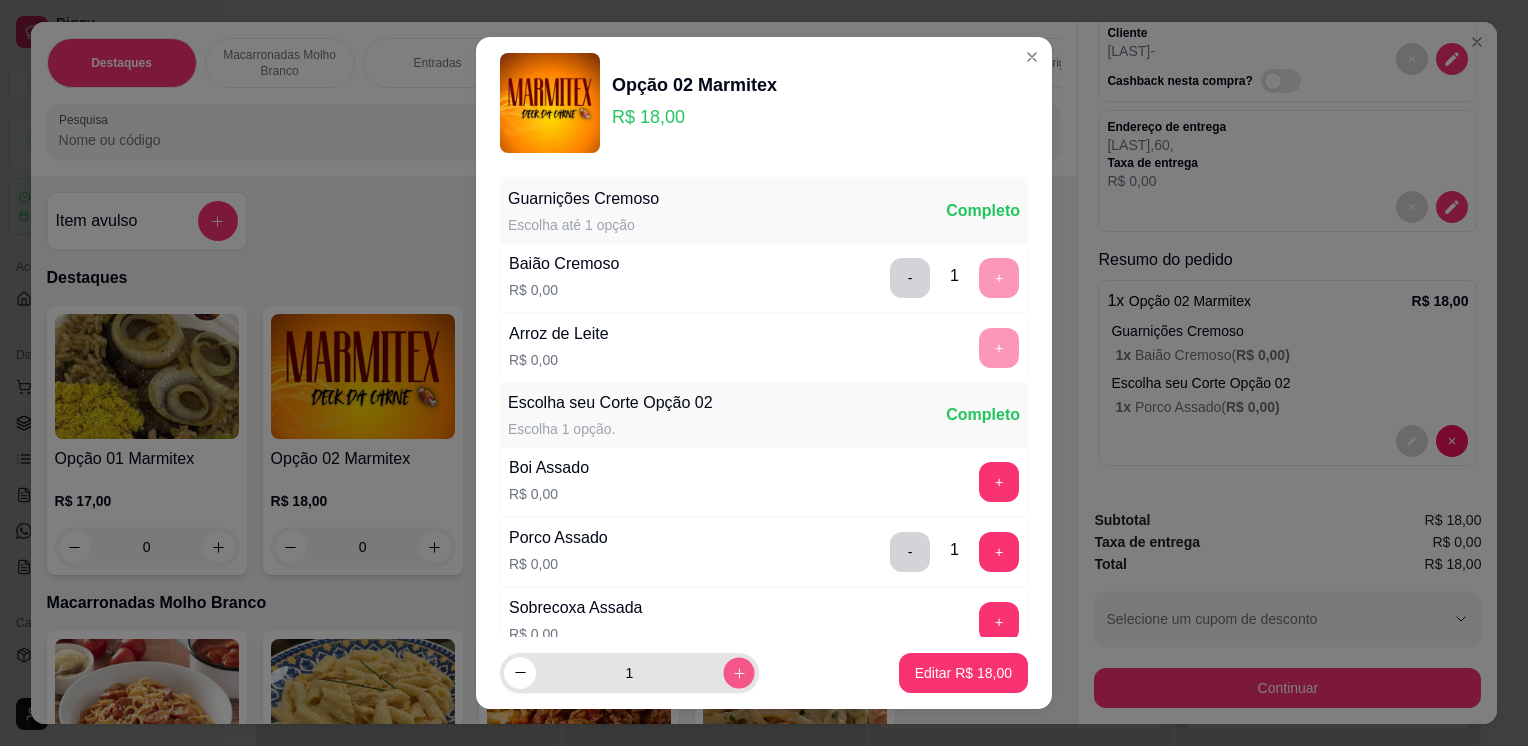 click at bounding box center [738, 672] 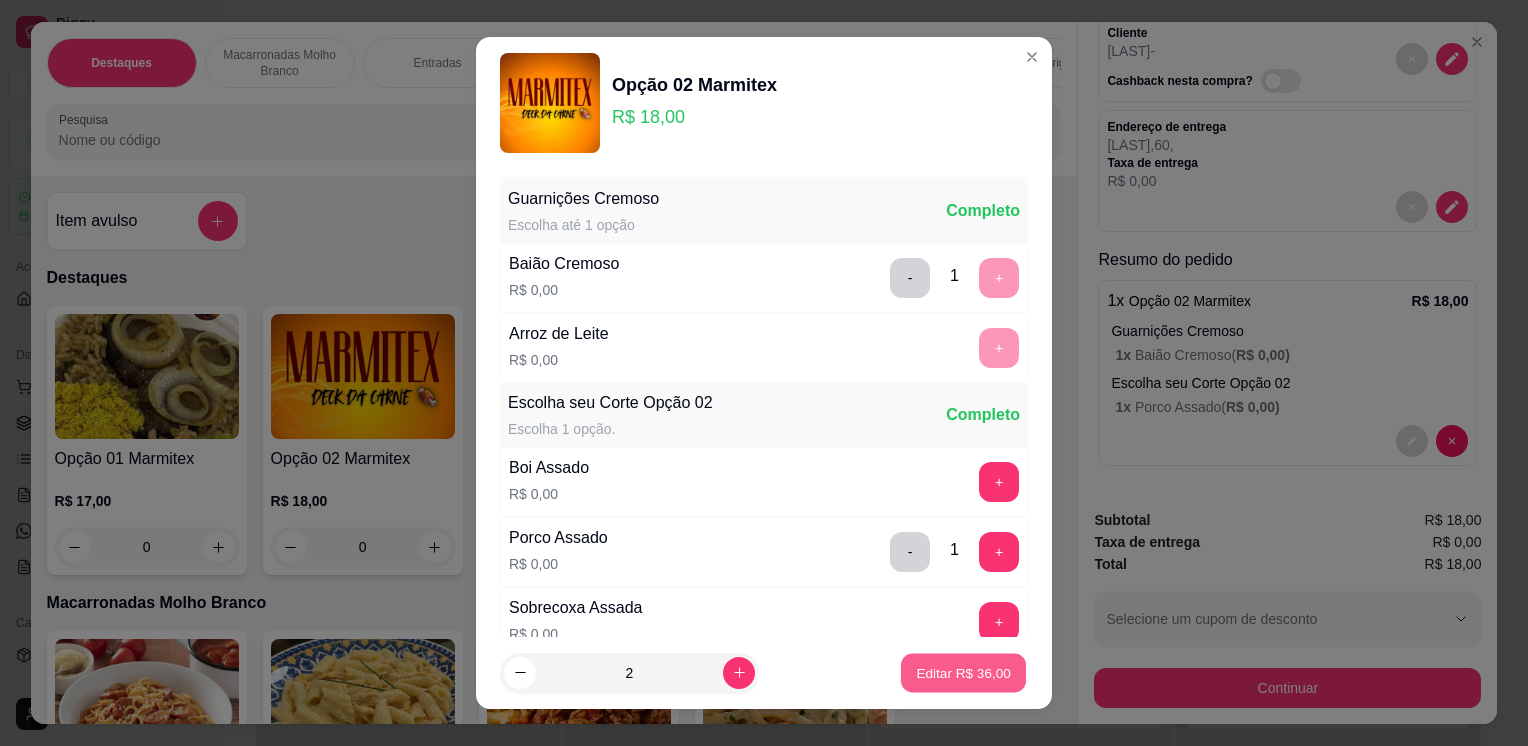 click on "Editar   R$ 36,00" at bounding box center (963, 672) 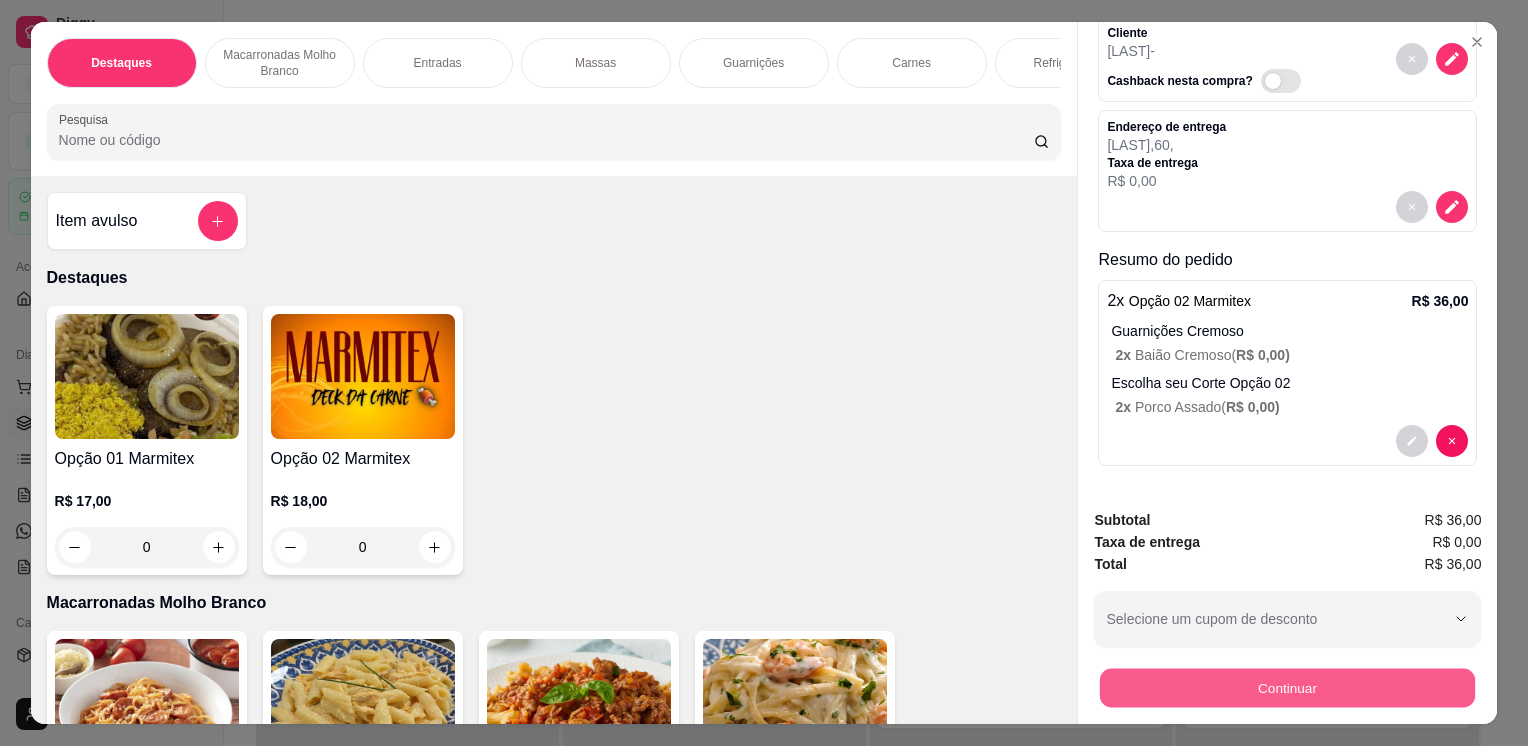 click on "Continuar" at bounding box center (1287, 687) 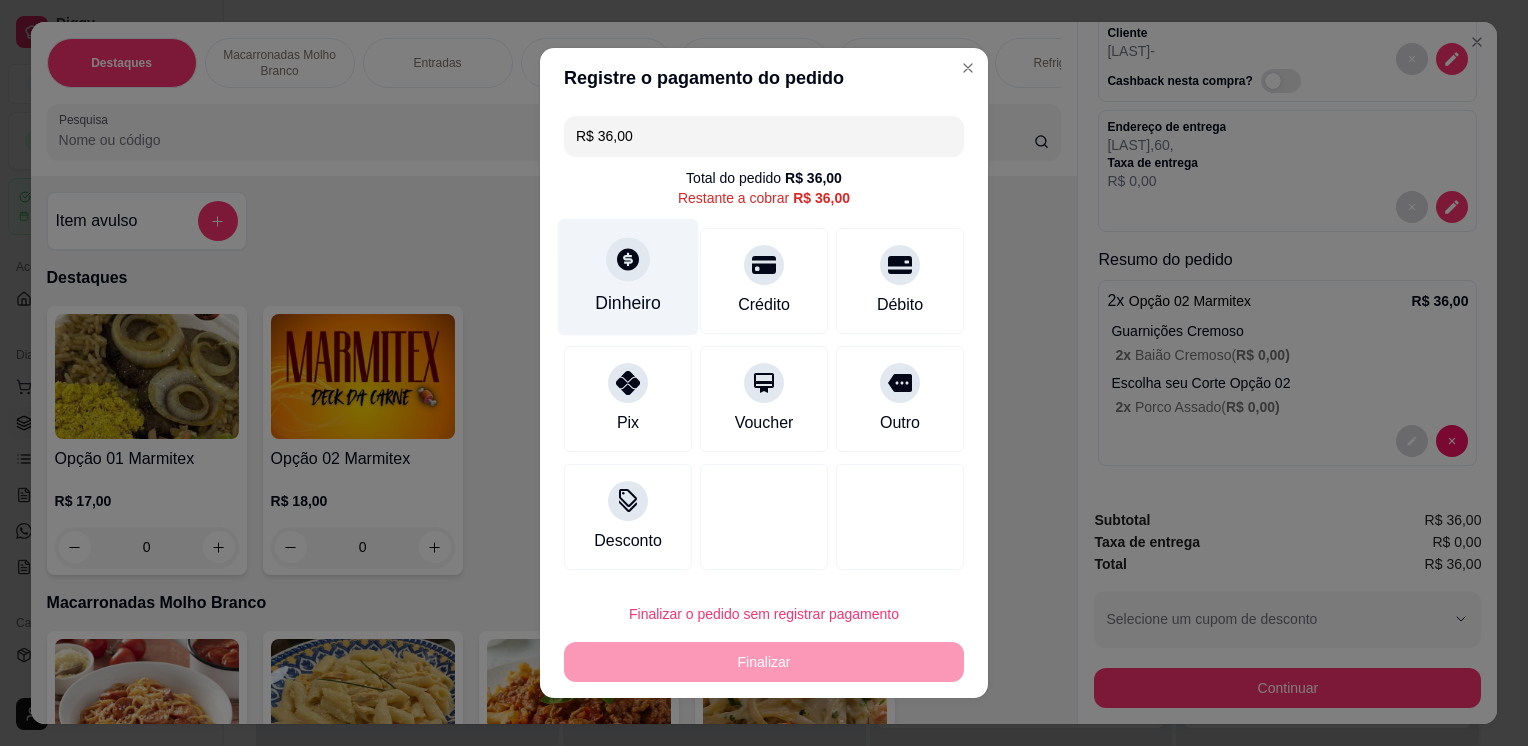 click on "Dinheiro" at bounding box center [628, 277] 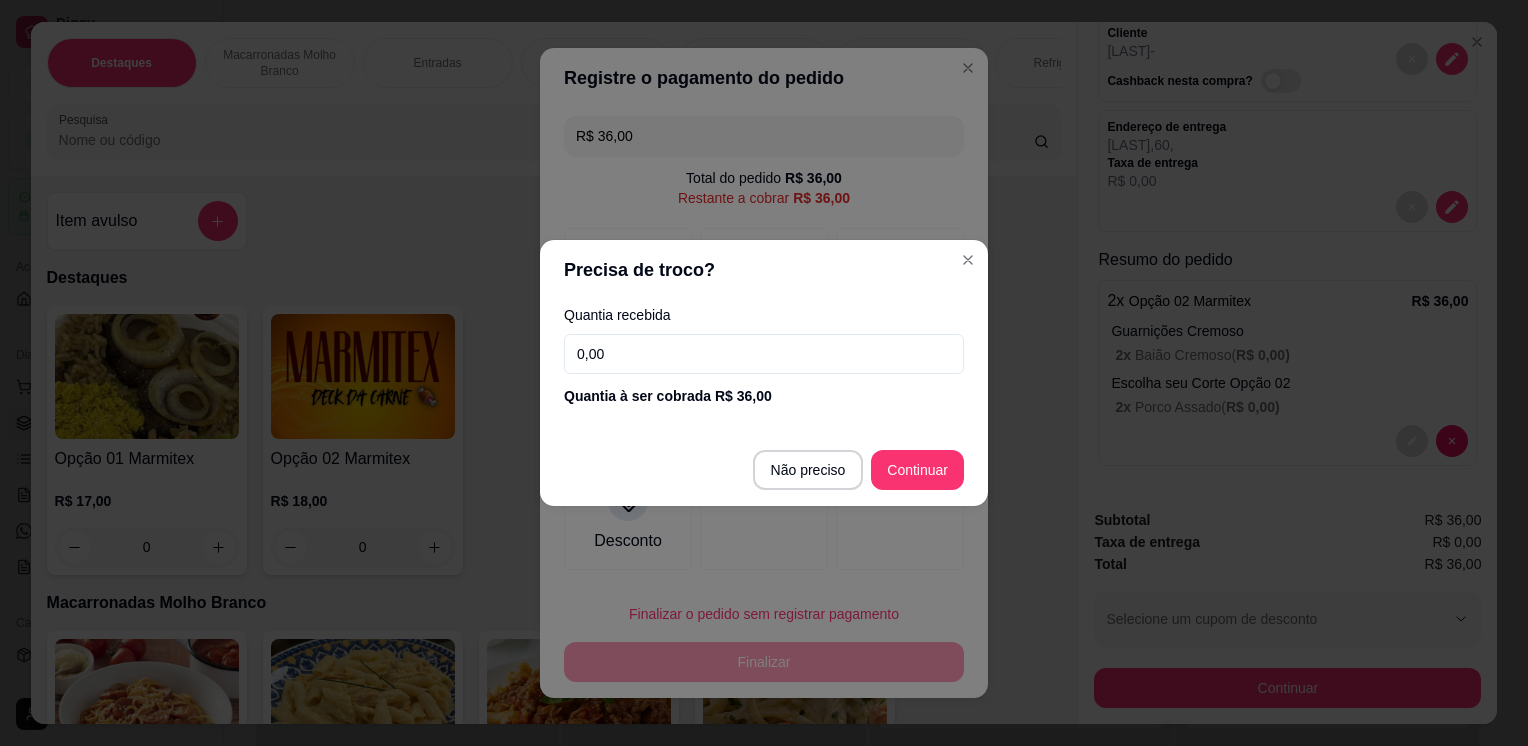 click on "0,00" at bounding box center [764, 354] 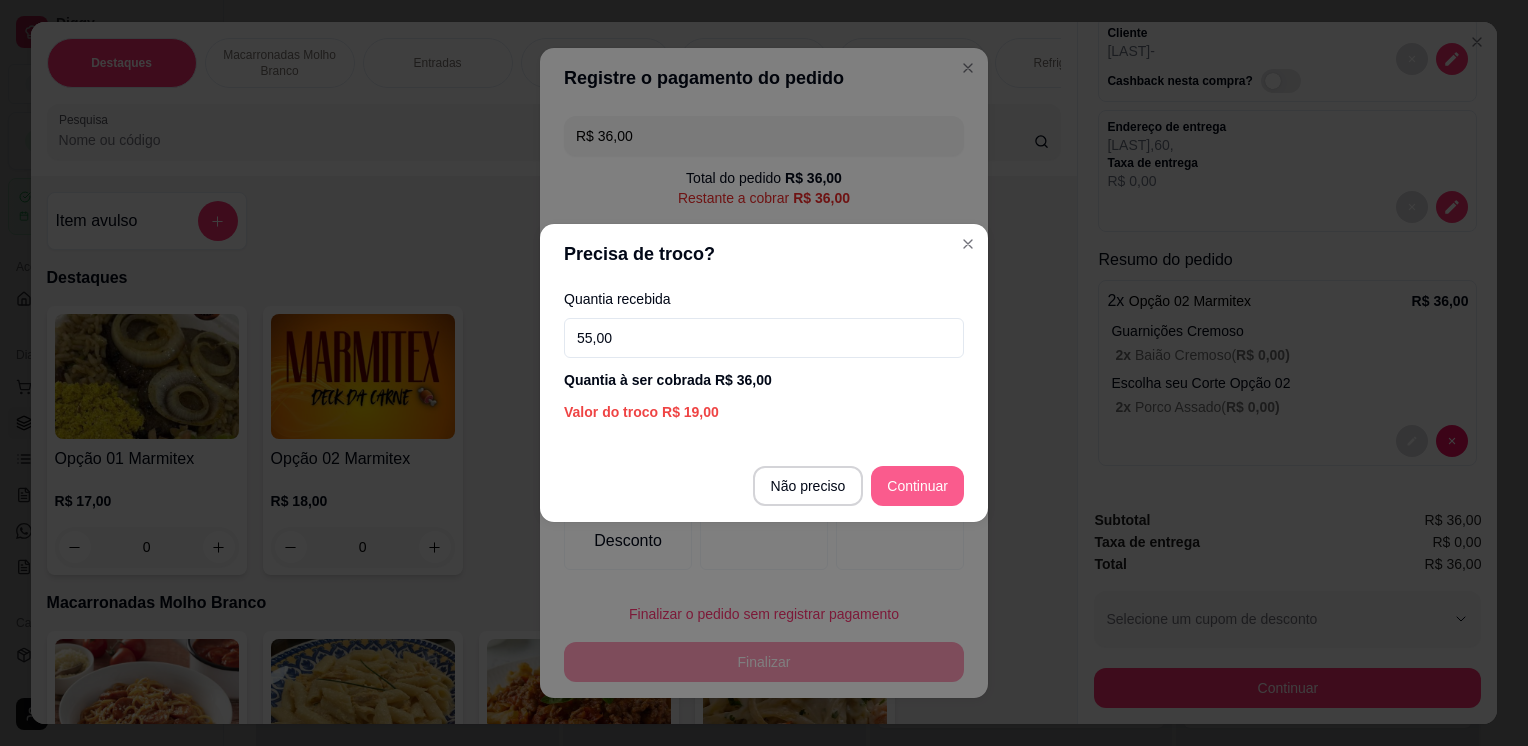 type on "55,00" 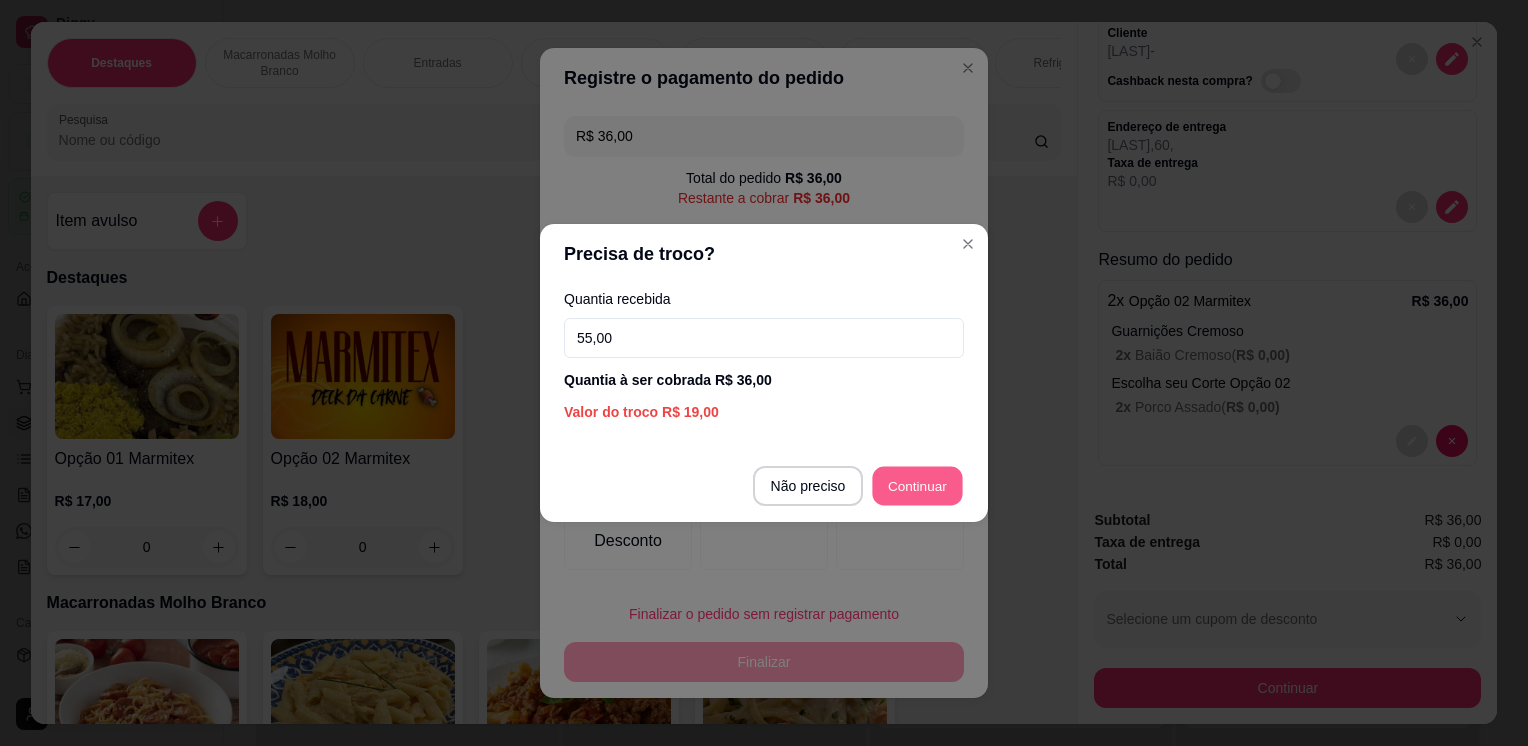 type on "R$ 0,00" 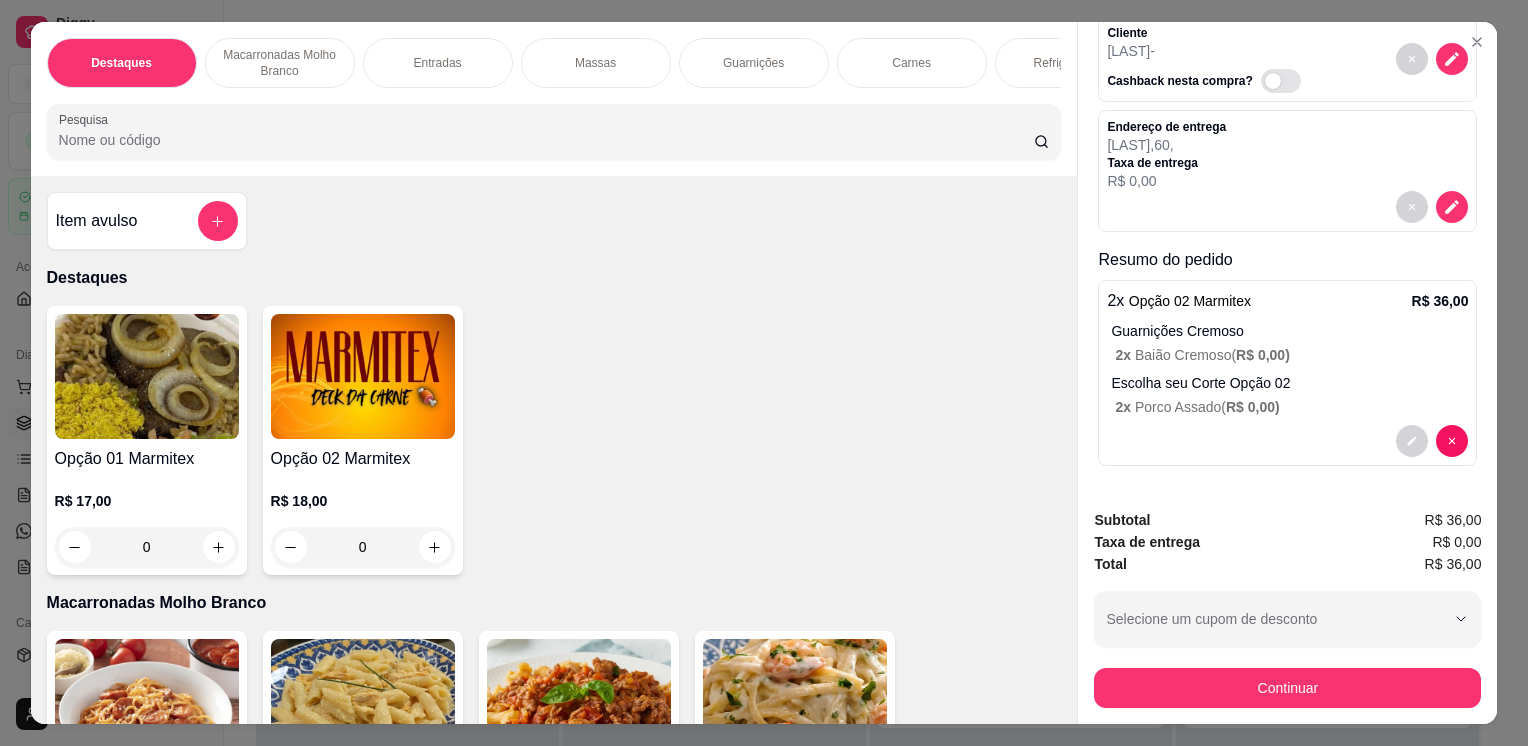 click at bounding box center (147, 376) 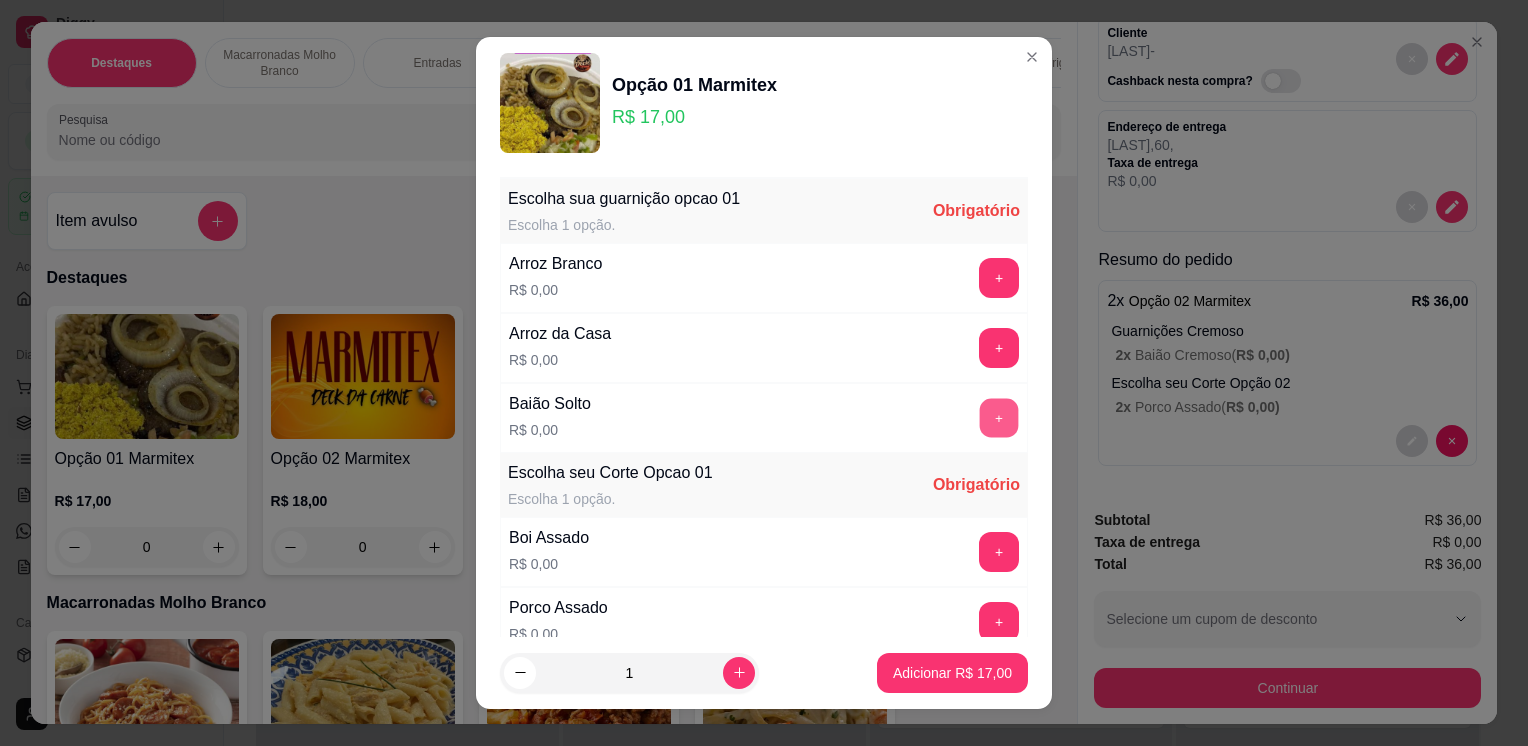 click on "+" at bounding box center (999, 418) 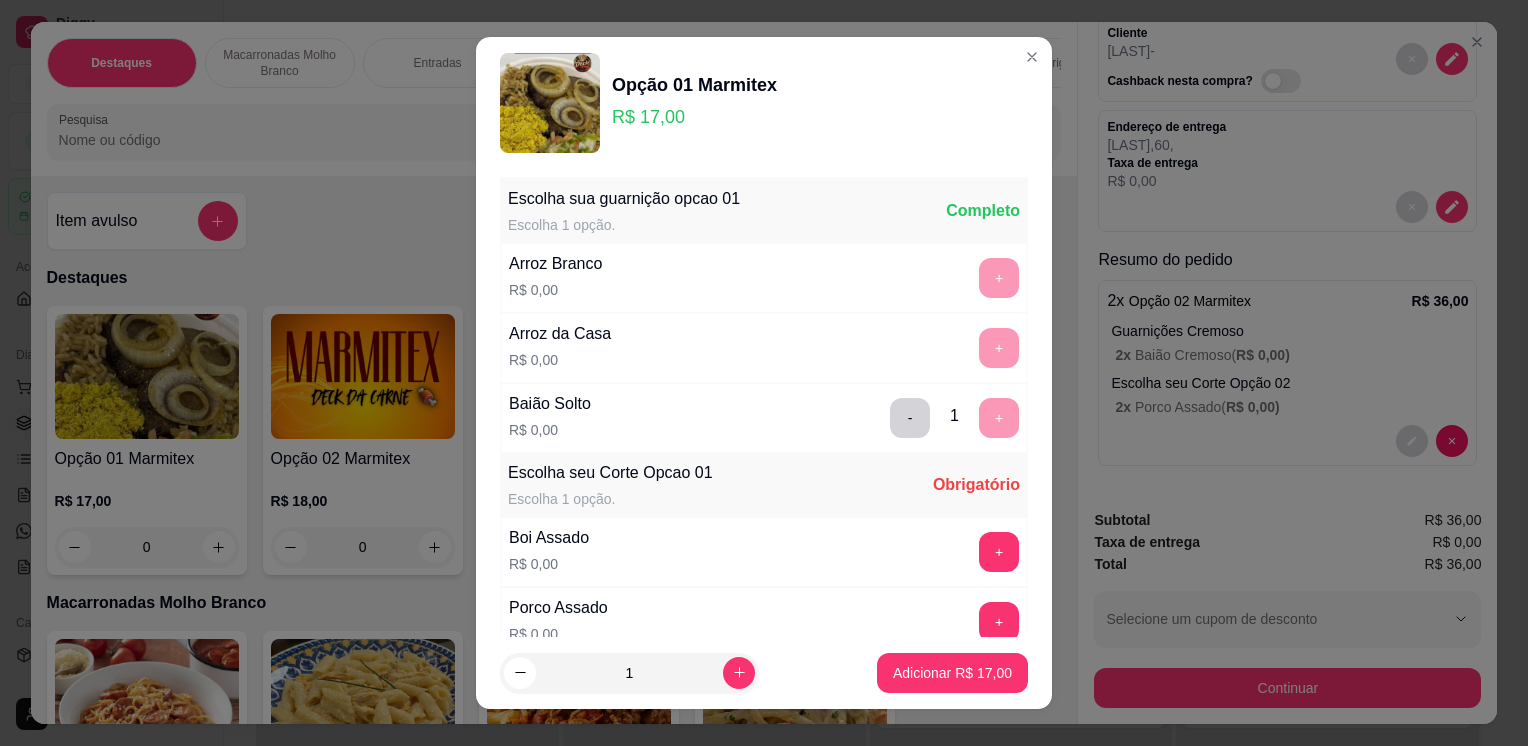 scroll, scrollTop: 26, scrollLeft: 0, axis: vertical 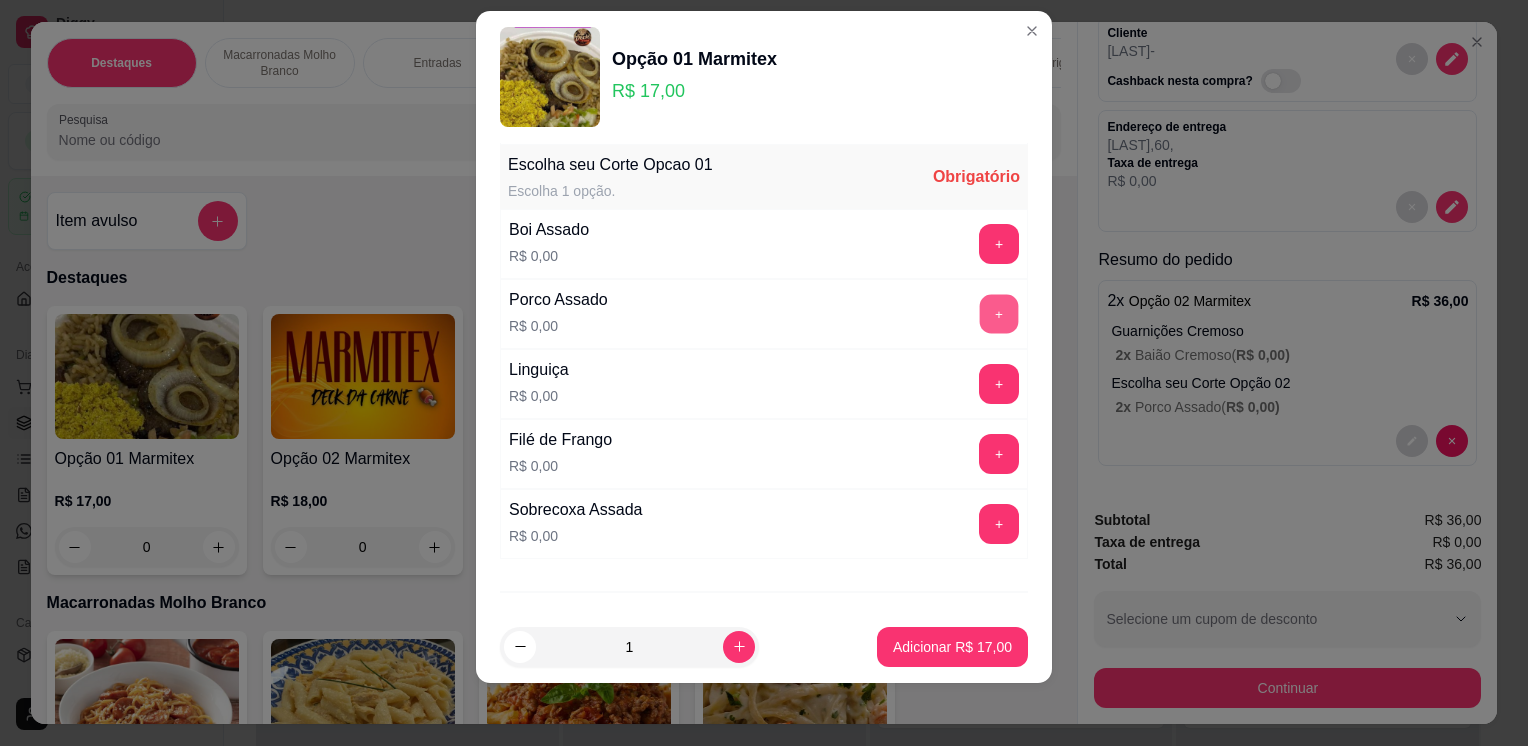 click on "+" at bounding box center (999, 314) 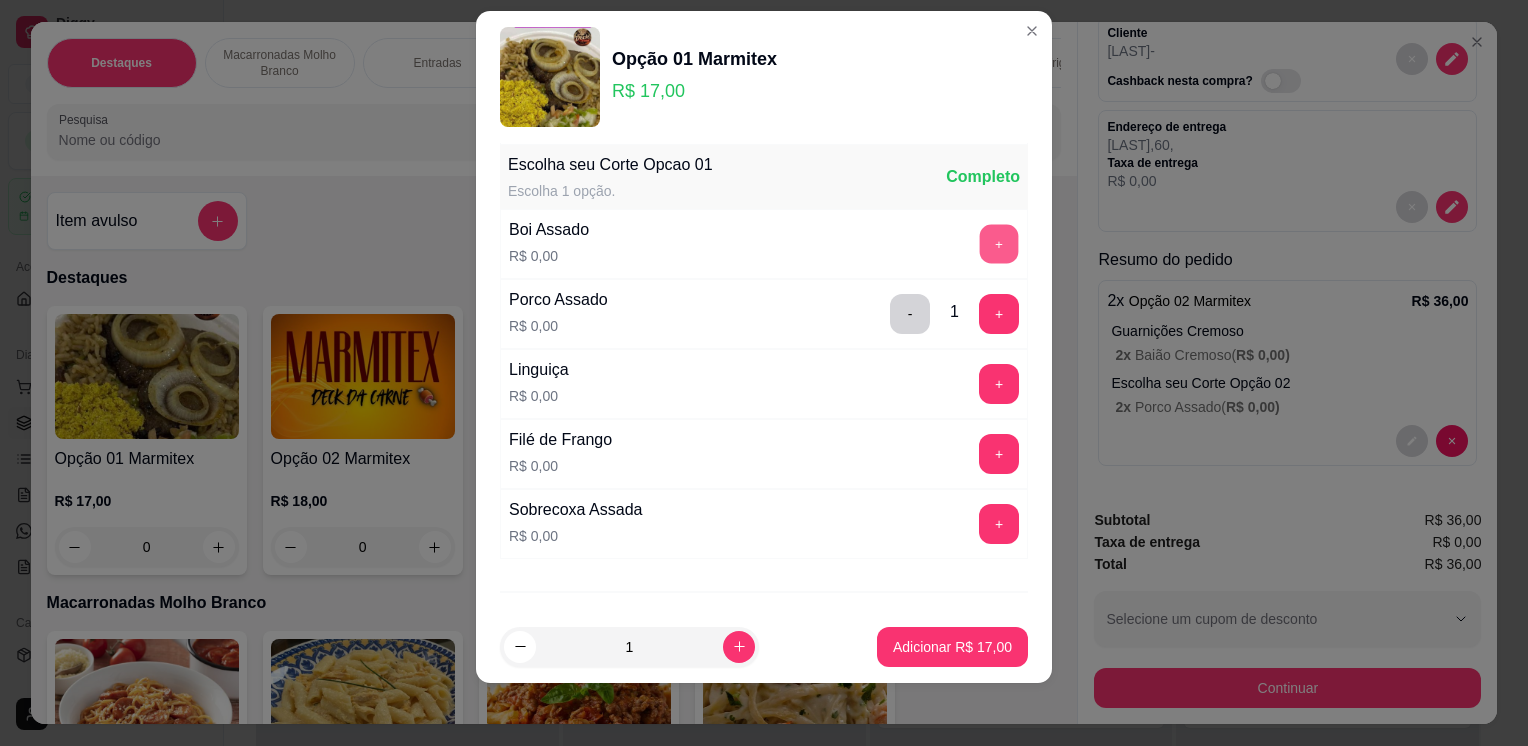 click on "+" at bounding box center (999, 244) 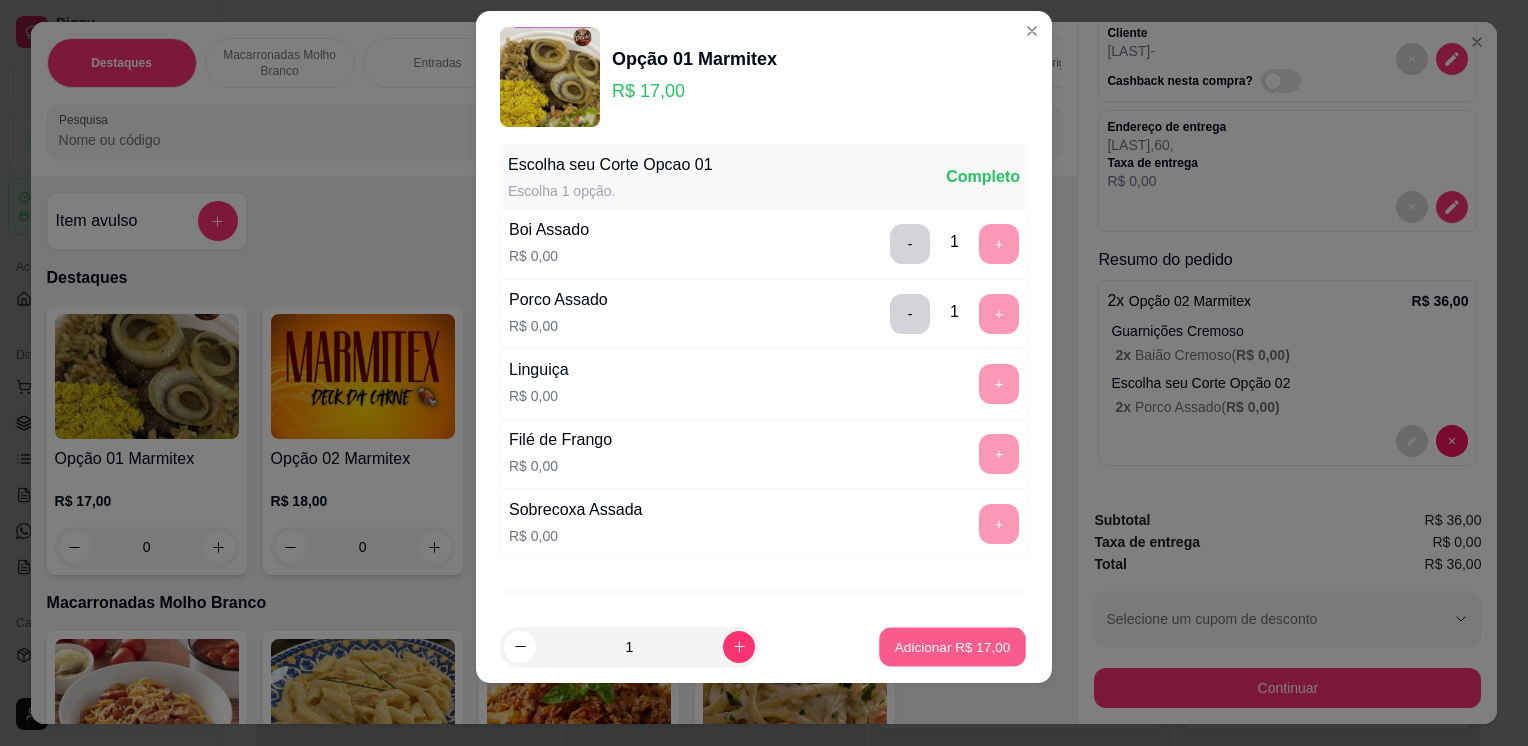 click on "Adicionar R$ 17,00" at bounding box center [952, 646] 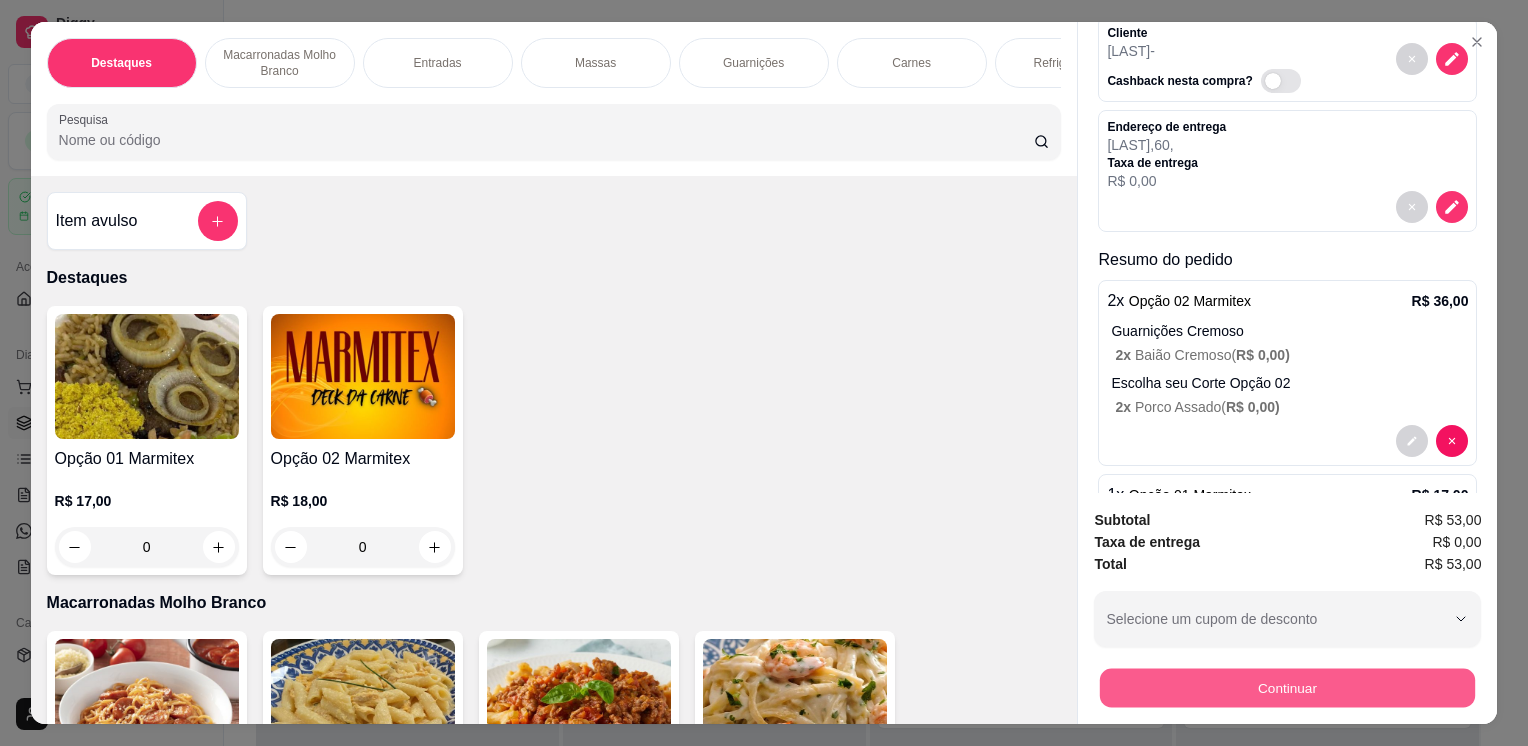 click on "Continuar" at bounding box center (1287, 687) 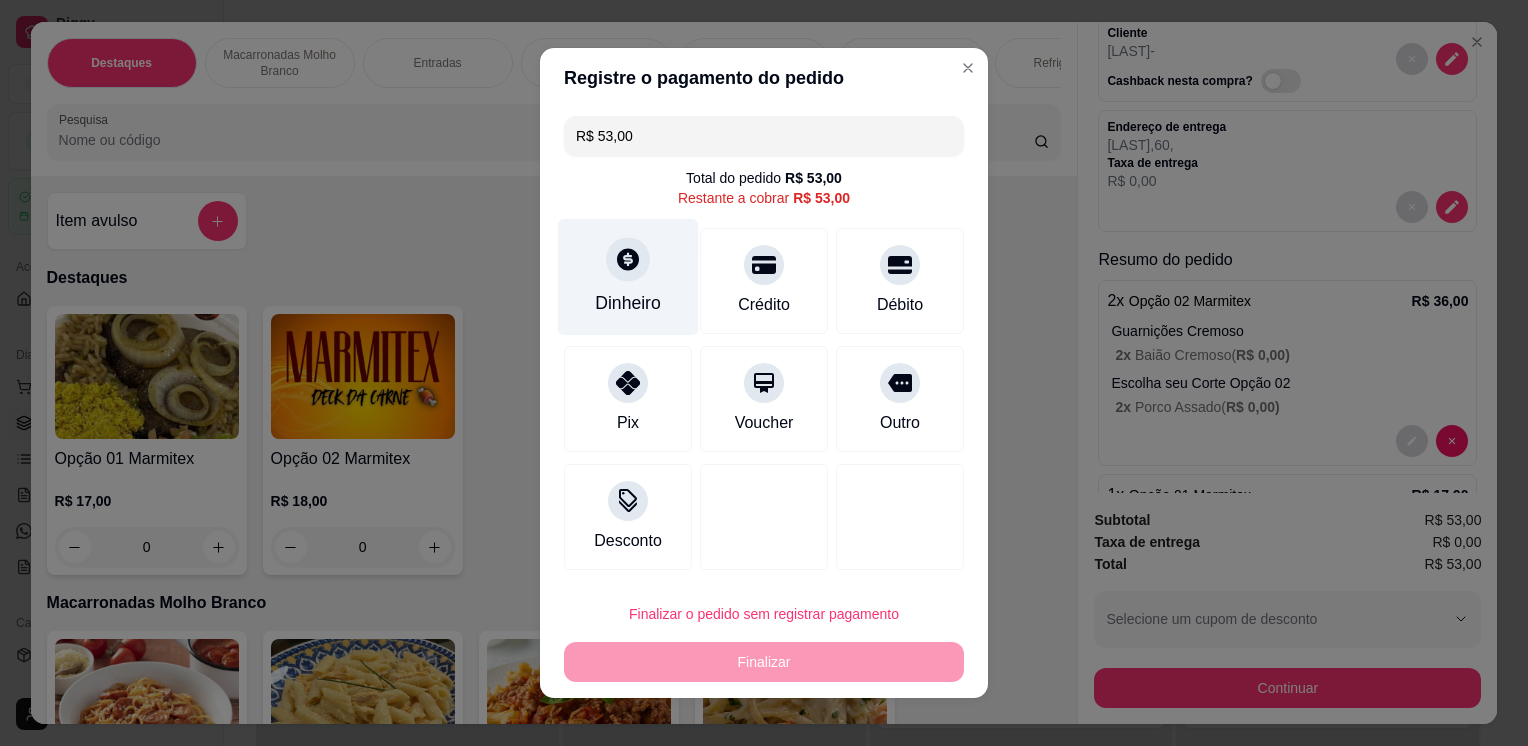 click on "Dinheiro" at bounding box center (628, 277) 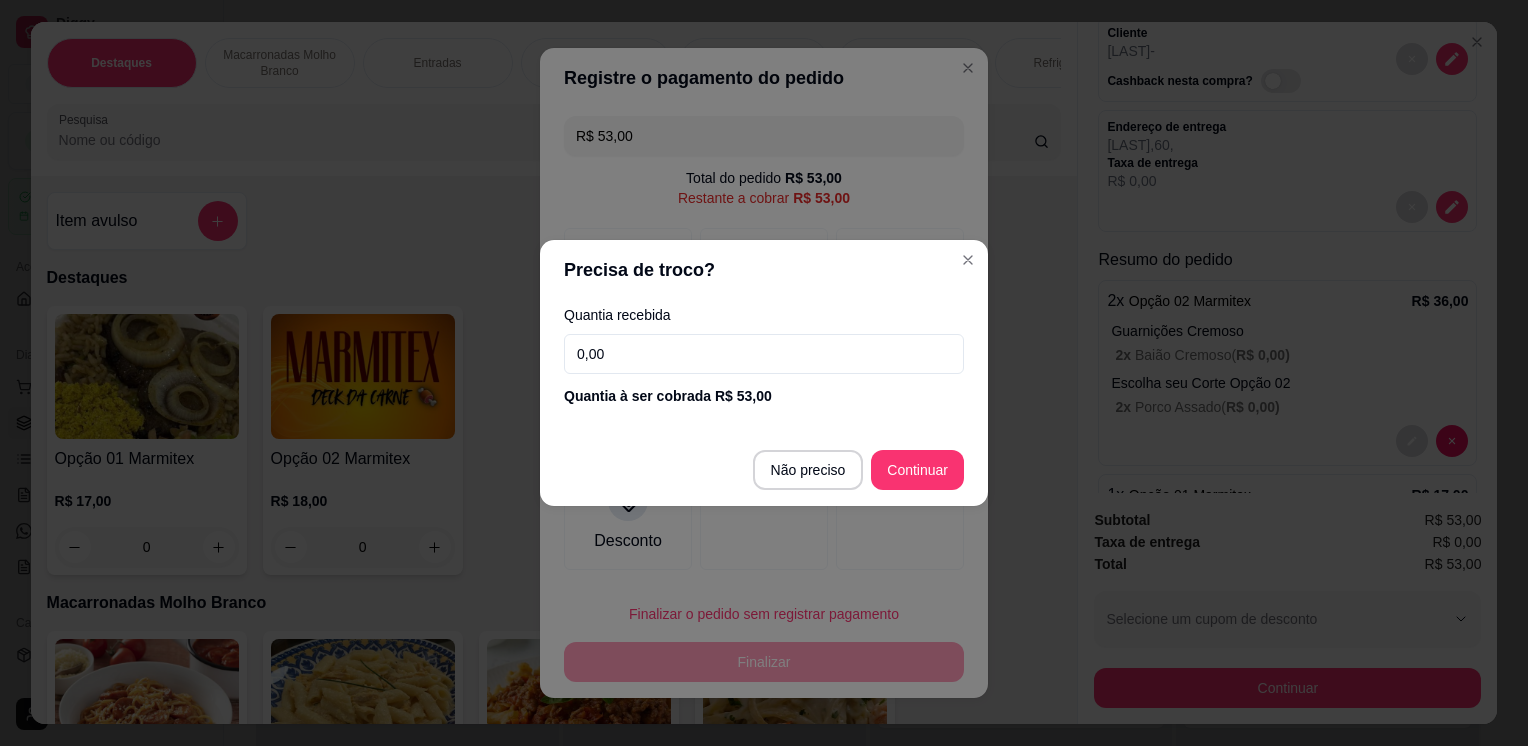 click on "0,00" at bounding box center (764, 354) 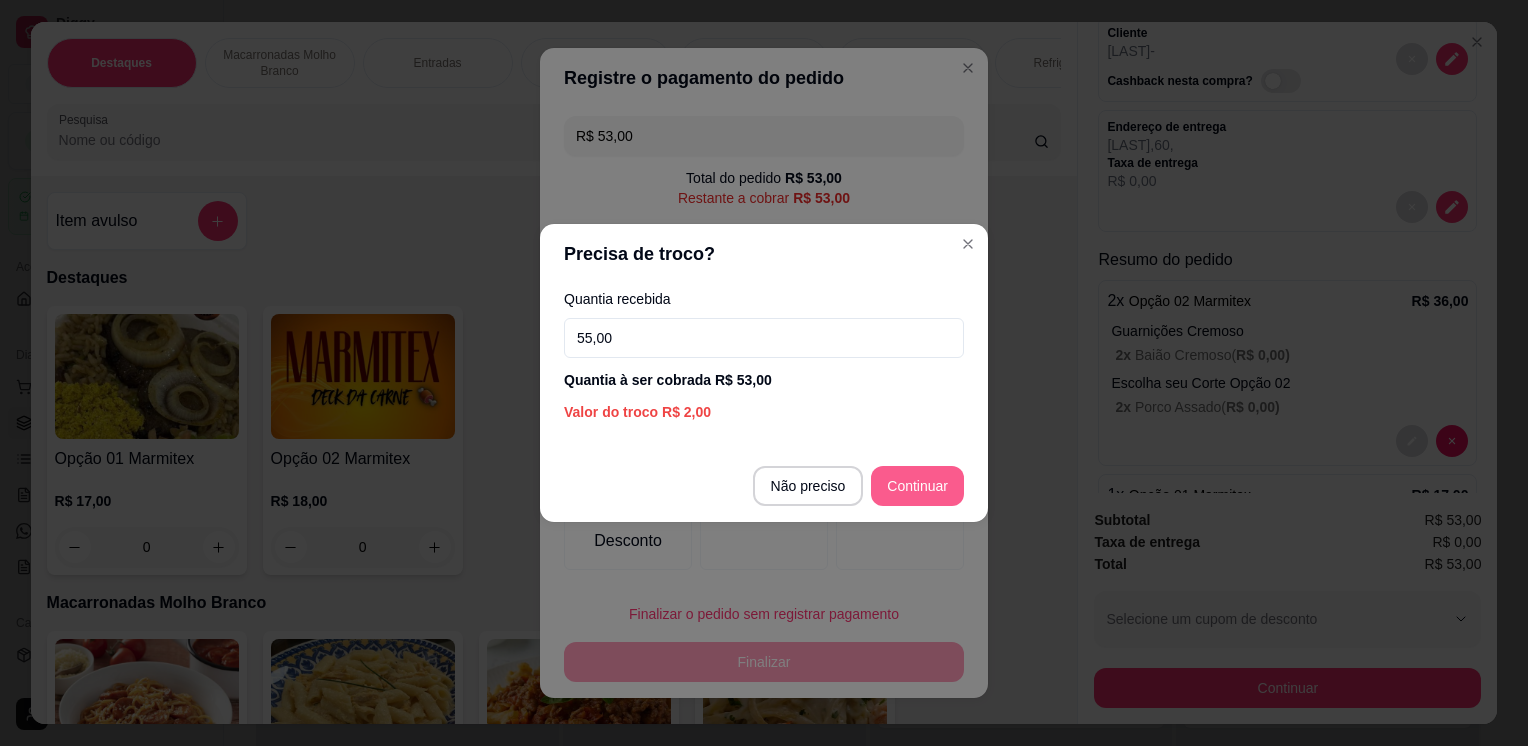type on "55,00" 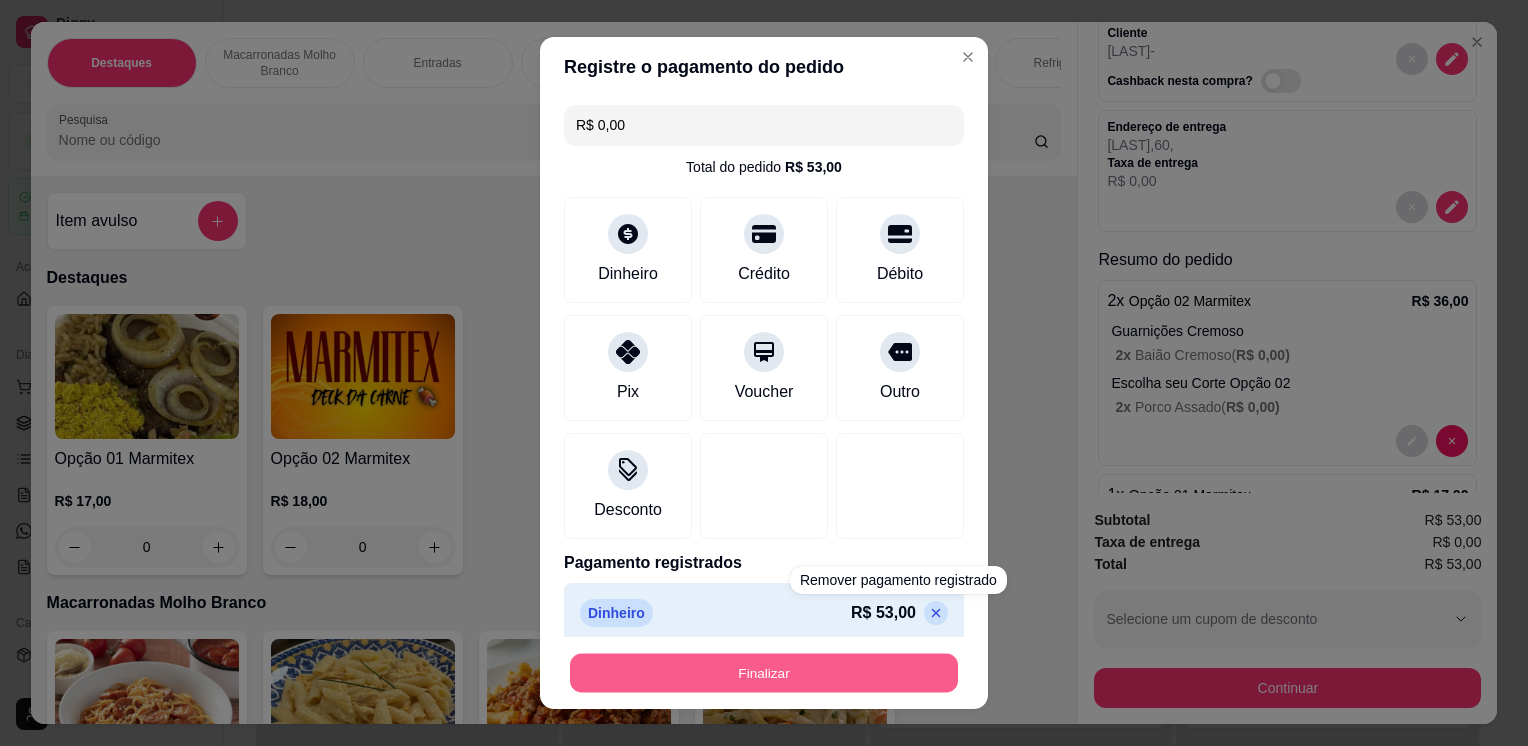 click on "Finalizar" at bounding box center (764, 672) 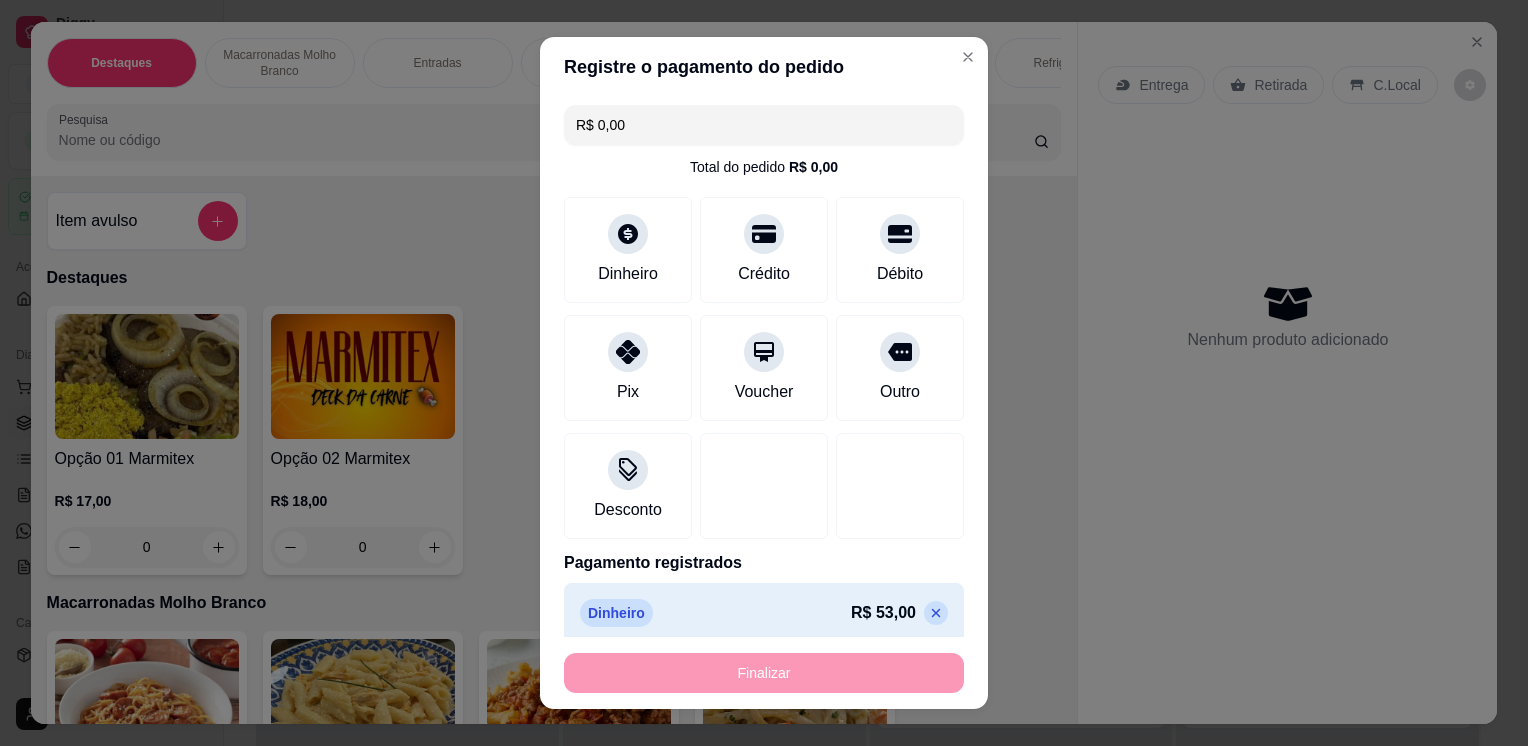 type on "-R$ 53,00" 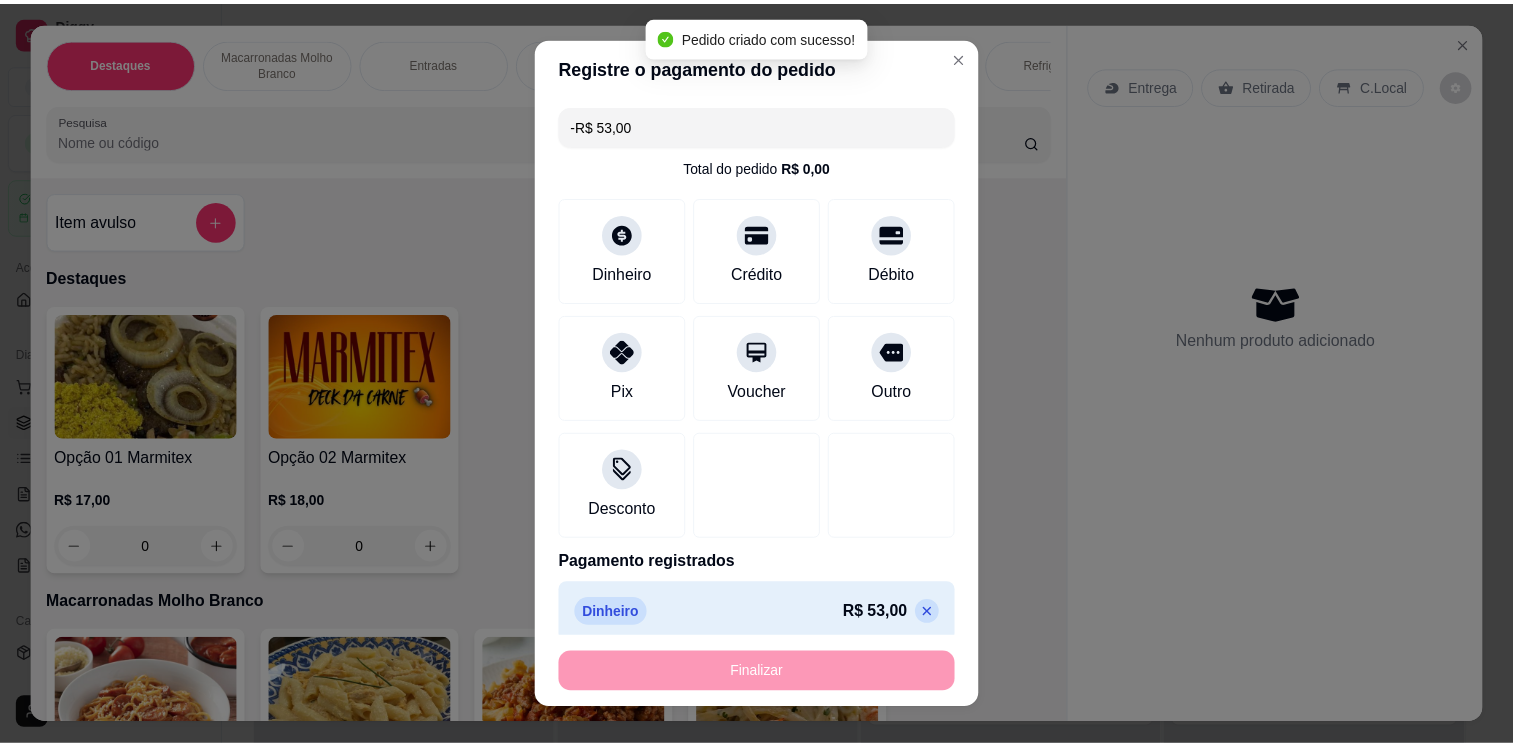 scroll, scrollTop: 0, scrollLeft: 0, axis: both 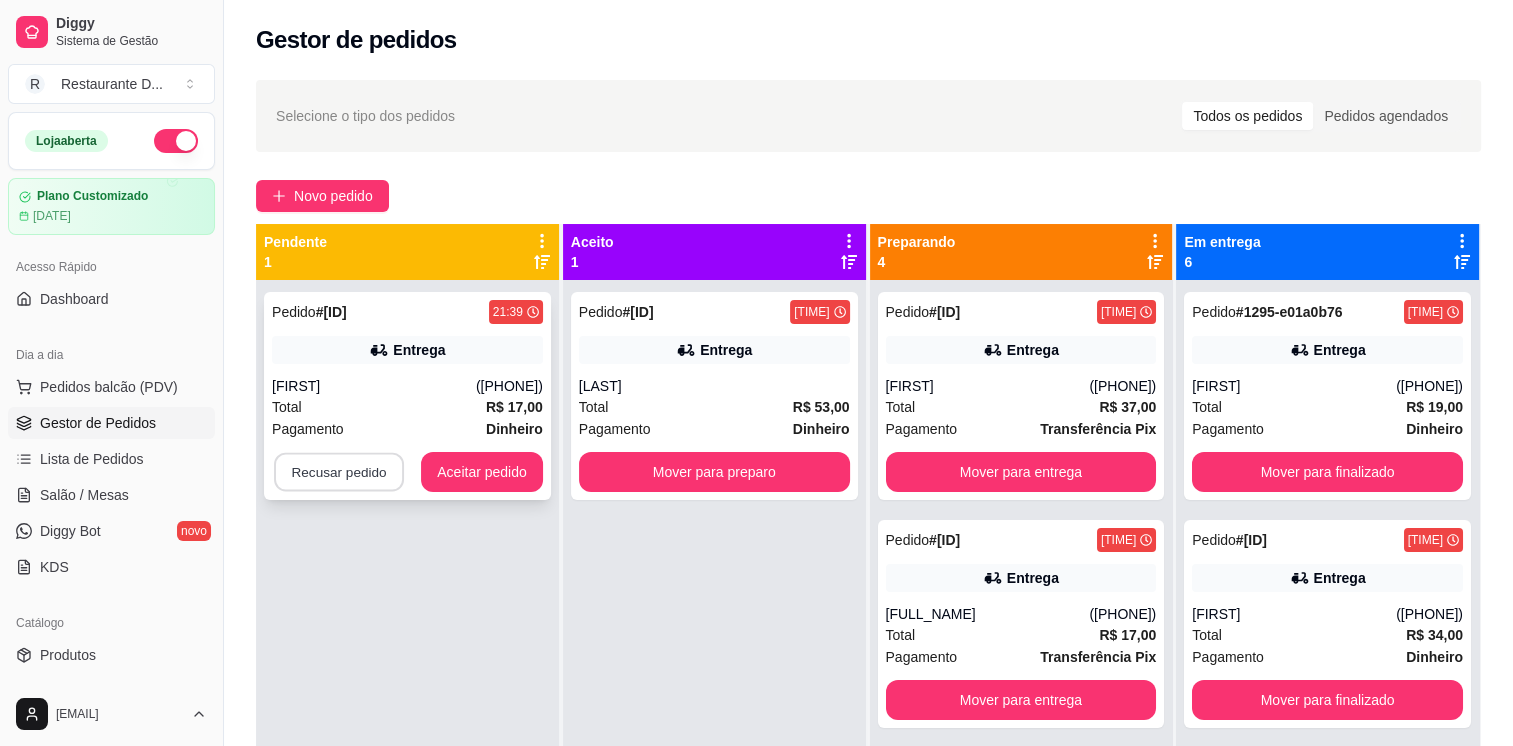 click on "Recusar pedido" at bounding box center (339, 472) 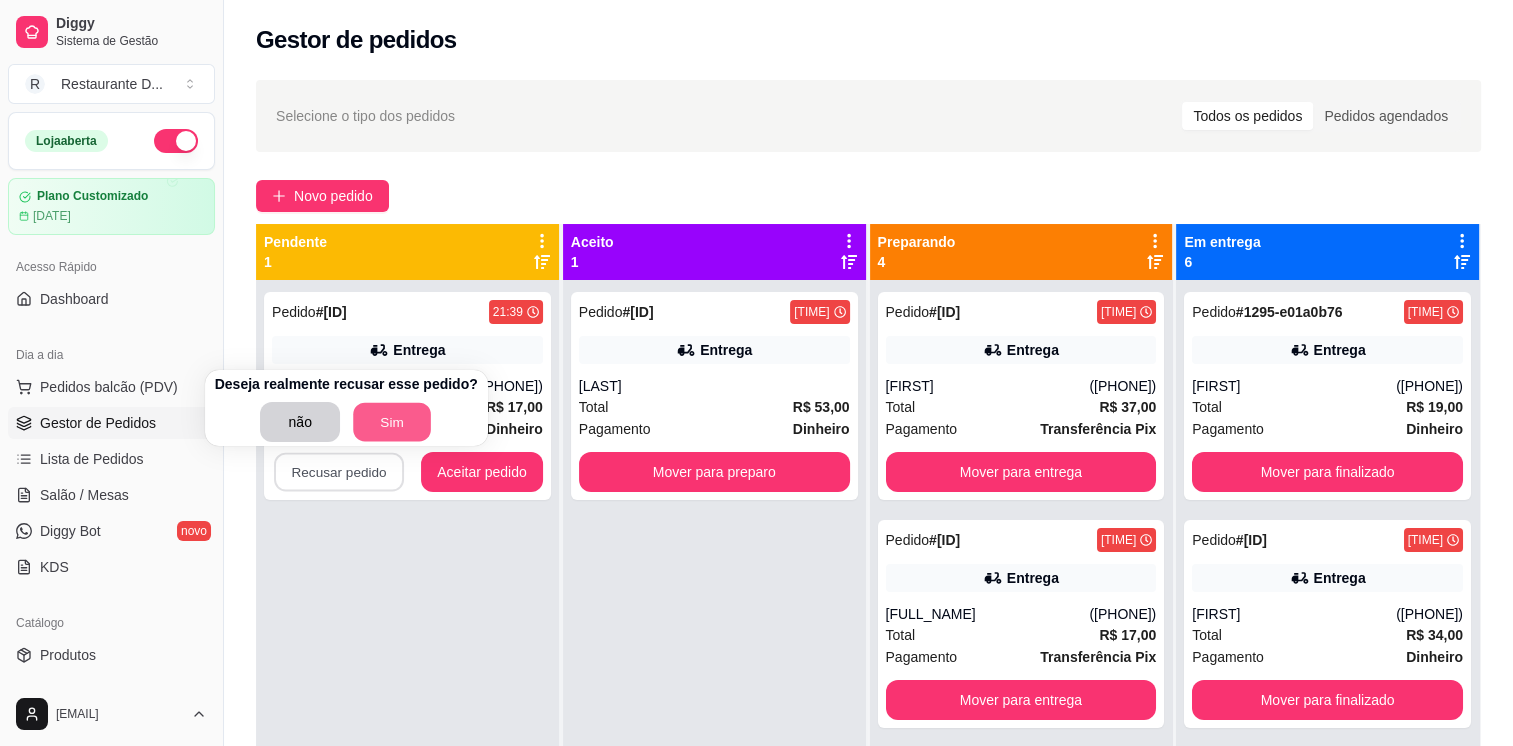 click on "Sim" at bounding box center [392, 422] 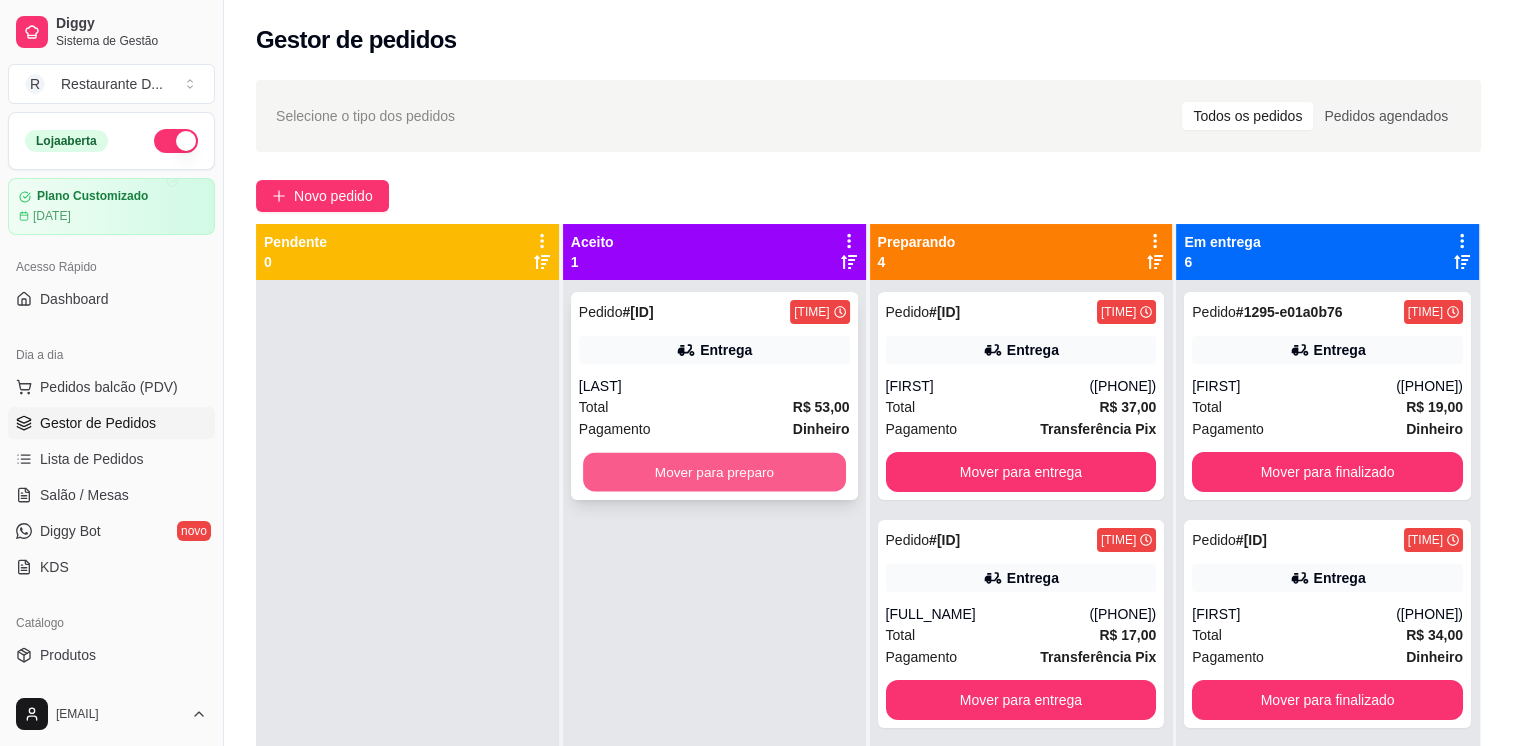 click on "Mover para preparo" at bounding box center (714, 472) 